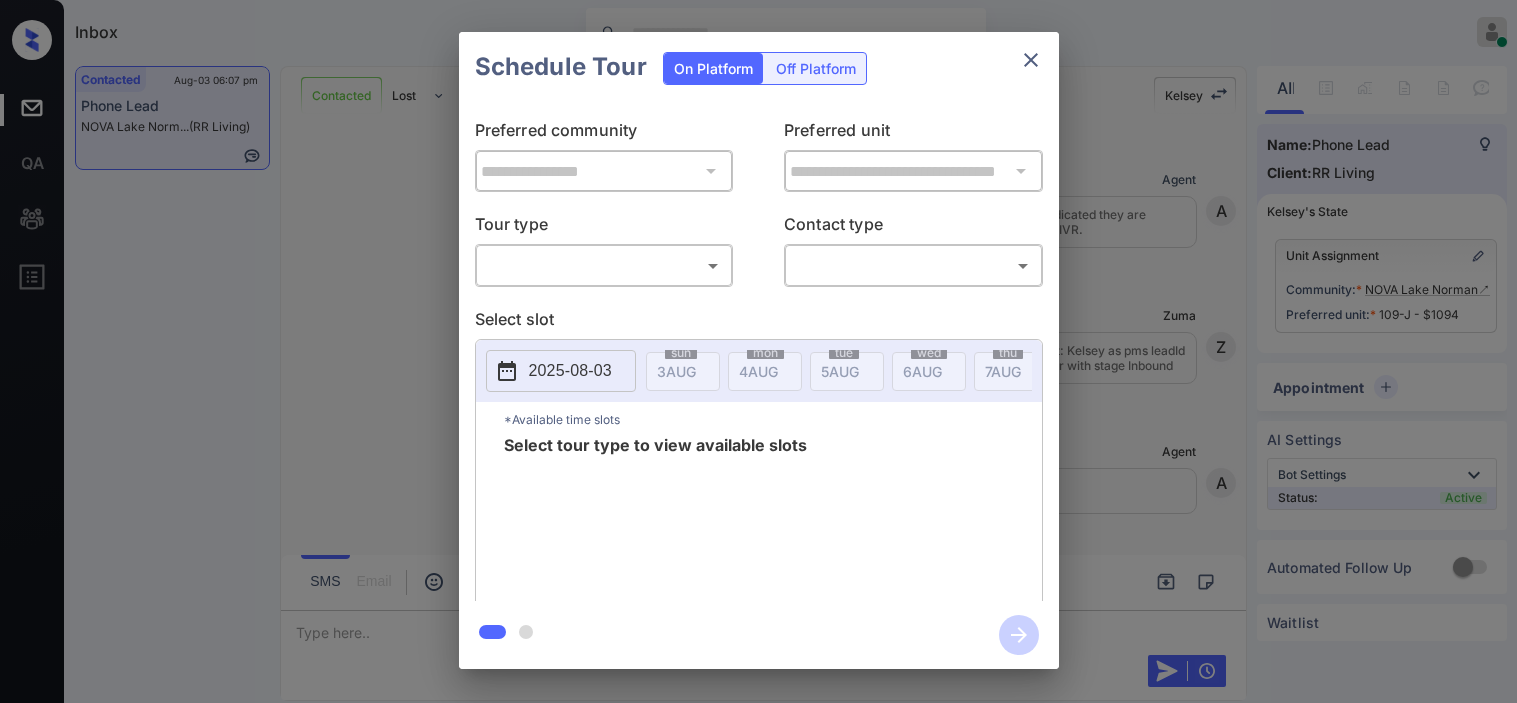 click on "Inbox Kristine Capara Online Set yourself   offline Set yourself   on break Profile Switch to  dark  mode Sign out Contacted Aug-03 06:07 pm   Phone Lead NOVA Lake Norm...  (RR Living) Contacted Lost Lead Sentiment: Angry Upon sliding the acknowledgement:  Lead will move to lost stage. * ​ SMS and call option will be set to opt out. AFM will be turned off for the lead. Kelsey New Message Agent Lead created because they indicated they are interested in leasing via Zuma IVR. Aug 03, 2025 07:59 am A New Message Zuma Lead transfer skipped to agent: Kelsey as pms leadId does not exists for leadType ivr with stage Inbound Aug 03, 2025 07:59 am Z New Message Agent AFM Request sent to Kelsey. Aug 03, 2025 07:59 am A New Message IVR Notes Note: Lead routed to Kelsey because they dialed for leasing via Zuma IVR and the leasing office is closed. Aug 03, 2025 07:59 am I New Message Kelsey Hi . This is Kelsey with NOVA Lake Norman. We’d love to have you come tour with us. What’s a good day and time for you?   K K K" at bounding box center [758, 351] 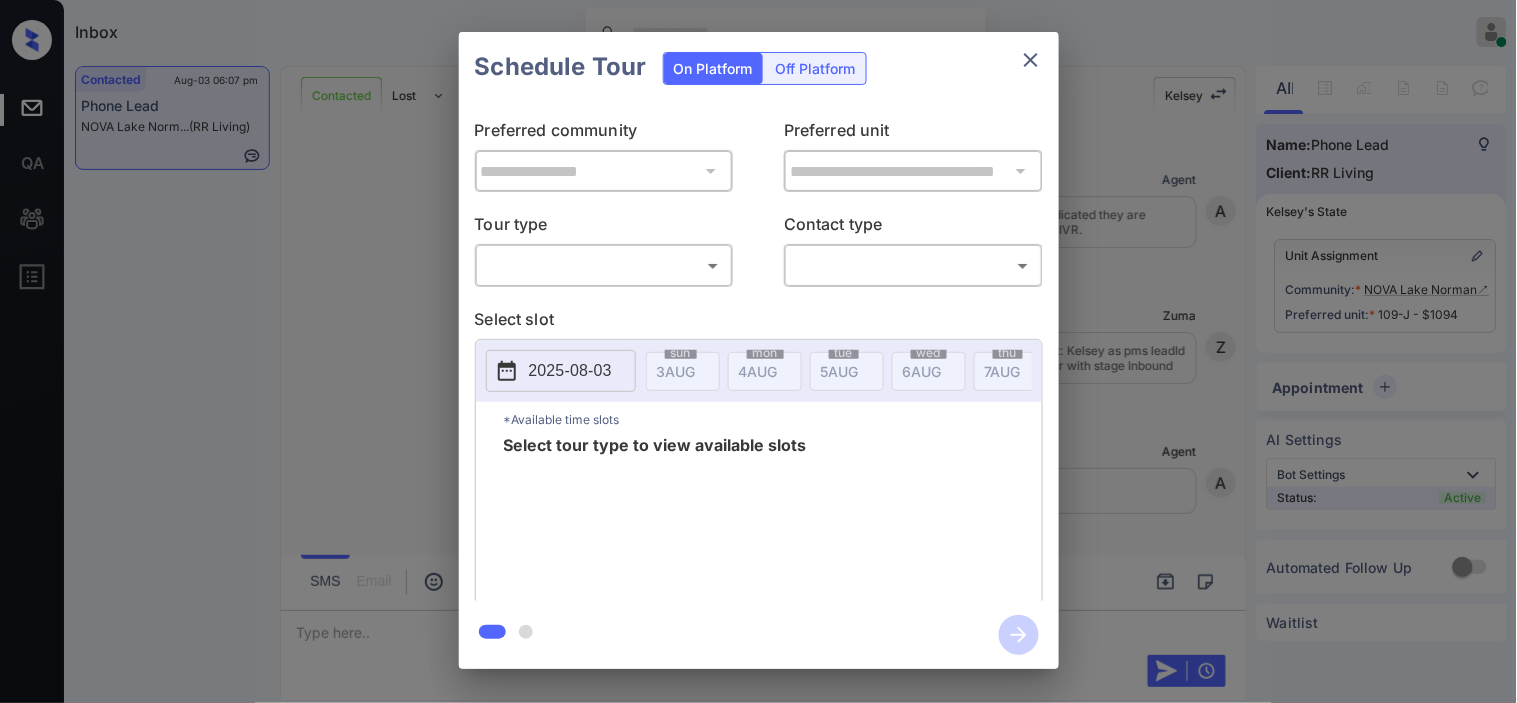 scroll, scrollTop: 3243, scrollLeft: 0, axis: vertical 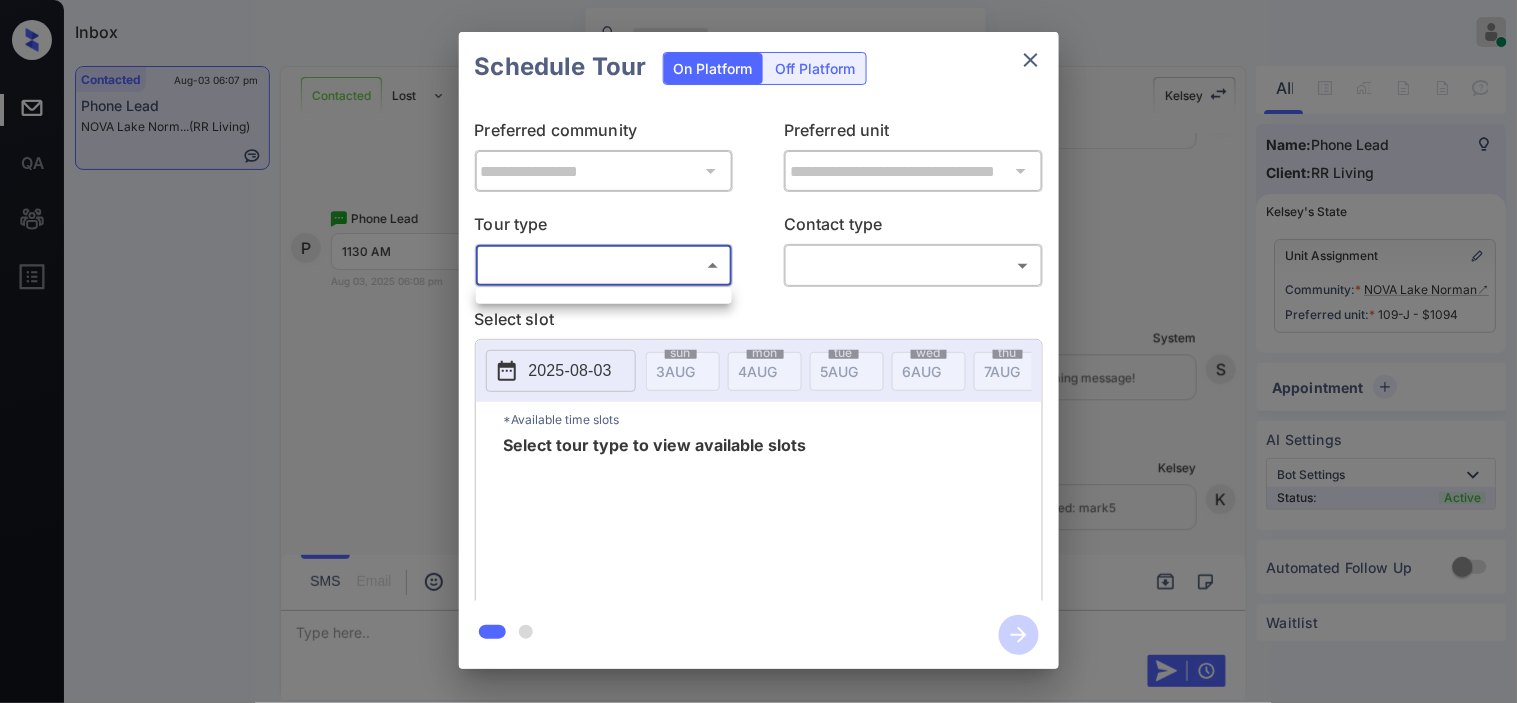 click at bounding box center [758, 351] 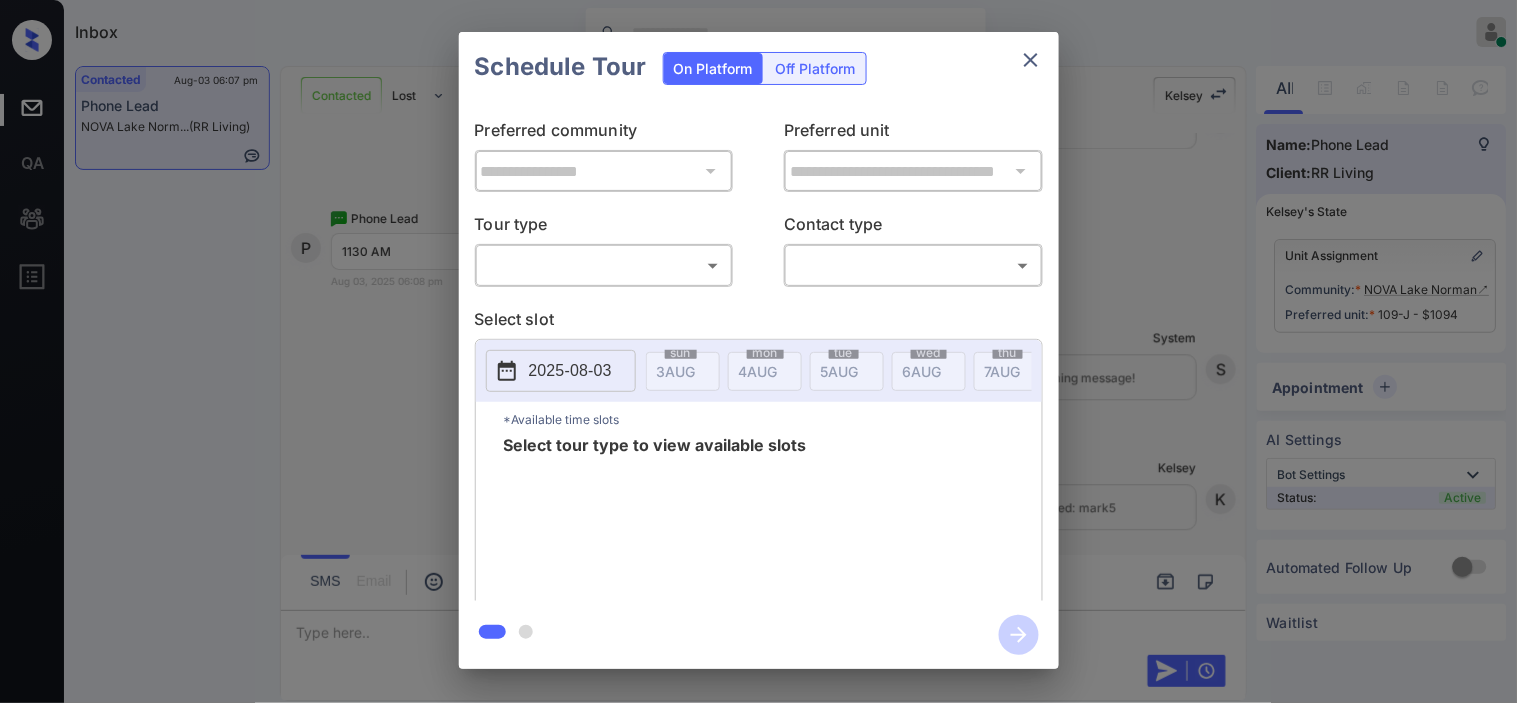 click on "**********" at bounding box center [758, 350] 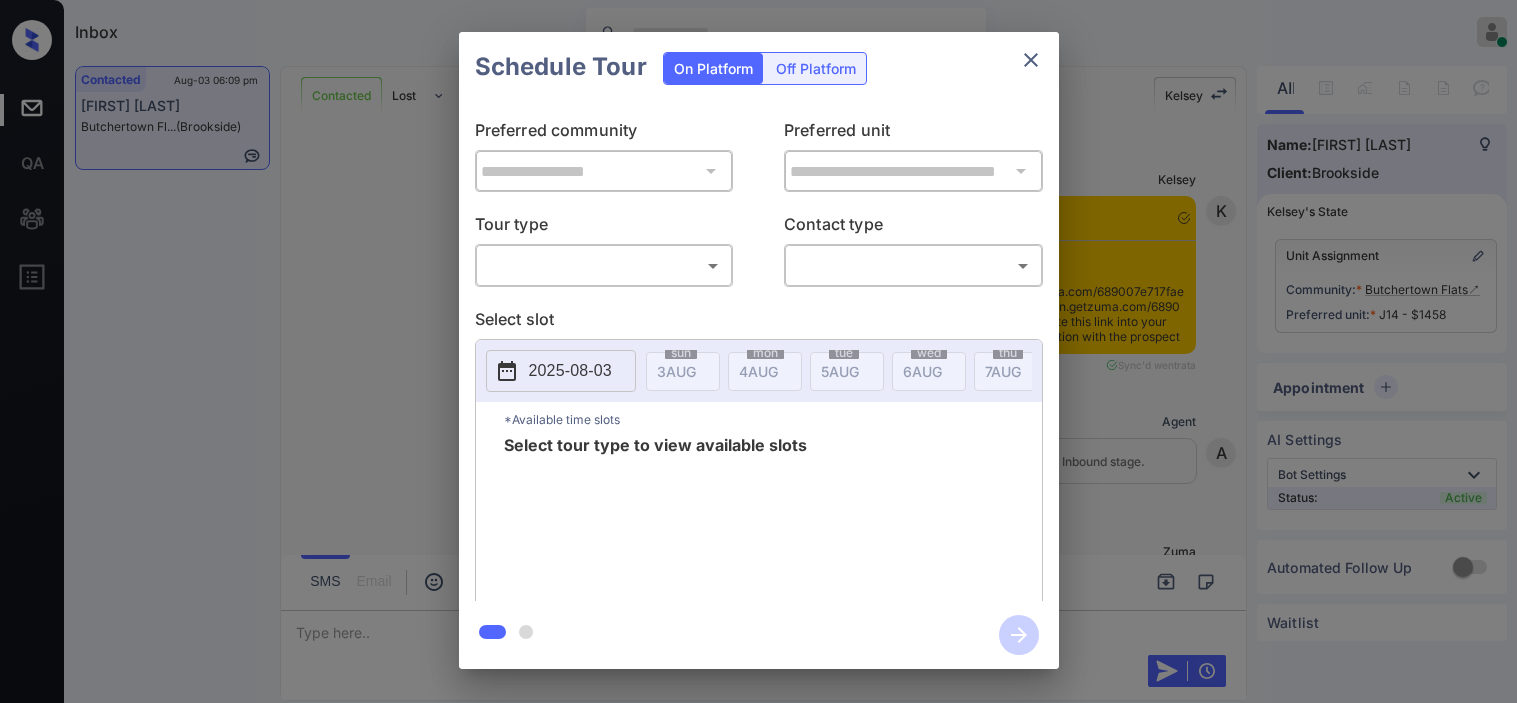 click on "Inbox Kristine Capara Online Set yourself   offline Set yourself   on break Profile Switch to  dark  mode Sign out Contacted Aug-03 06:09 pm   Lawrence Pack Butchertown Fl...  (Brookside) Contacted Lost Lead Sentiment: Angry Upon sliding the acknowledgement:  Lead will move to lost stage. * ​ SMS and call option will be set to opt out. AFM will be turned off for the lead. Kelsey New Message Kelsey Notes Note: <a href="https://conversation.getzuma.com/689007e717faecea5e6892a8">https://conversation.getzuma.com/689007e717faecea5e6892a8</a> - Paste this link into your browser to view Kelsey’s conversation with the prospect Aug 03, 2025 06:07 pm  Sync'd w  entrata K New Message Agent Lead created via leadPoller in Inbound stage. Aug 03, 2025 06:07 pm A New Message Zuma Lead transferred to leasing agent: kelsey Aug 03, 2025 06:07 pm  Sync'd w  entrata Z New Message Agent AFM Request sent to Kelsey. Aug 03, 2025 06:07 pm A New Message Agent Notes Note: Aug 03, 2025 06:08 pm A New Message Kelsey K New Message K K" at bounding box center (758, 351) 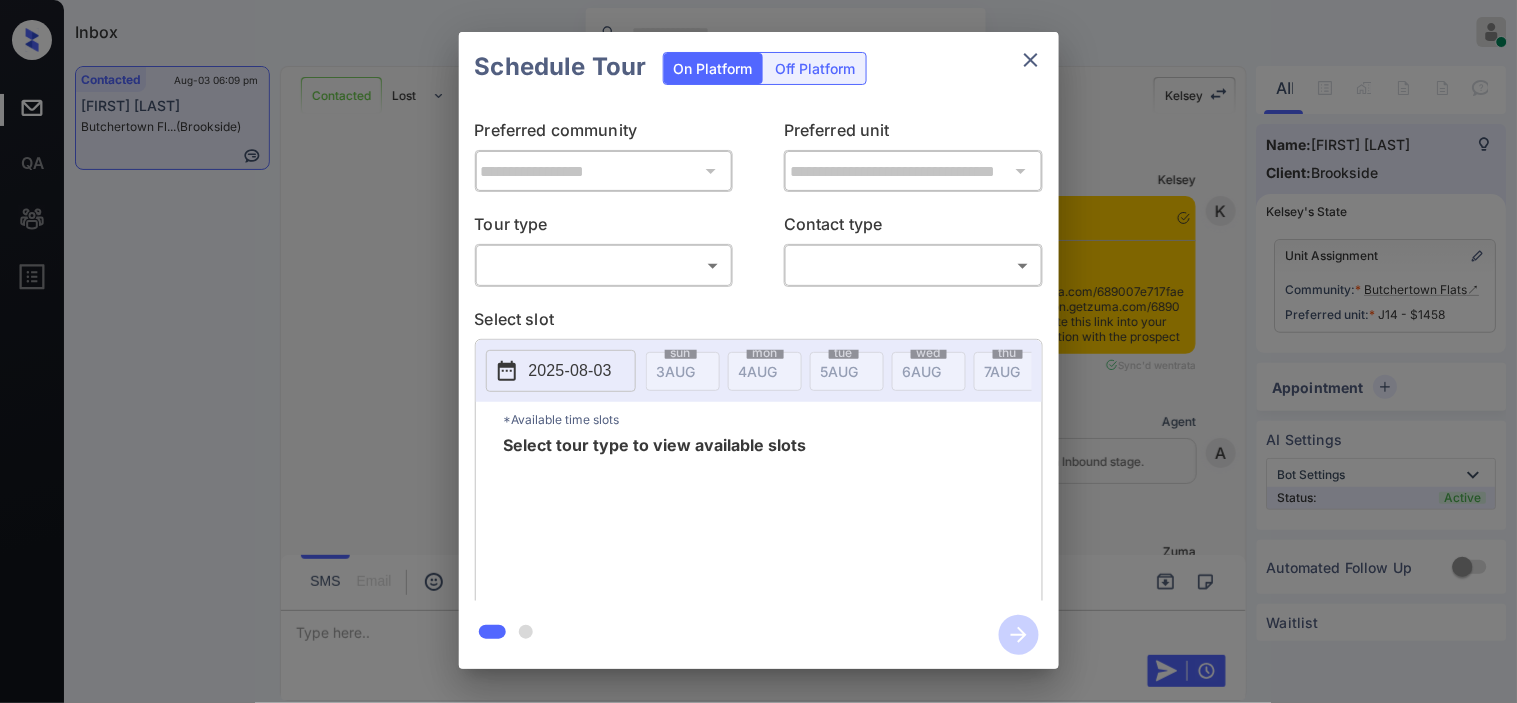 scroll, scrollTop: 1764, scrollLeft: 0, axis: vertical 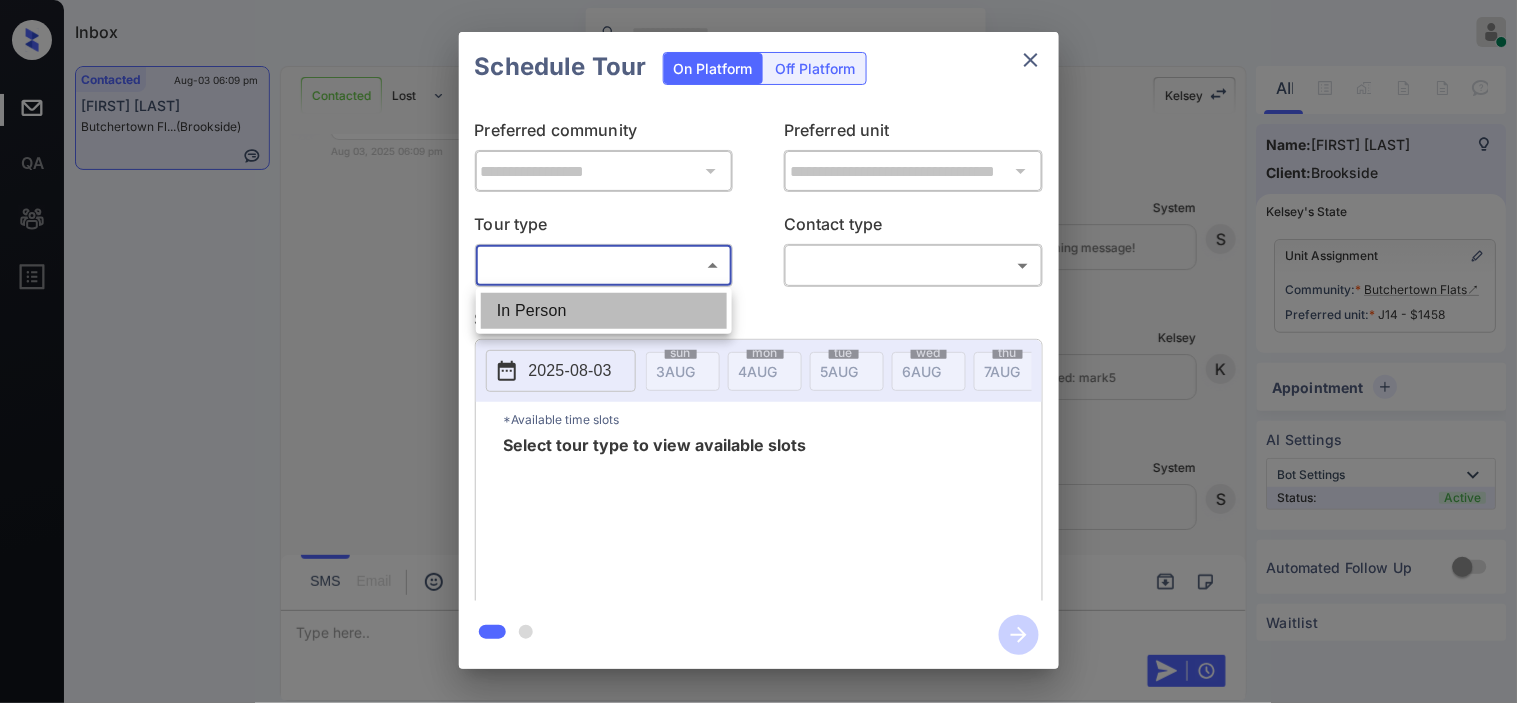 click on "In Person" at bounding box center [604, 311] 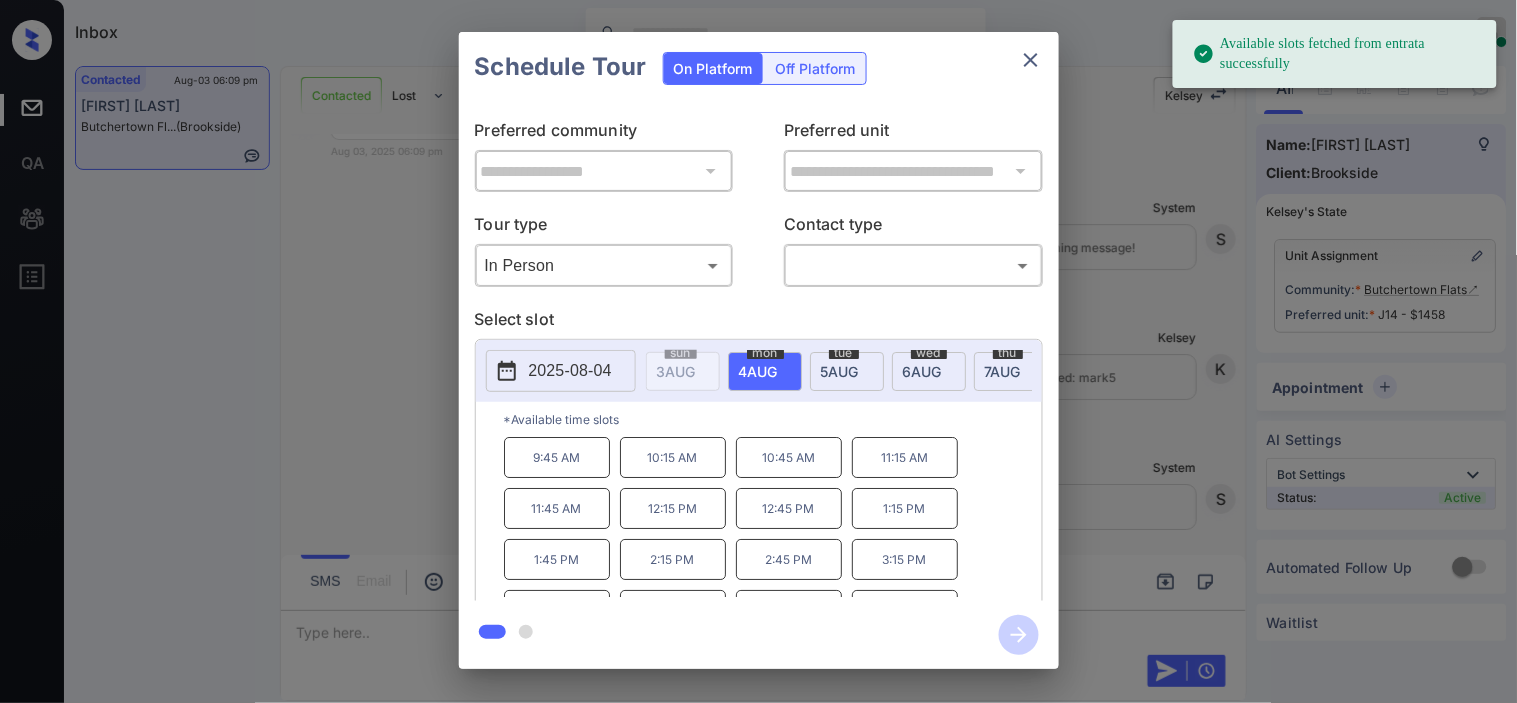 click on "2025-08-04" at bounding box center [570, 371] 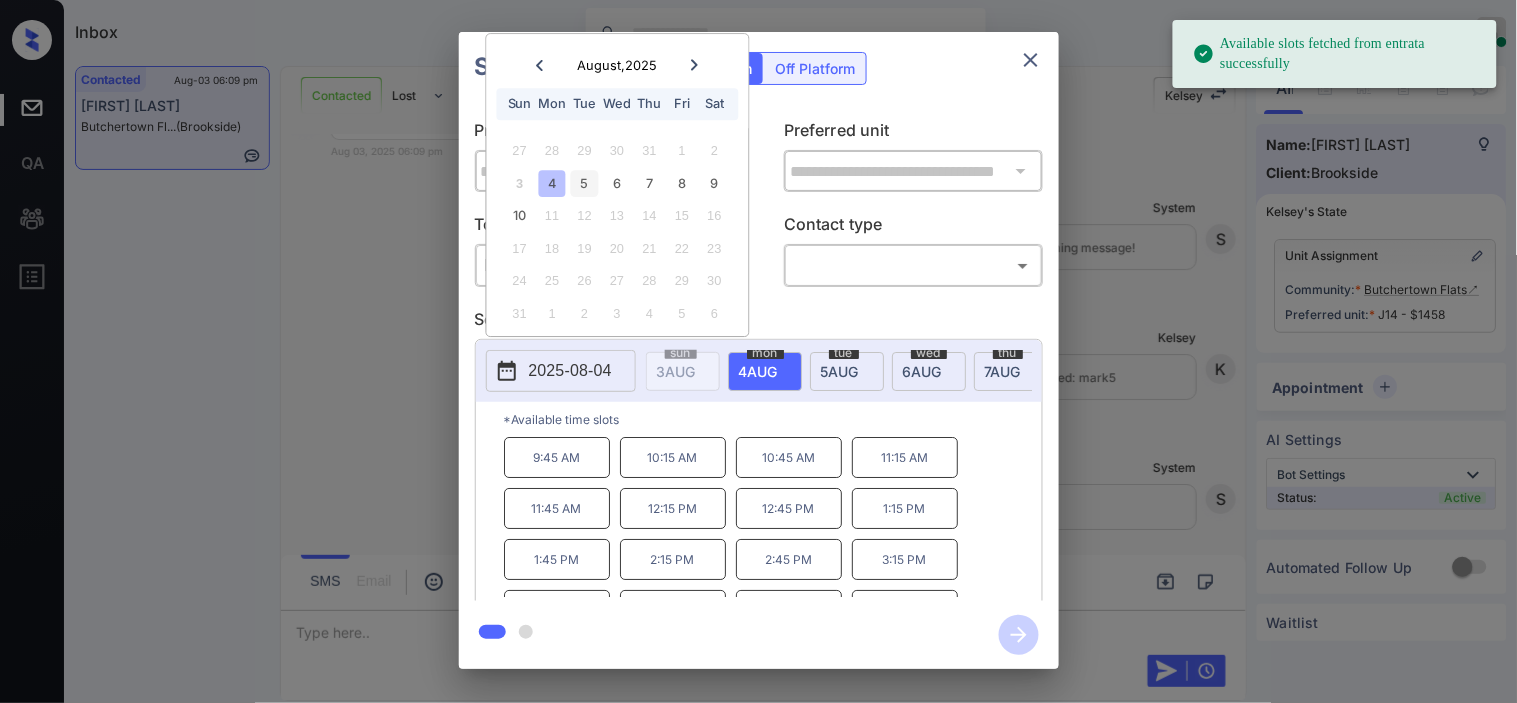 click on "5" at bounding box center (584, 183) 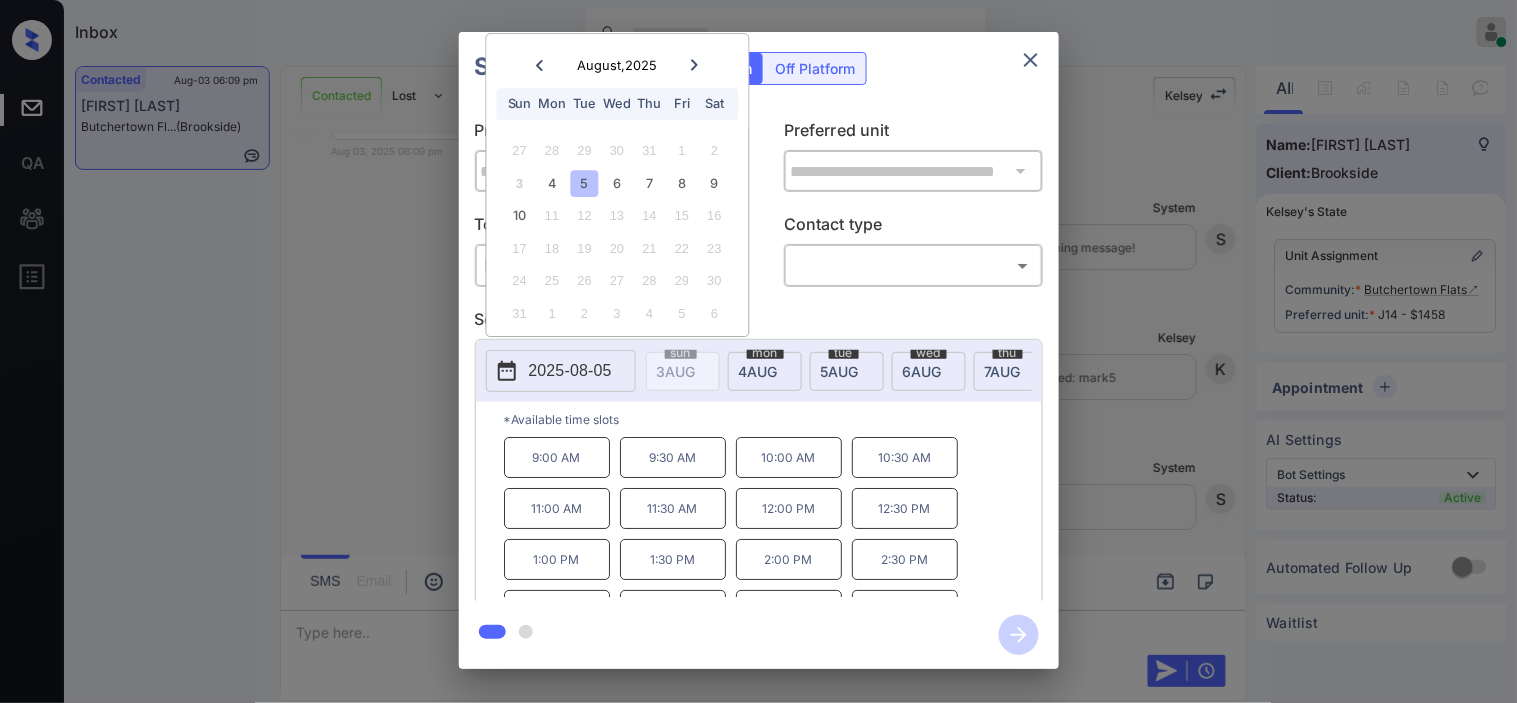 scroll, scrollTop: 85, scrollLeft: 0, axis: vertical 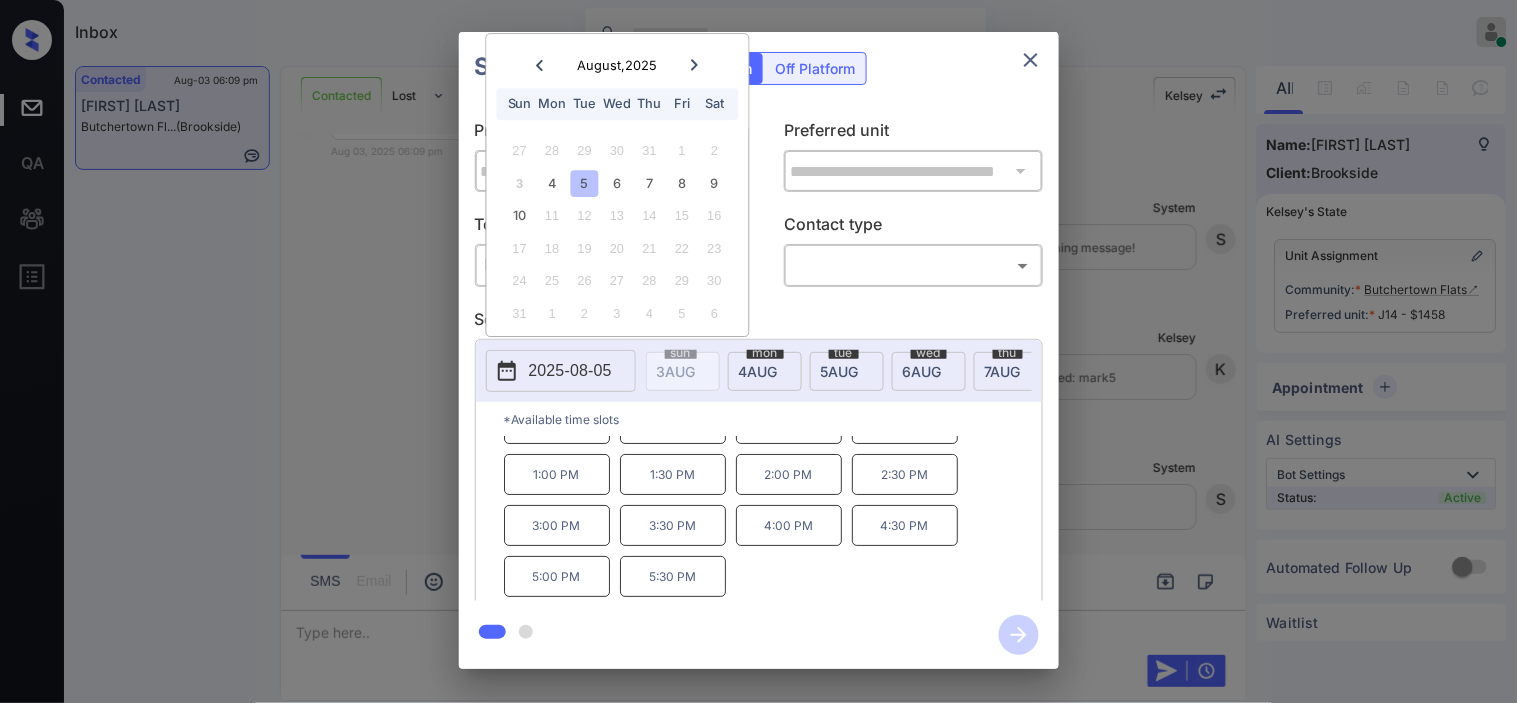 click on "**********" at bounding box center [758, 350] 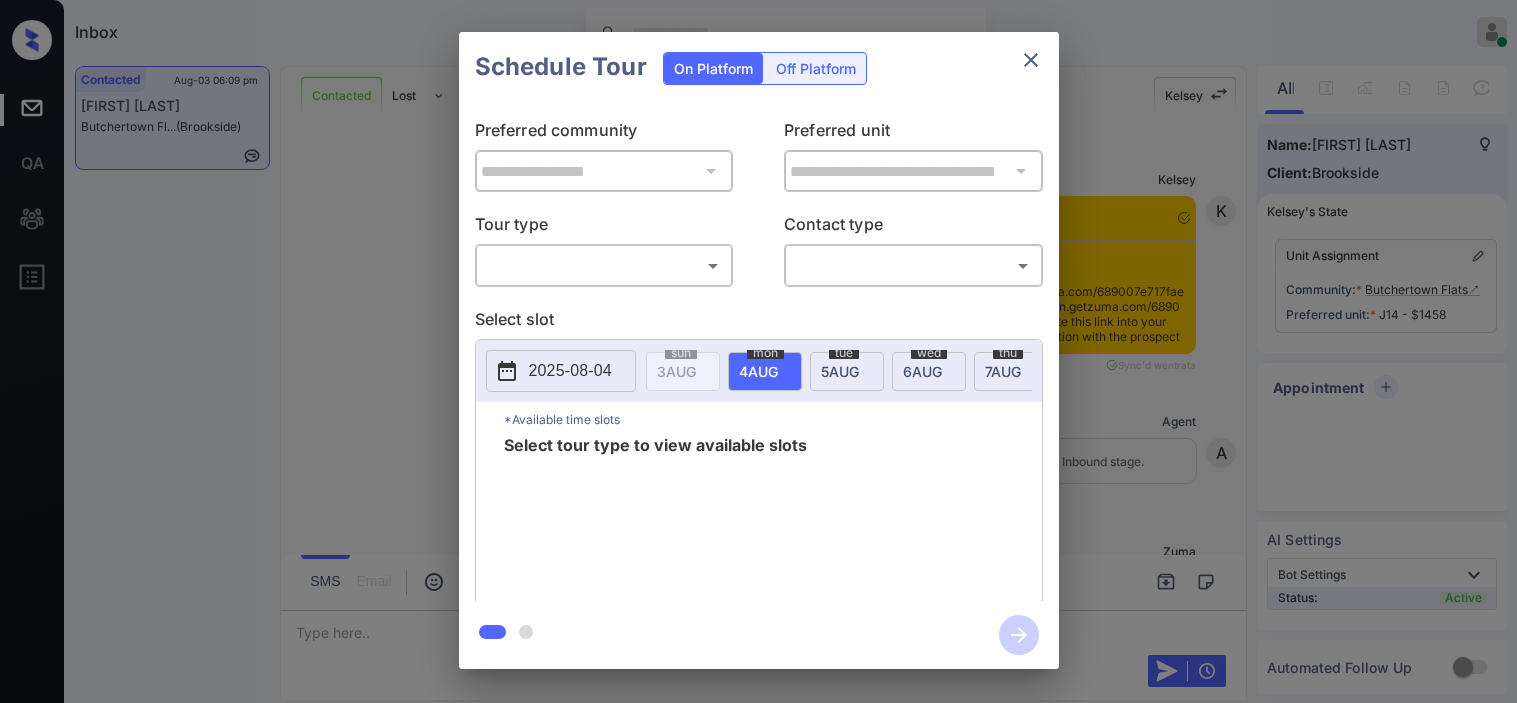scroll, scrollTop: 0, scrollLeft: 0, axis: both 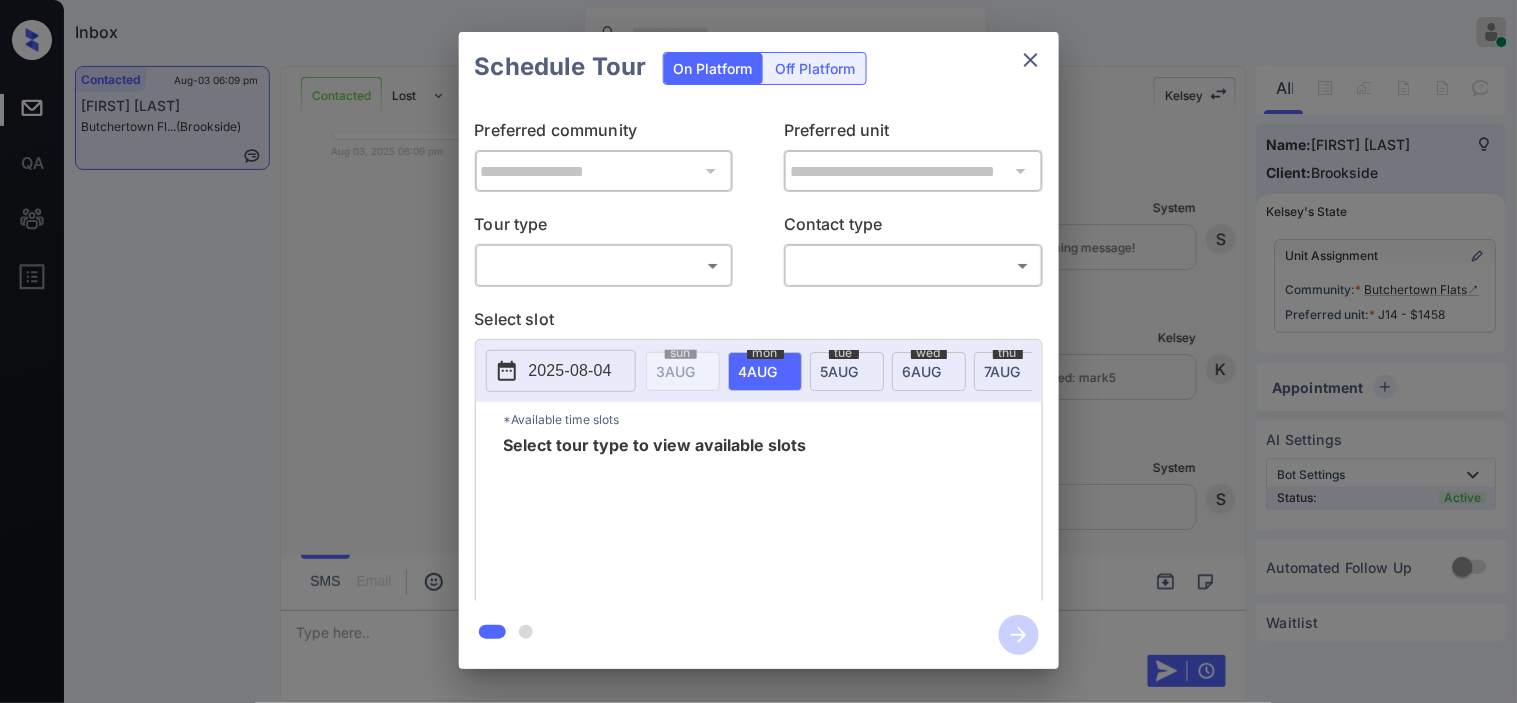 click on "Inbox Kristine Capara Online Set yourself   offline Set yourself   on break Profile Switch to  dark  mode Sign out Contacted Aug-03 06:09 pm   Lawrence Pack Butchertown Fl...  (Brookside) Contacted Lost Lead Sentiment: Angry Upon sliding the acknowledgement:  Lead will move to lost stage. * ​ SMS and call option will be set to opt out. AFM will be turned off for the lead. Kelsey New Message Kelsey Notes Note: <a href="https://conversation.getzuma.com/689007e717faecea5e6892a8">https://conversation.getzuma.com/689007e717faecea5e6892a8</a> - Paste this link into your browser to view Kelsey’s conversation with the prospect Aug 03, 2025 06:07 pm  Sync'd w  entrata K New Message Agent Lead created via leadPoller in Inbound stage. Aug 03, 2025 06:07 pm A New Message Zuma Lead transferred to leasing agent: kelsey Aug 03, 2025 06:07 pm  Sync'd w  entrata Z New Message Agent AFM Request sent to Kelsey. Aug 03, 2025 06:07 pm A New Message Agent Notes Note: Aug 03, 2025 06:08 pm A New Message Kelsey K New Message K K" at bounding box center [758, 351] 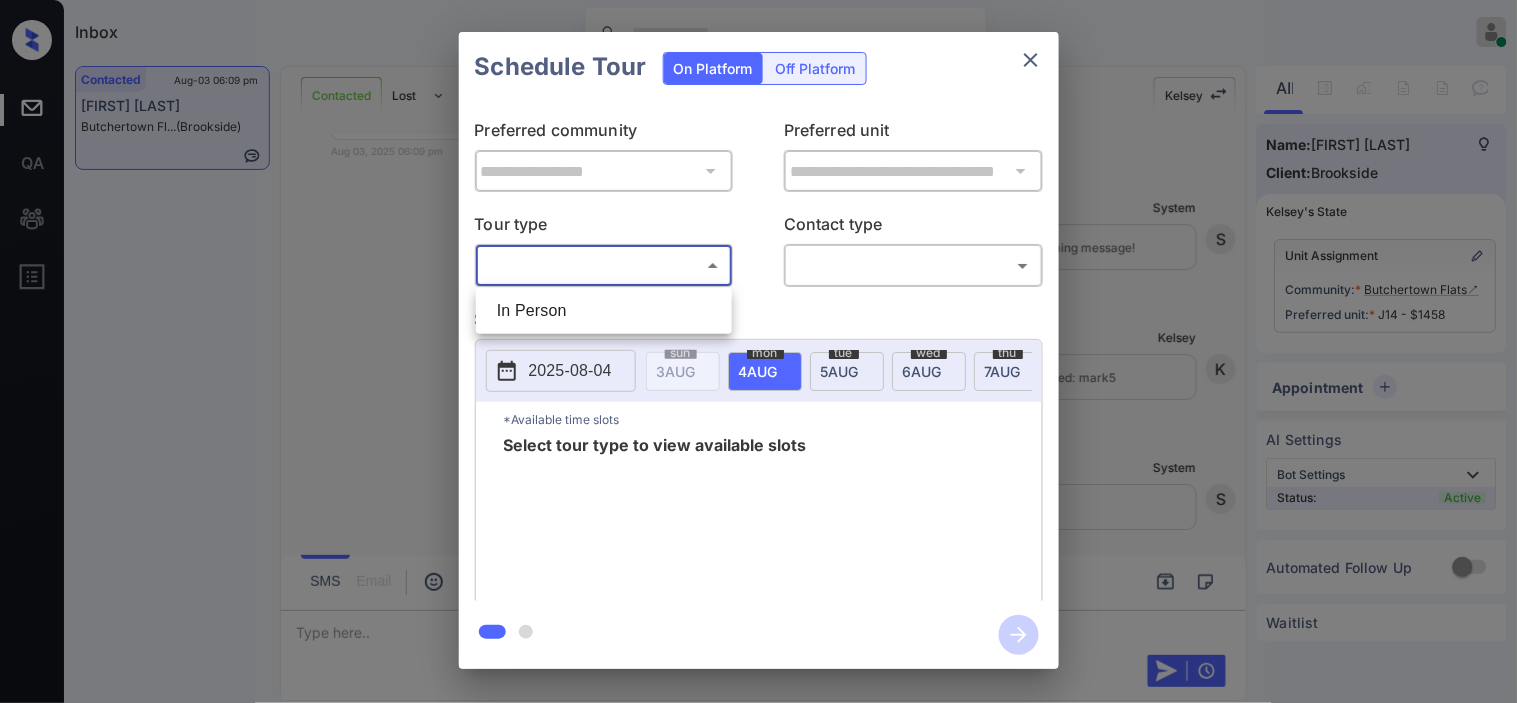click on "In Person" at bounding box center (604, 311) 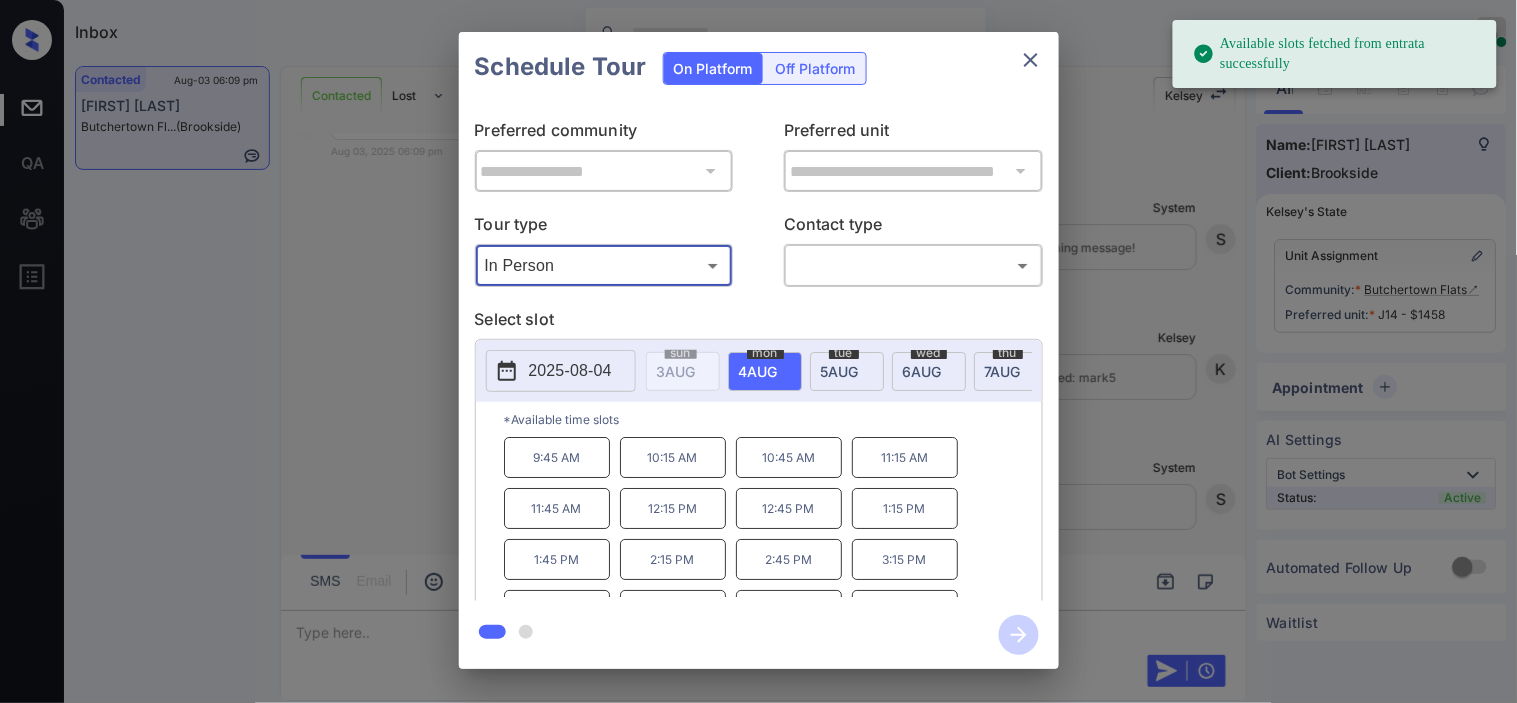 click on "5 AUG" at bounding box center (676, 371) 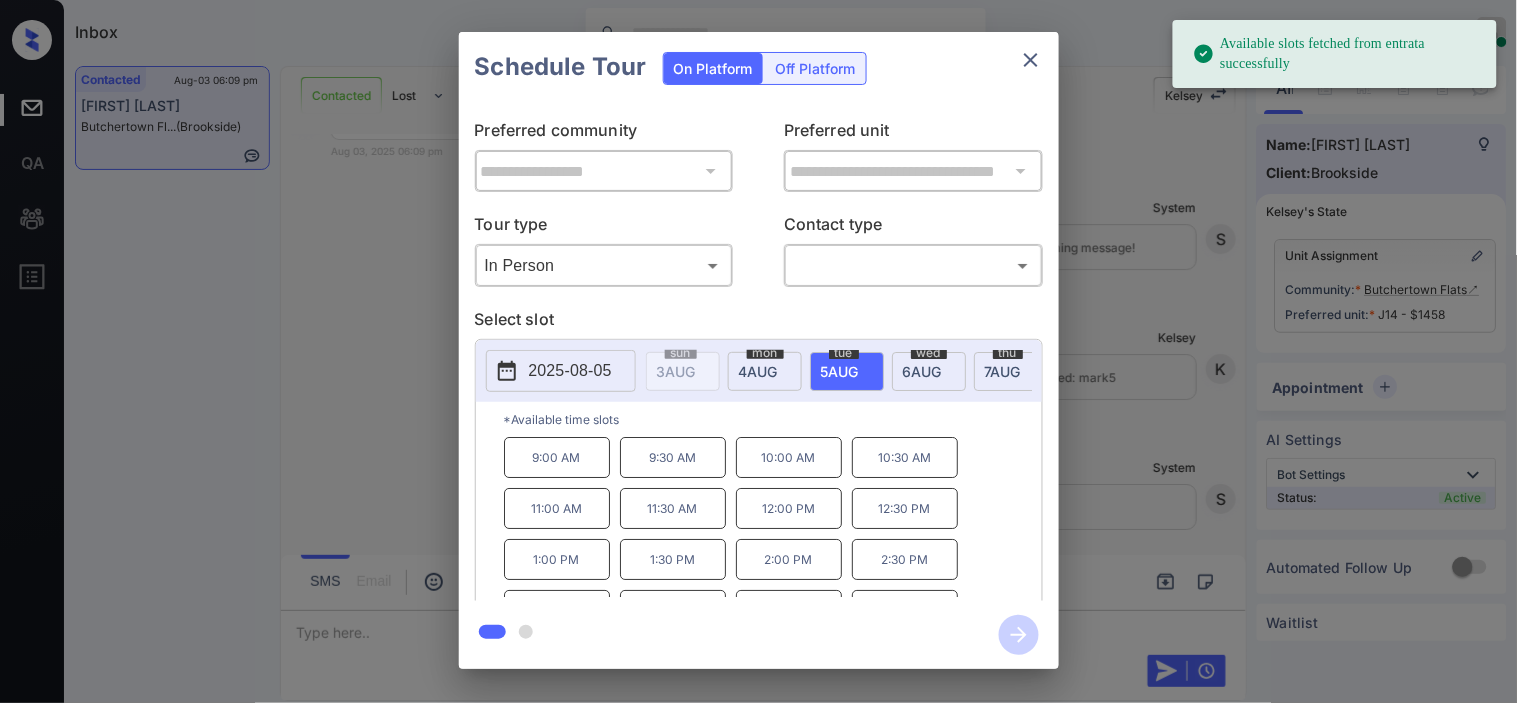 scroll, scrollTop: 85, scrollLeft: 0, axis: vertical 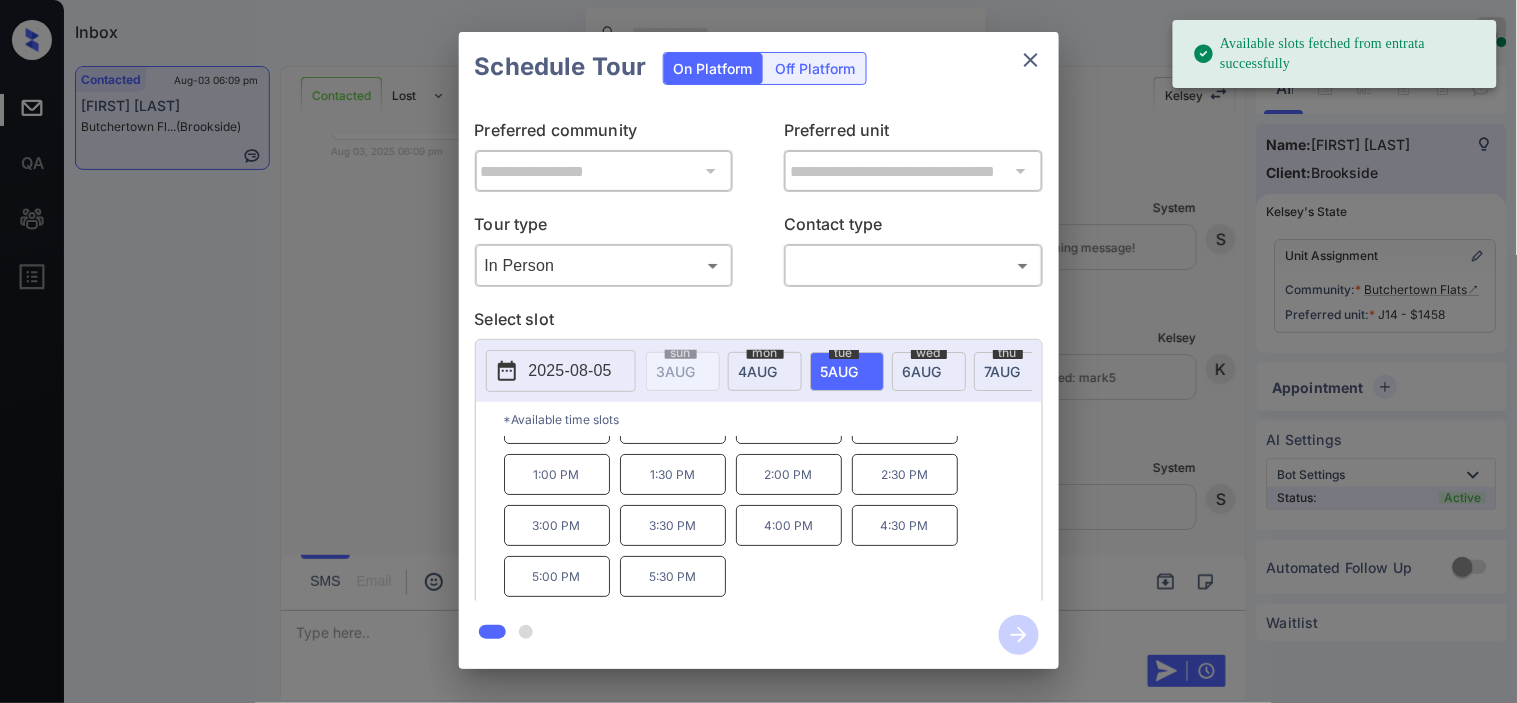 click on "**********" at bounding box center [758, 350] 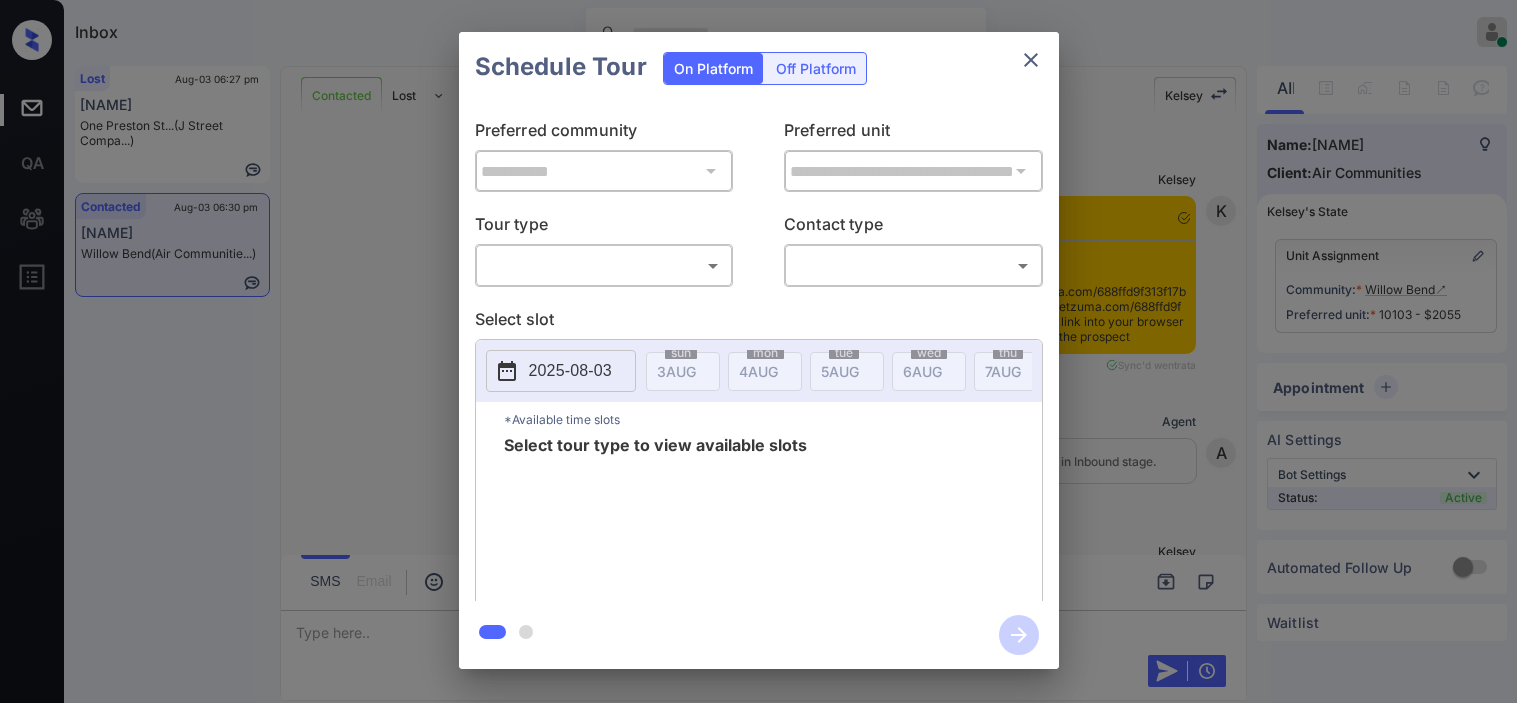 scroll, scrollTop: 0, scrollLeft: 0, axis: both 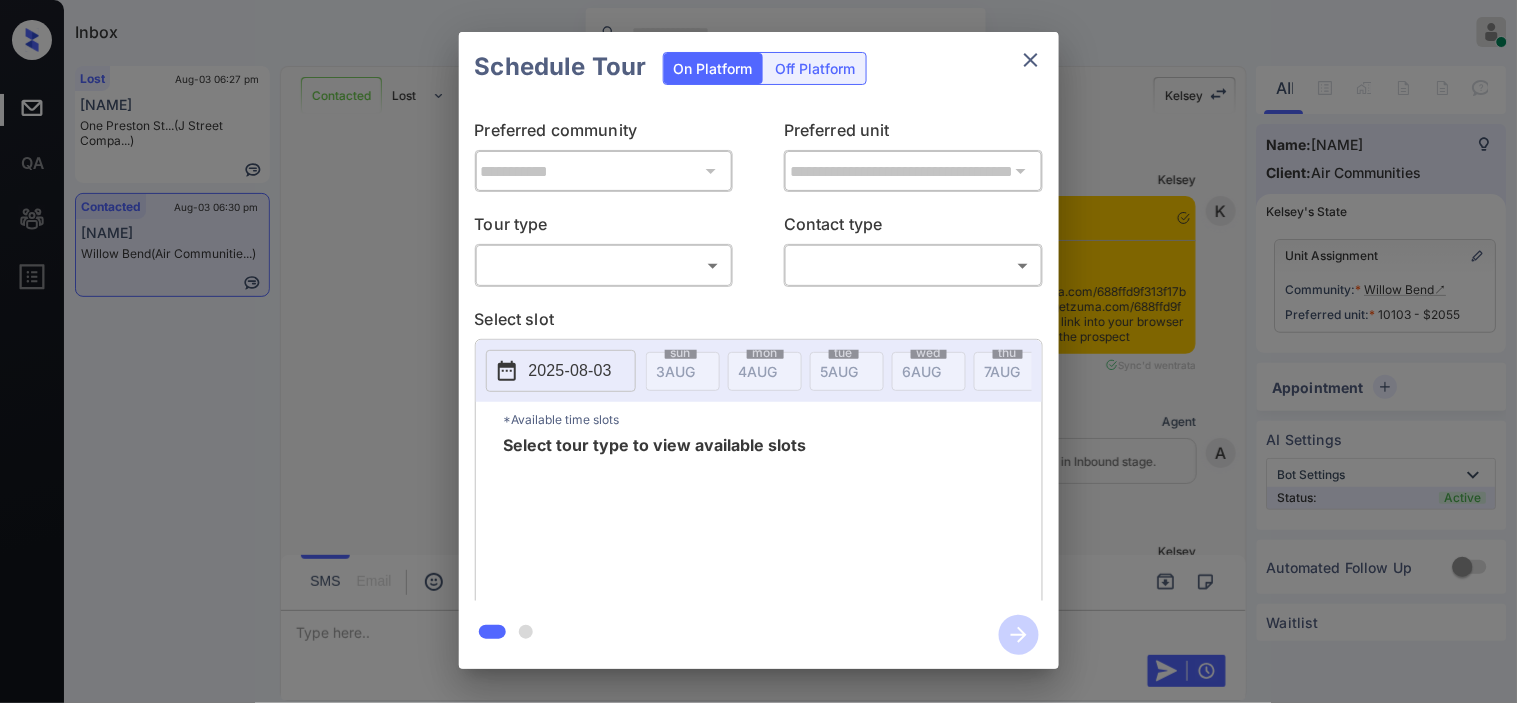 click on "Inbox Kristine Capara Online Set yourself   offline Set yourself   on break Profile Switch to  dark  mode Sign out Lost Aug-03 06:27 pm   [NAME] One Preston St...  (J Street Compa...) Contacted Aug-03 06:30 pm   [NAME] Willow Bend  (Air Communitie...) Contacted Lost Lead Sentiment: Angry Upon sliding the acknowledgement:  Lead will move to lost stage. * ​ SMS and call option will be set to opt out. AFM will be turned off for the lead. Kelsey New Message Kelsey Notes Note: <a href="https://conversation.getzuma.com/688ffd9f313f17b20120abdf">https://conversation.getzuma.com/688ffd9f313f17b20120abdf</a> - Paste this link into your browser to view Kelsey’s conversation with the prospect Aug 03, 2025 05:23 pm  Sync'd w  entrata K New Message Agent Lead created via emailParser in Inbound stage. Aug 03, 2025 05:23 pm A New Message Kelsey Due to the activation of disableLeadTransfer feature flag, Kelsey will no longer transfer ownership of this CRM guest card Aug 03, 2025 05:23 pm K New Message Z A" at bounding box center (758, 351) 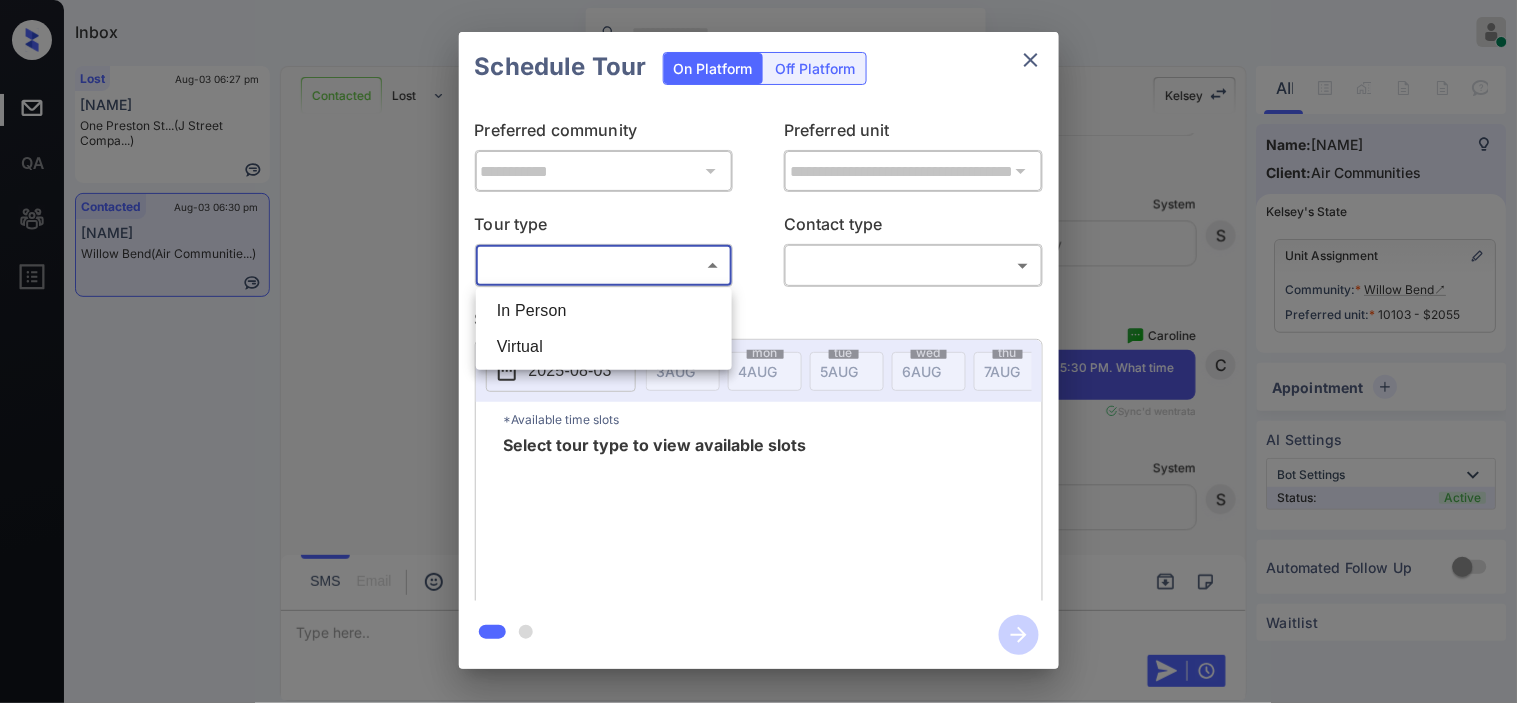 click at bounding box center (758, 351) 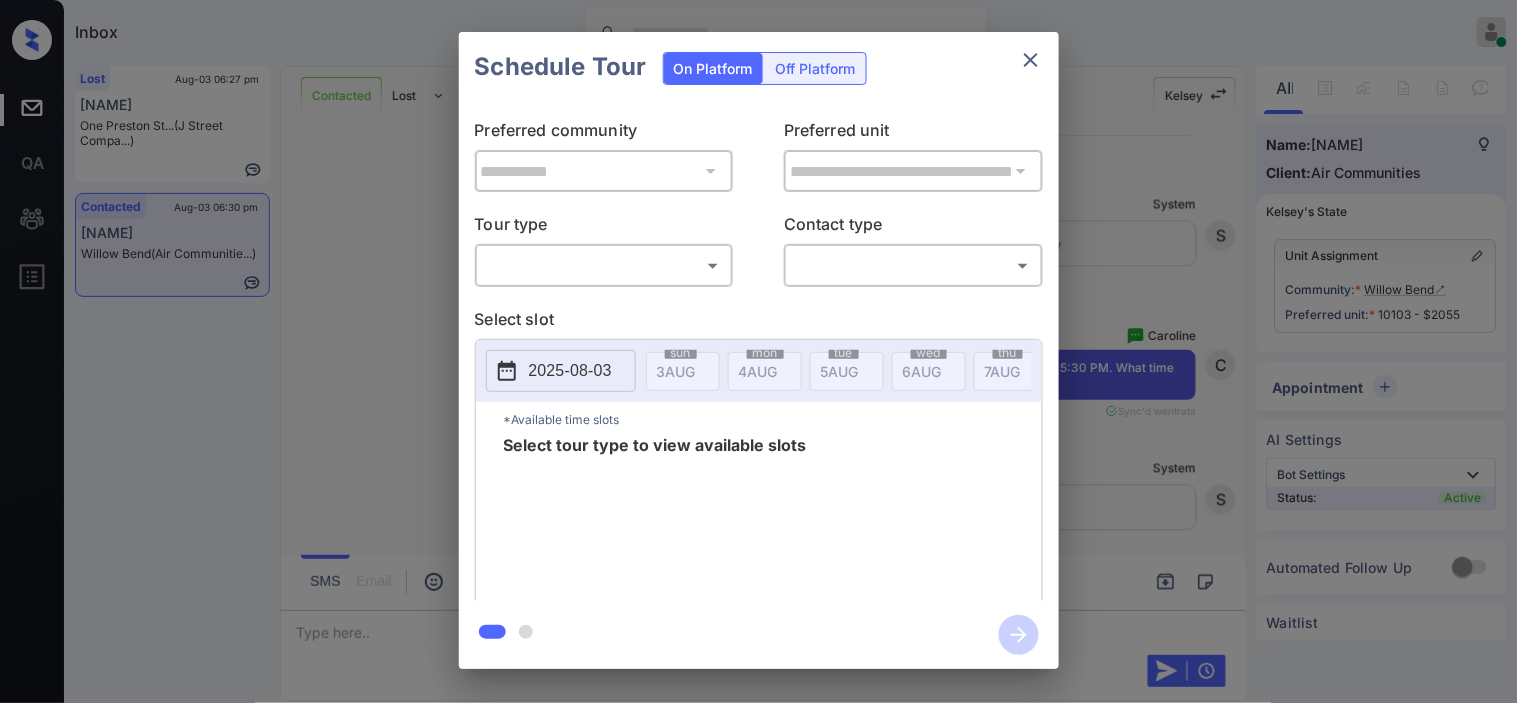 click on "Inbox Kristine Capara Online Set yourself   offline Set yourself   on break Profile Switch to  dark  mode Sign out Lost Aug-03 06:27 pm   Marcus Negrete One Preston St...  (J Street Compa...) Contacted Aug-03 06:30 pm   Andrew Widdoes Willow Bend  (Air Communitie...) Contacted Lost Lead Sentiment: Angry Upon sliding the acknowledgement:  Lead will move to lost stage. * ​ SMS and call option will be set to opt out. AFM will be turned off for the lead. Kelsey New Message Kelsey Notes Note: <a href="https://conversation.getzuma.com/688ffd9f313f17b20120abdf">https://conversation.getzuma.com/688ffd9f313f17b20120abdf</a> - Paste this link into your browser to view Kelsey’s conversation with the prospect Aug 03, 2025 05:23 pm  Sync'd w  entrata K New Message Agent Lead created via emailParser in Inbound stage. Aug 03, 2025 05:23 pm A New Message Kelsey Due to the activation of disableLeadTransfer feature flag, Kelsey will no longer transfer ownership of this CRM guest card Aug 03, 2025 05:23 pm K New Message Z A" at bounding box center (758, 351) 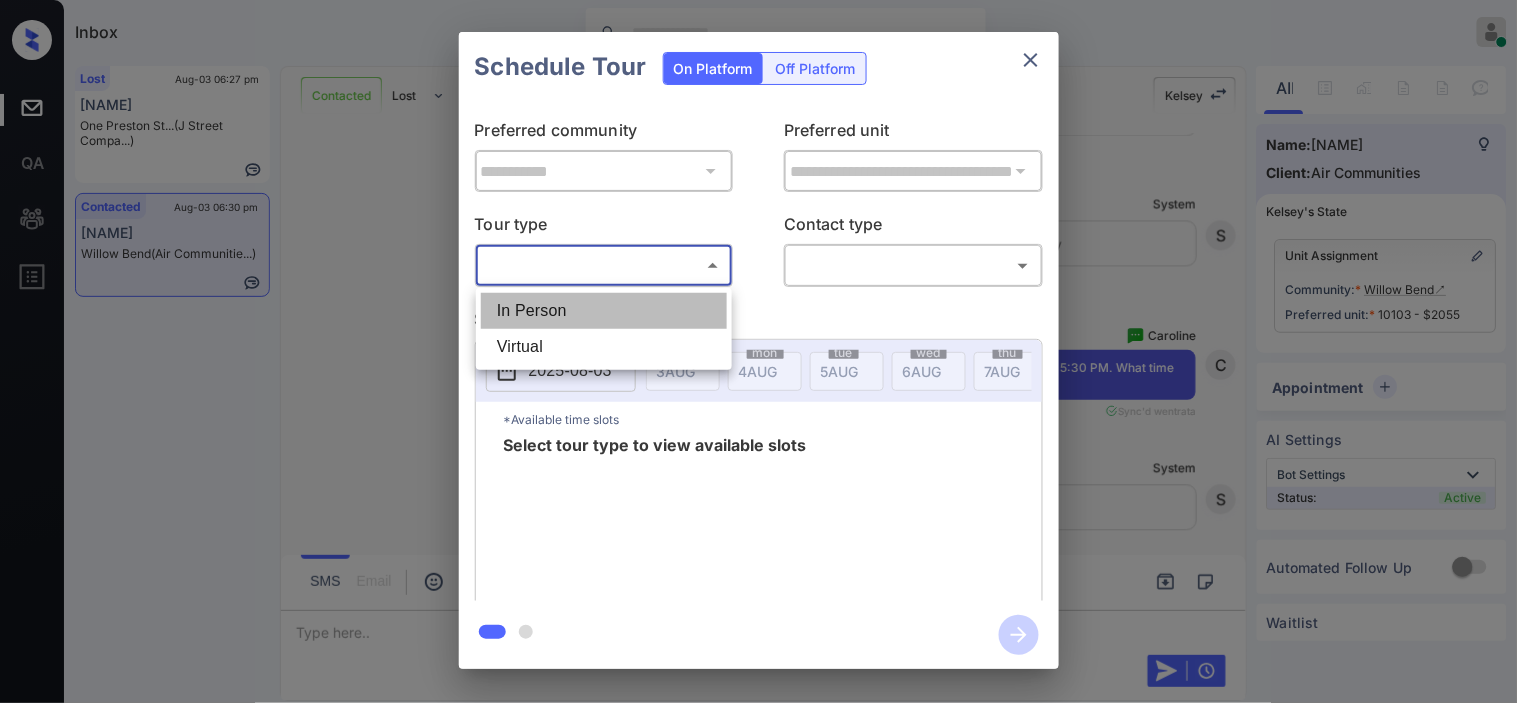 click on "In Person" at bounding box center (604, 311) 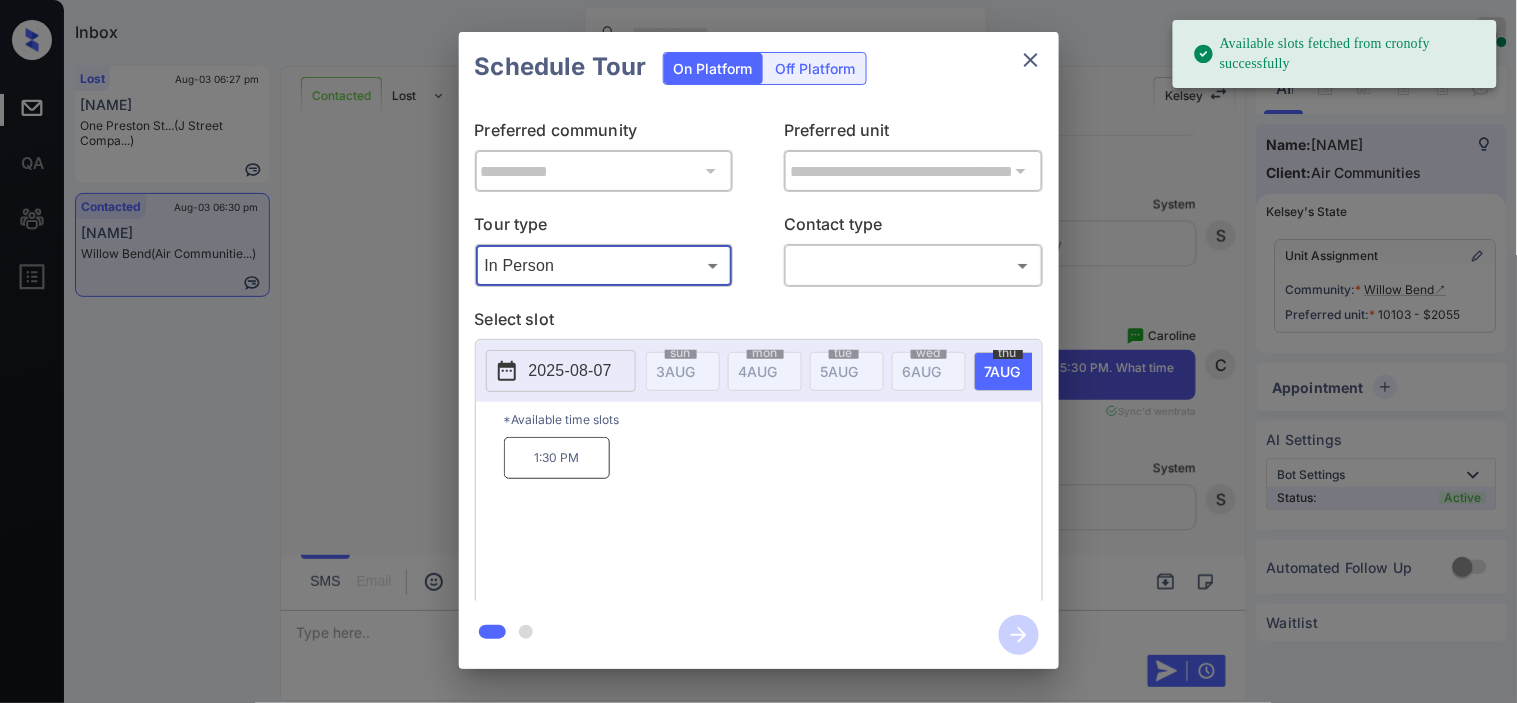 click 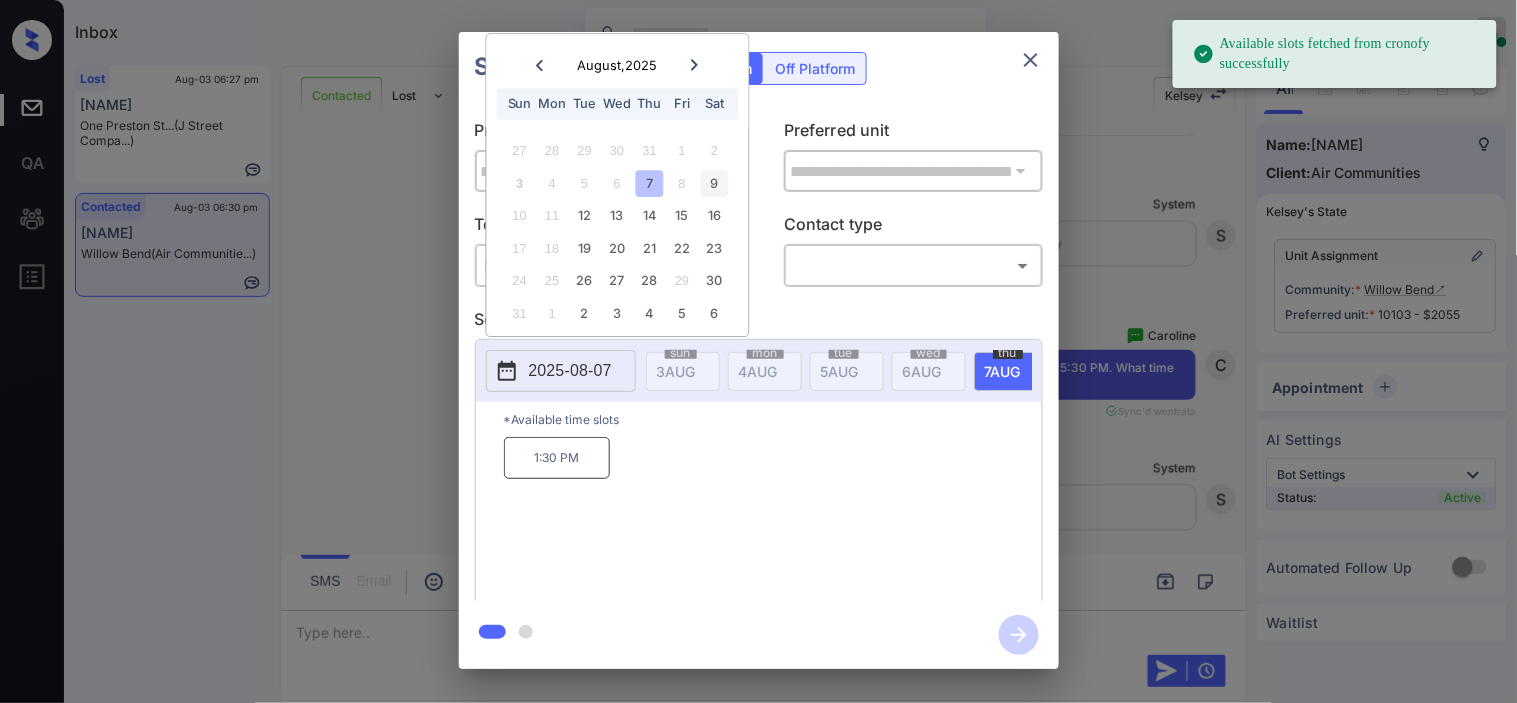 click on "9" at bounding box center (714, 183) 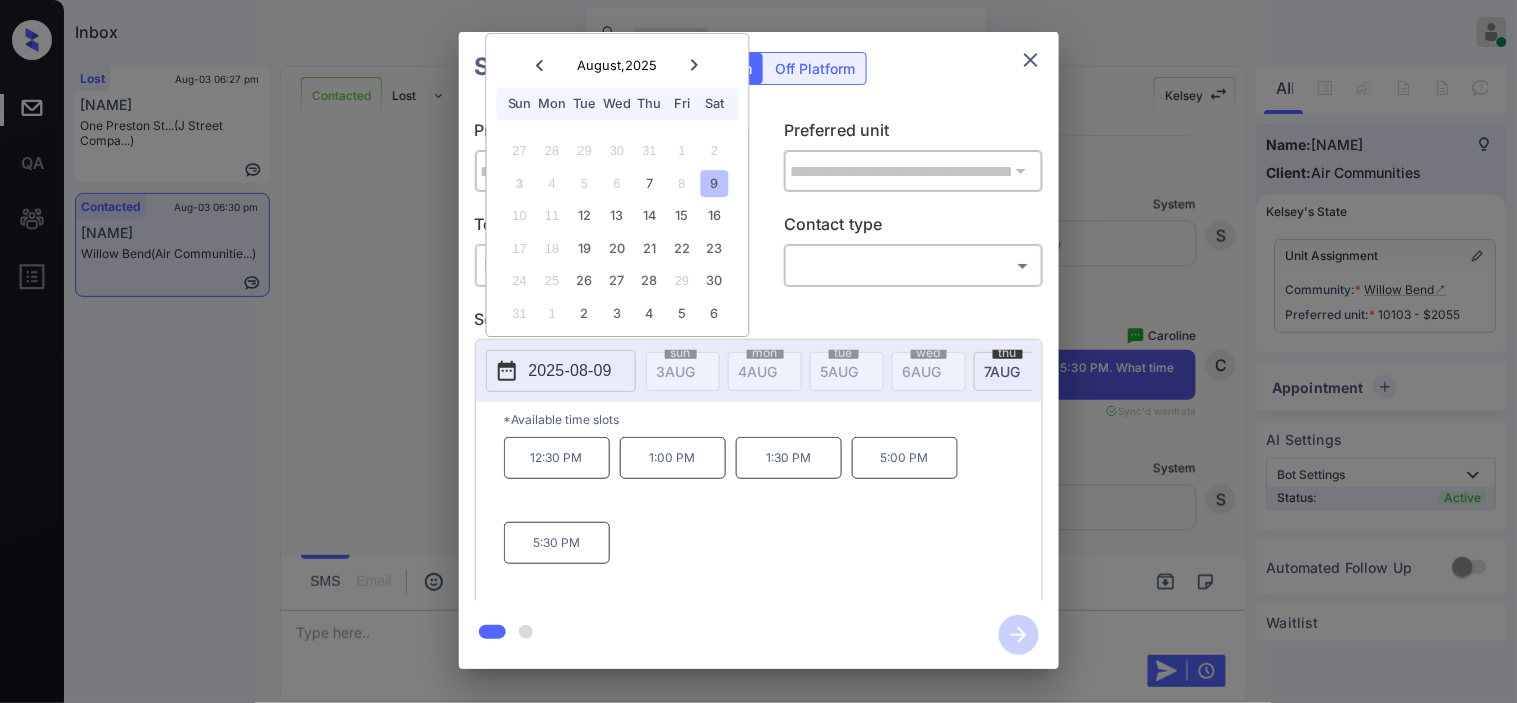 click on "**********" at bounding box center [758, 350] 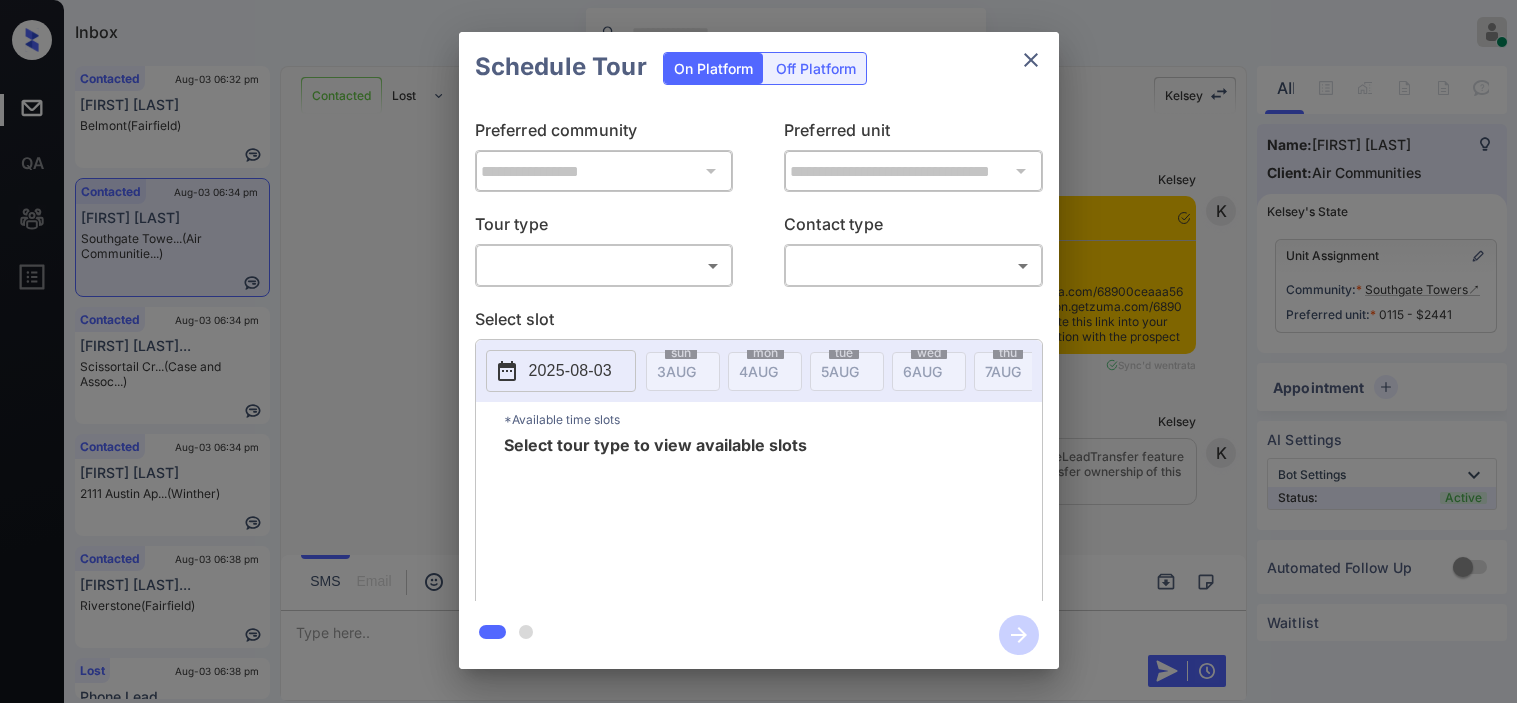 click on "Inbox Kristine Capara Online Set yourself   offline Set yourself   on break Profile Switch to  dark  mode Sign out Contacted Aug-03 06:32 pm   Kenneth Bugsby Belmont  (Fairfield) Contacted Aug-03 06:34 pm   Alex Odio Southgate Towe...  (Air Communitie...) Contacted Aug-03 06:34 pm   Christian Slad... Scissortail Cr...  (Case and Assoc...) Contacted Aug-03 06:34 pm   Asia McGauley 2111 Austin Ap...  (Winther) Contacted Aug-03 06:38 pm   Shannon Secrea... Riverstone  (Fairfield) Lost Aug-03 06:38 pm   Phone Lead Flamingo Point  (Air Communitie...) Contacted Lost Lead Sentiment: Angry Upon sliding the acknowledgement:  Lead will move to lost stage. * ​ SMS and call option will be set to opt out. AFM will be turned off for the lead. Kelsey New Message Kelsey Notes Note: <a href="https://conversation.getzuma.com/68900ceaaa56db79fb3167b2">https://conversation.getzuma.com/68900ceaaa56db79fb3167b2</a> - Paste this link into your browser to view Kelsey’s conversation with the prospect Aug 03, 2025 06:29 pm entrata" at bounding box center (758, 351) 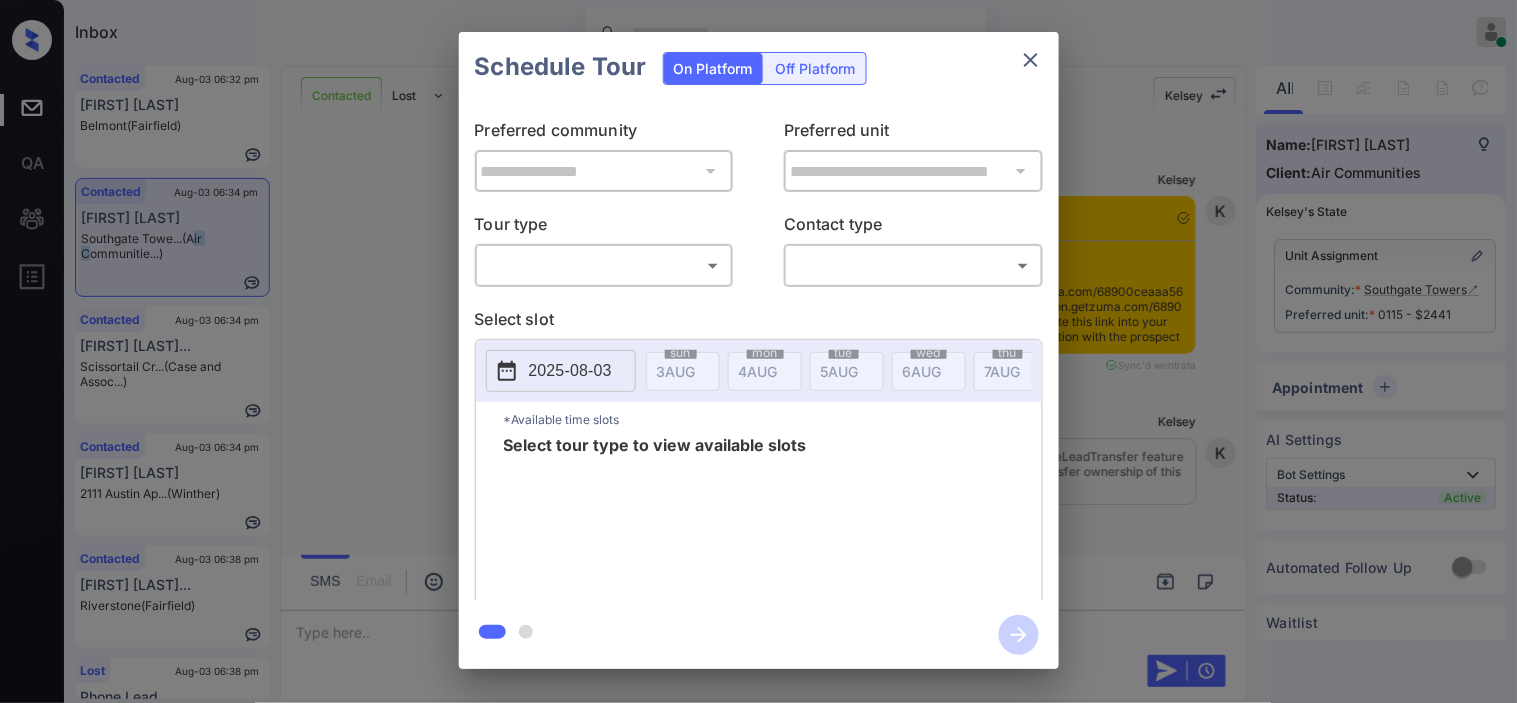 scroll, scrollTop: 1517, scrollLeft: 0, axis: vertical 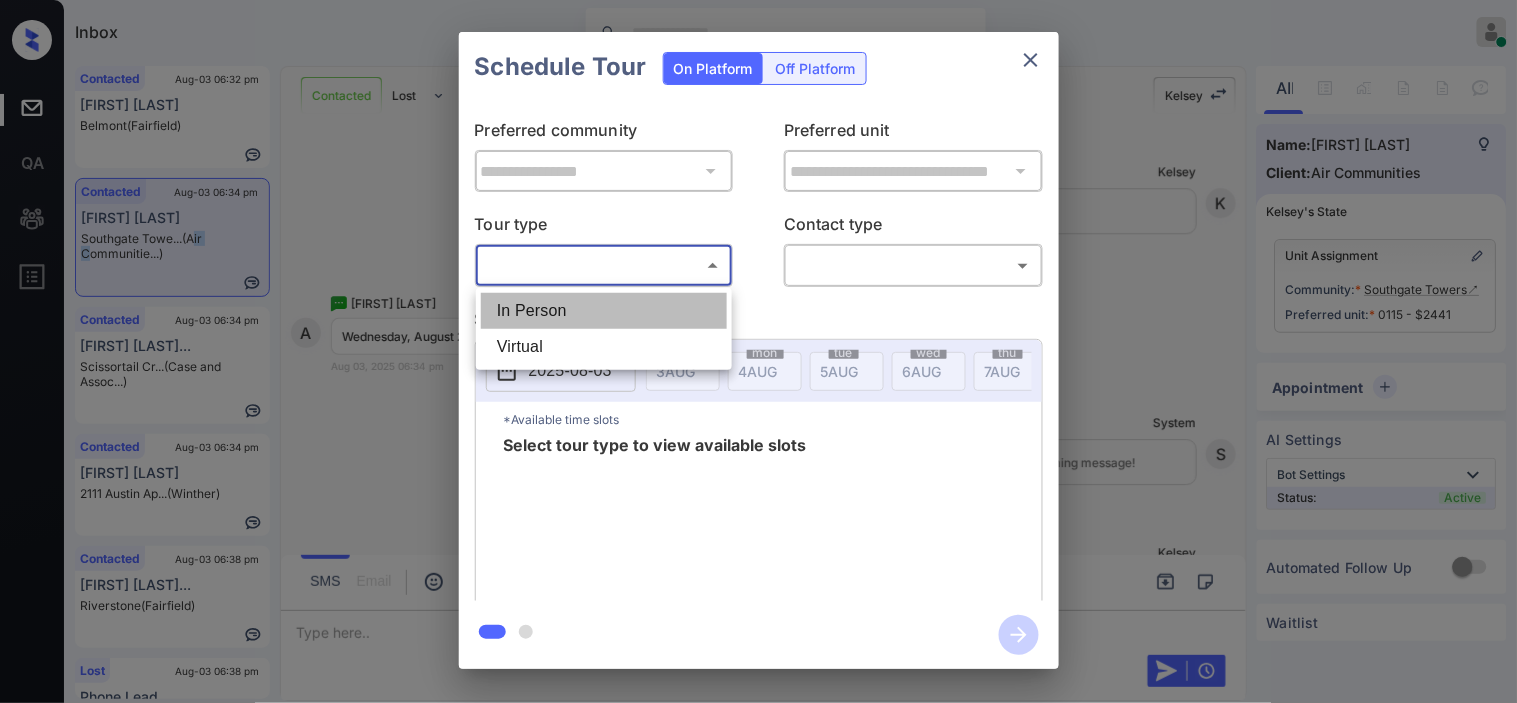 click on "In Person" at bounding box center [604, 311] 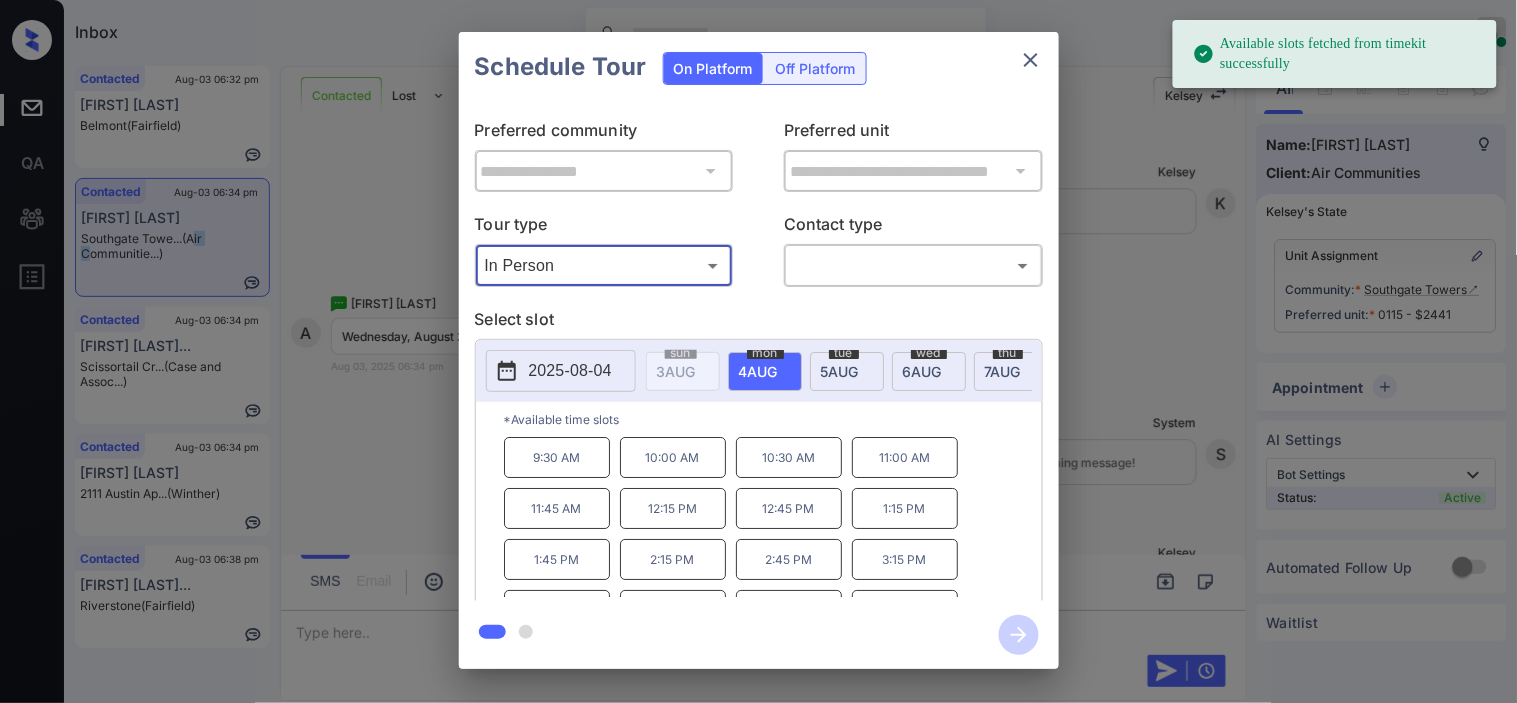 click 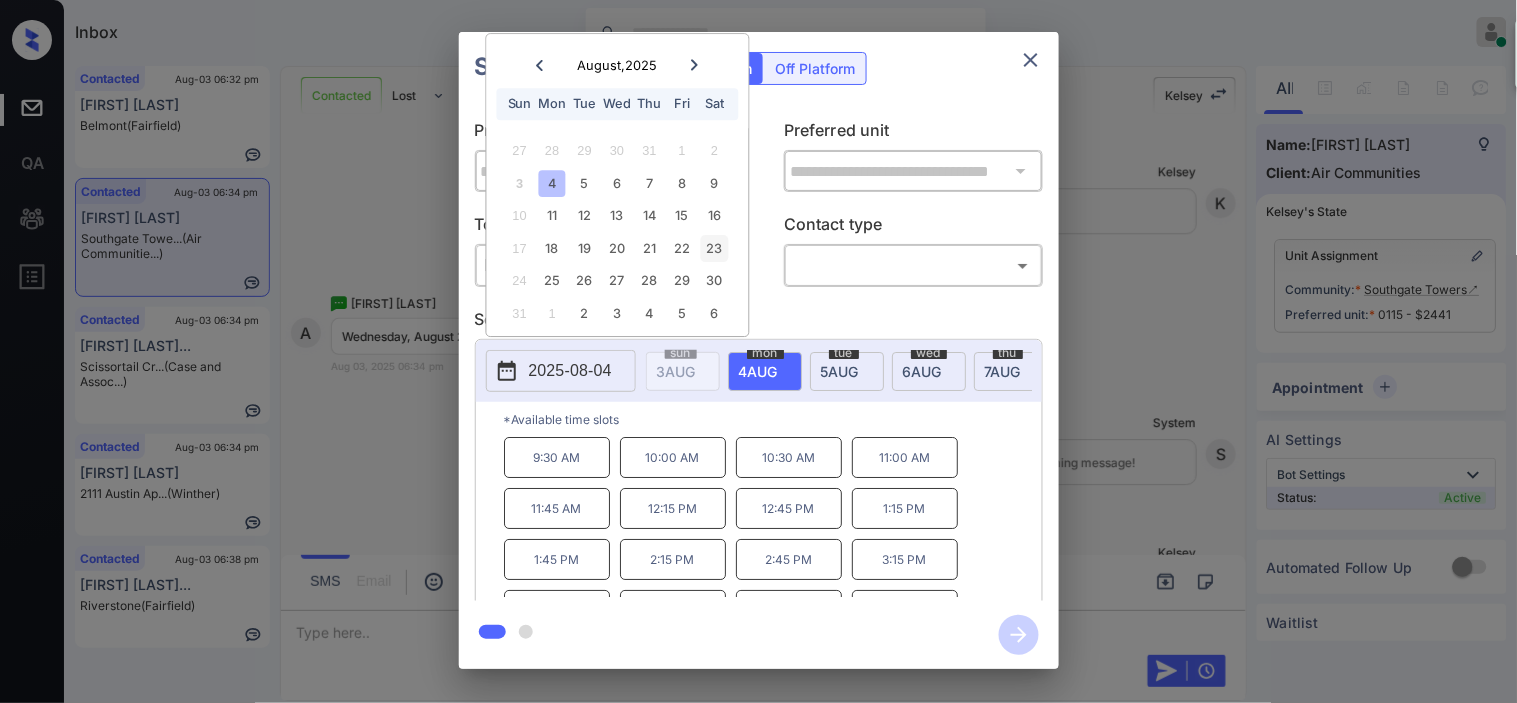 click on "23" at bounding box center (714, 248) 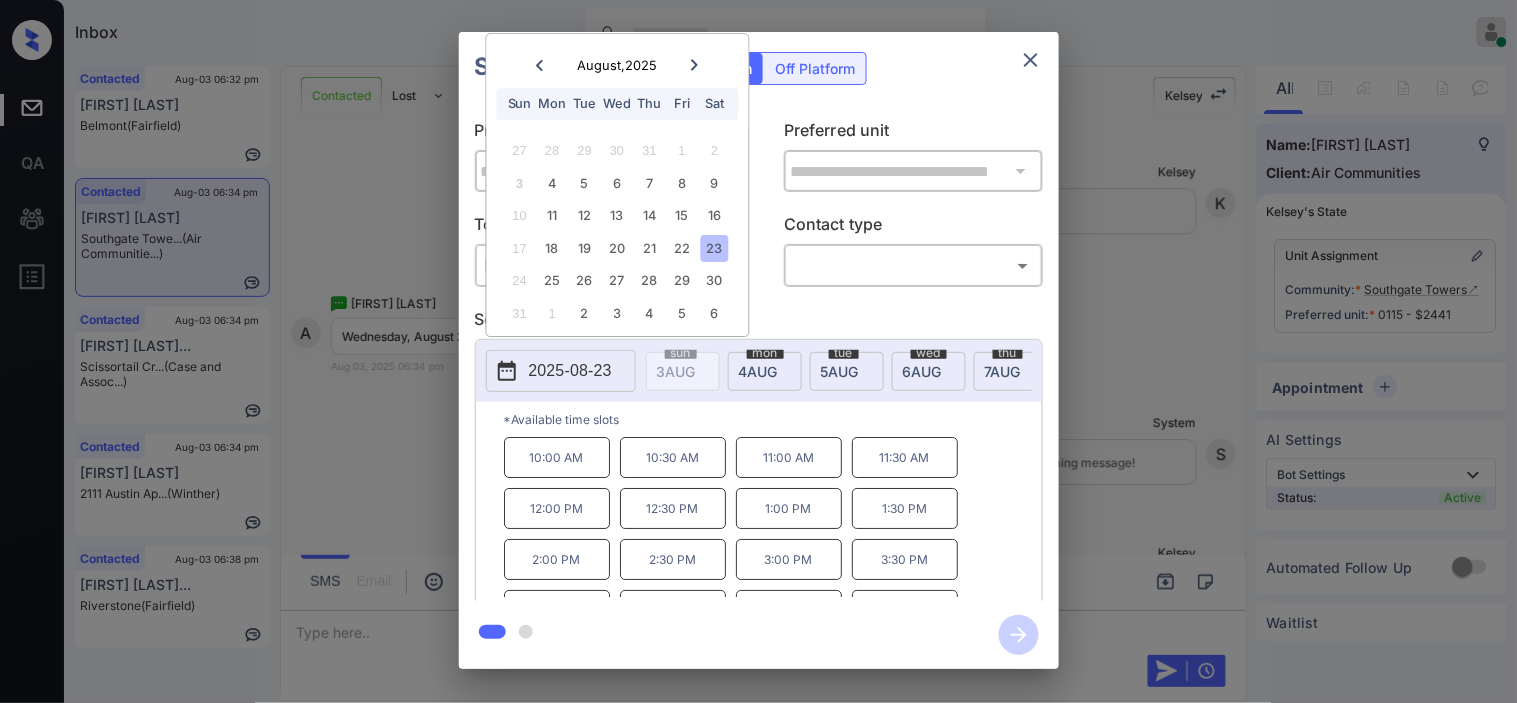 scroll, scrollTop: 85, scrollLeft: 0, axis: vertical 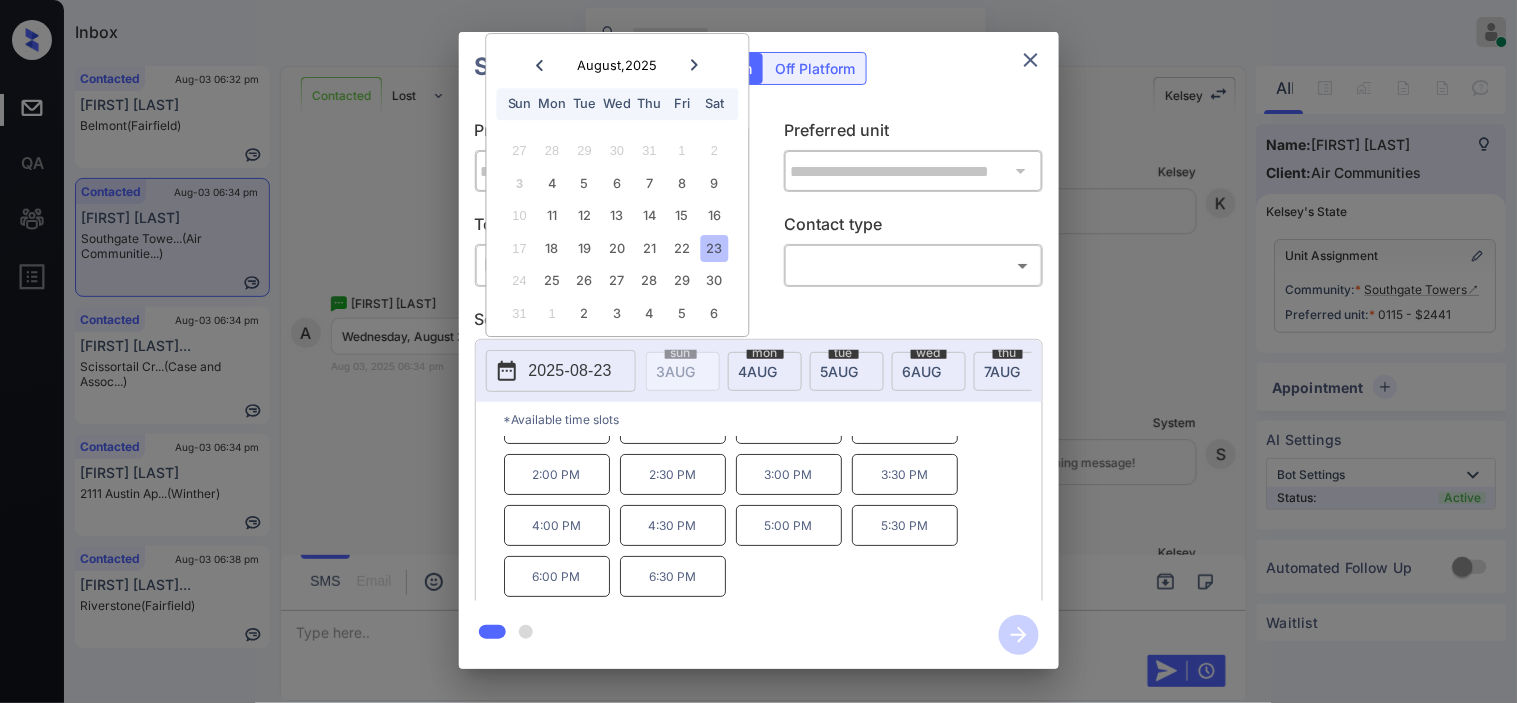 click on "**********" at bounding box center (758, 350) 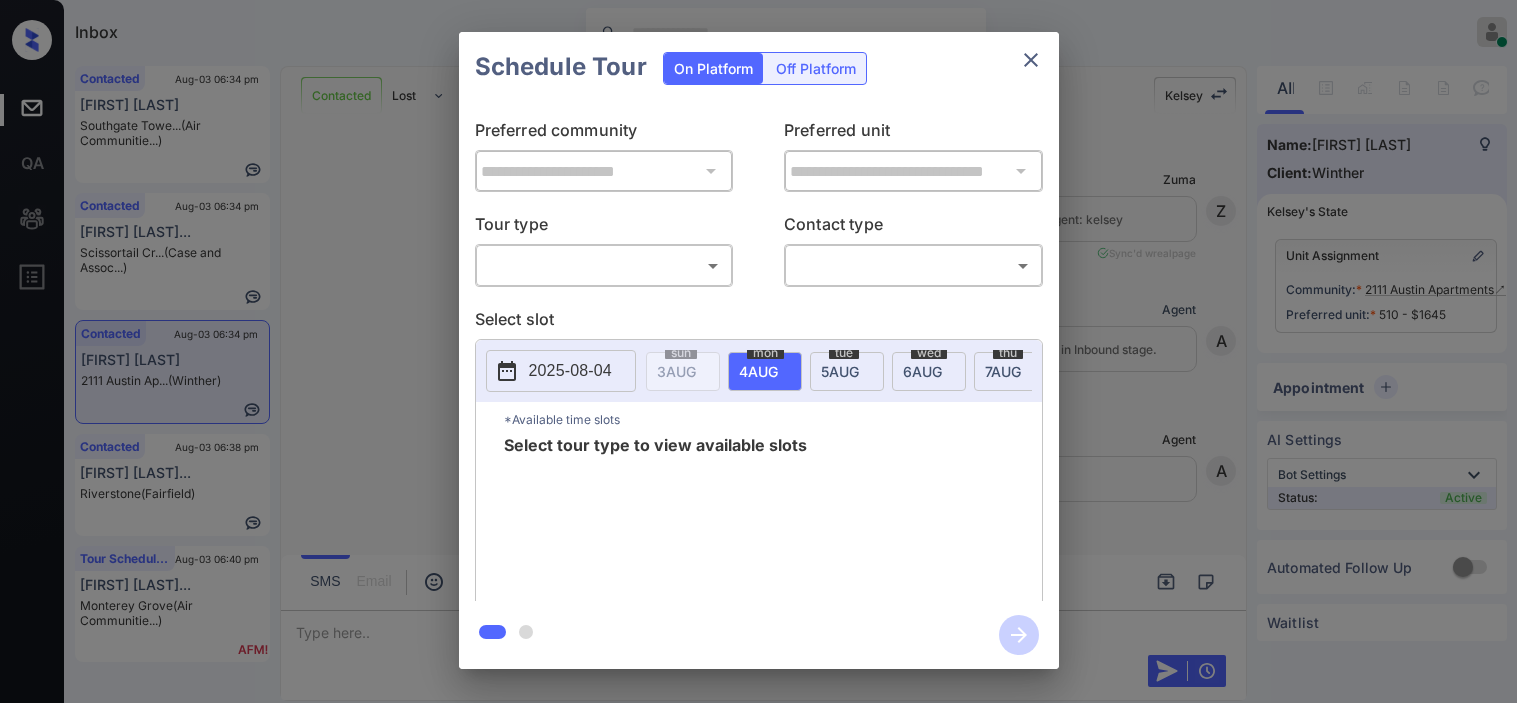 scroll, scrollTop: 0, scrollLeft: 0, axis: both 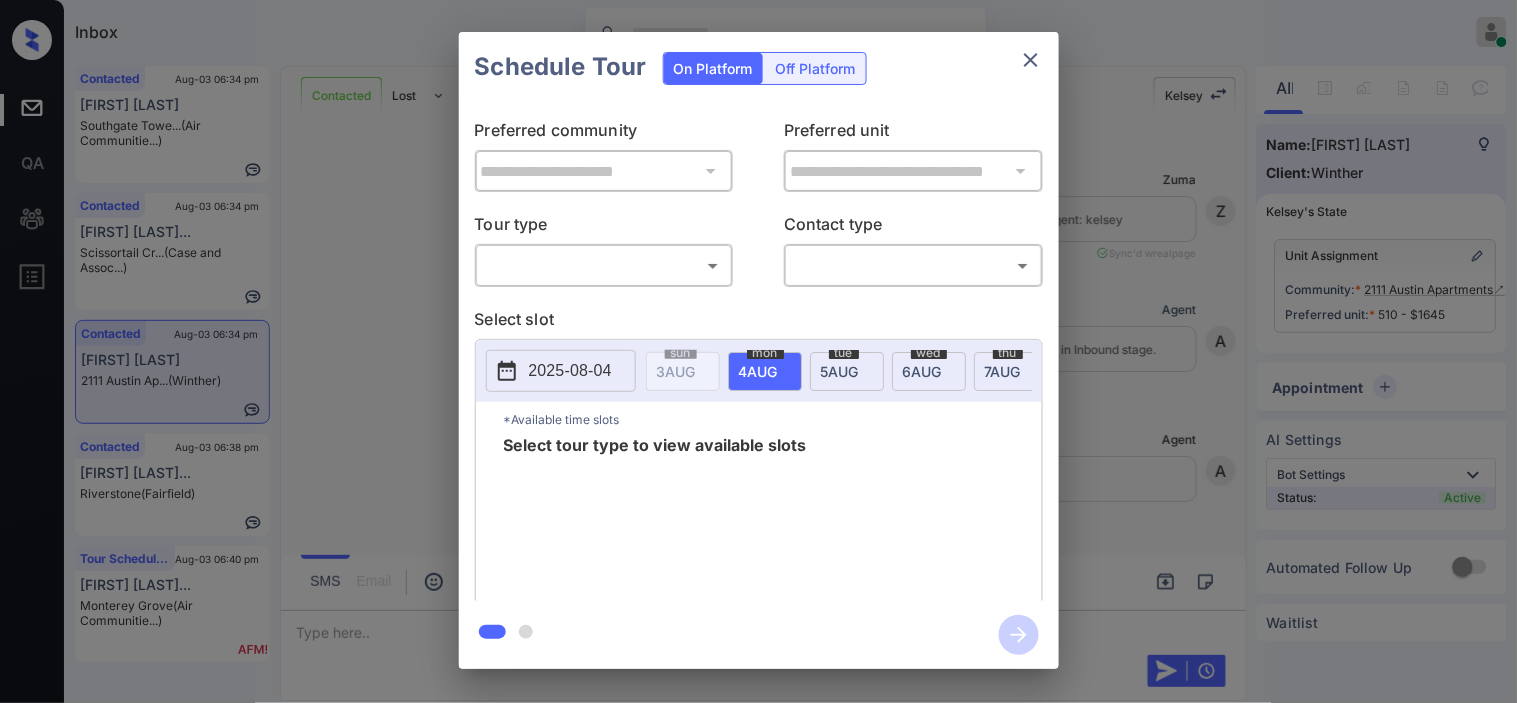 click on "Inbox Kristine Capara Online Set yourself   offline Set yourself   on break Profile Switch to  dark  mode Sign out Contacted Aug-03 06:34 pm   Alex Odio Southgate Towe...  (Air Communitie...) Contacted Aug-03 06:34 pm   Christian Slad... Scissortail Cr...  (Case and Assoc...) Contacted Aug-03 06:34 pm   Asia McGauley 2111 Austin Ap...  (Winther) Contacted Aug-03 06:38 pm   Shannon Secrea... Riverstone  (Fairfield) Tour Scheduled Aug-03 06:40 pm   Rashmi Ramacha... Monterey Grove  (Air Communitie...) Contacted Lost Lead Sentiment: Angry Upon sliding the acknowledgement:  Lead will move to lost stage. * ​ SMS and call option will be set to opt out. AFM will be turned off for the lead. Kelsey New Message Zuma Lead transferred to leasing agent: kelsey Aug 03, 2025 06:15 pm  Sync'd w  realpage Z New Message Agent Lead created via emailParser in Inbound stage. Aug 03, 2025 06:15 pm A New Message Agent AFM Request sent to Kelsey. Aug 03, 2025 06:15 pm A New Message Agent Notes Note: Aug 03, 2025 06:15 pm A Kelsey" at bounding box center (758, 351) 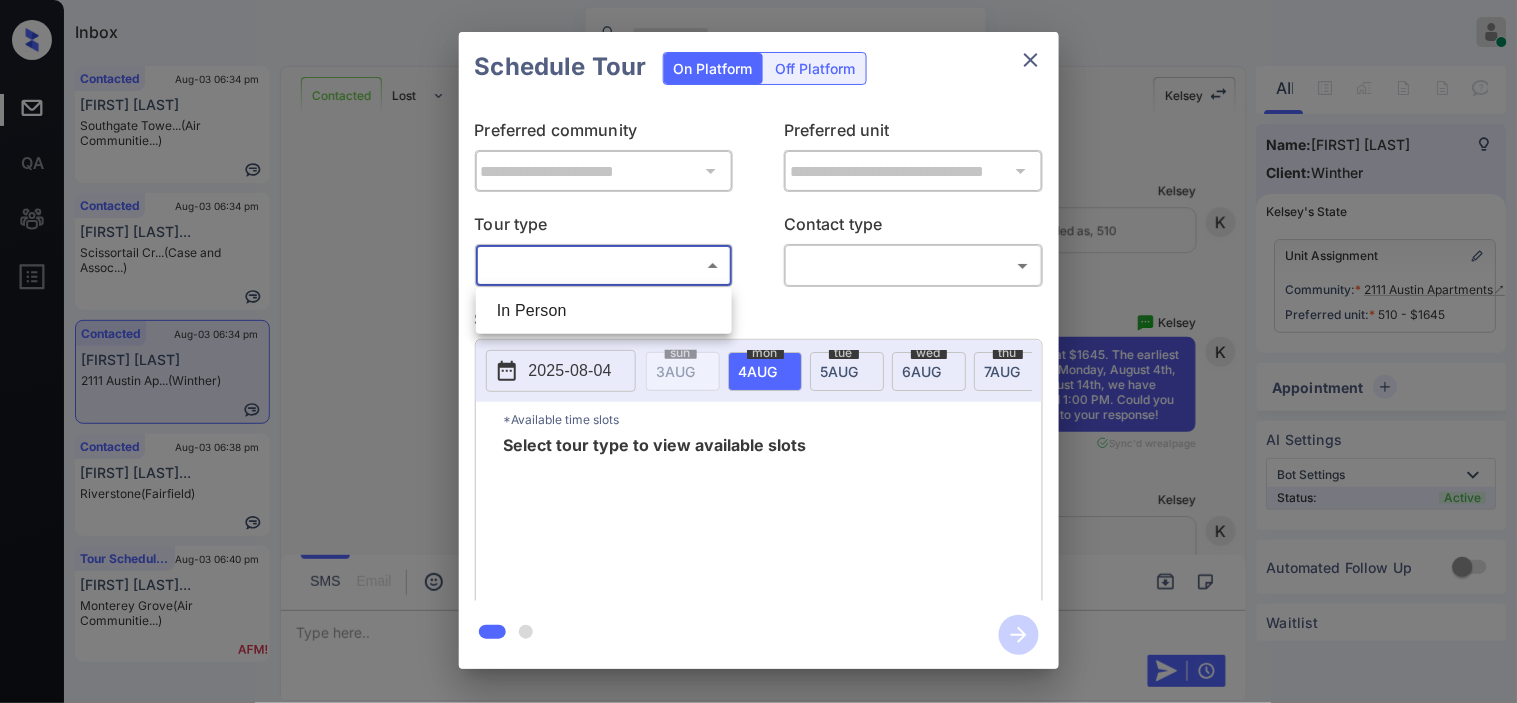 click on "In Person" at bounding box center [604, 311] 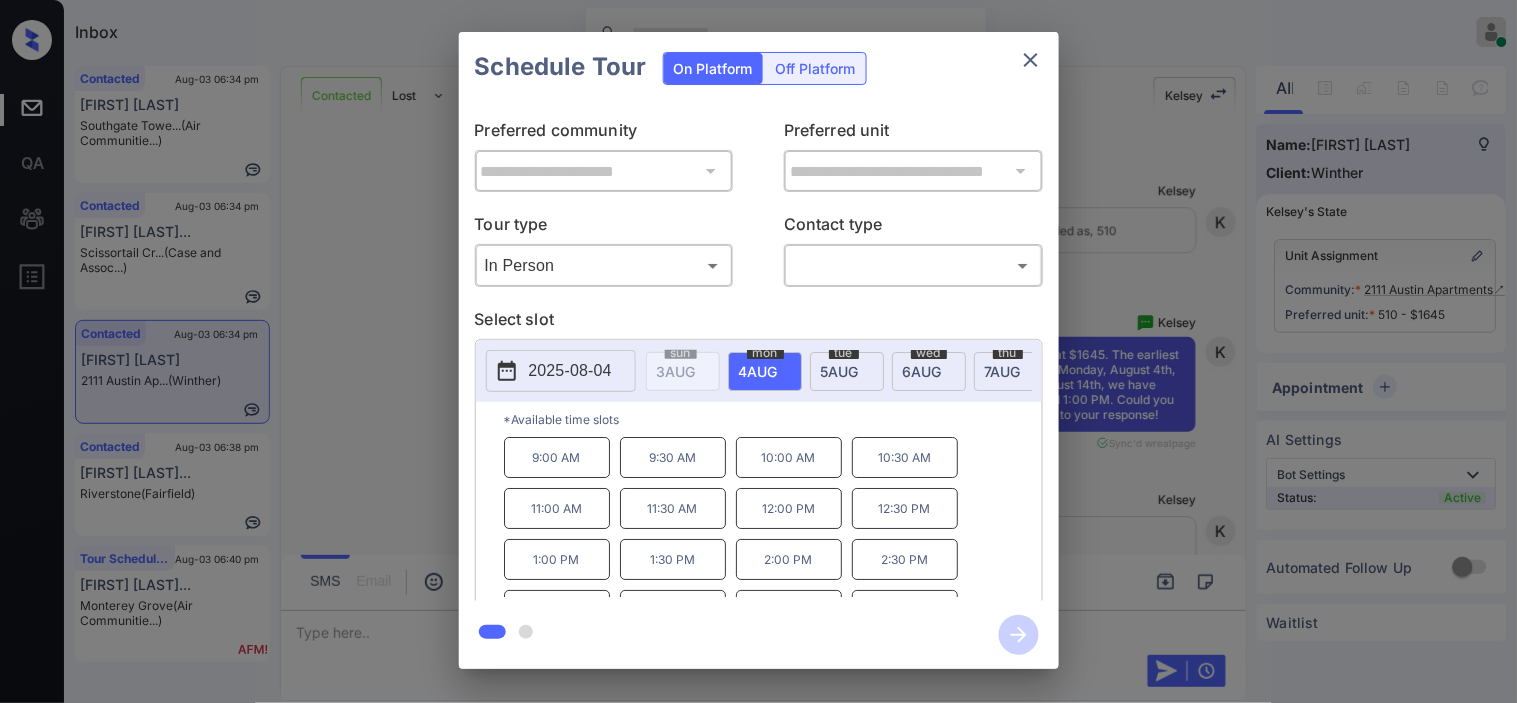 click on "2025-08-04" at bounding box center [561, 371] 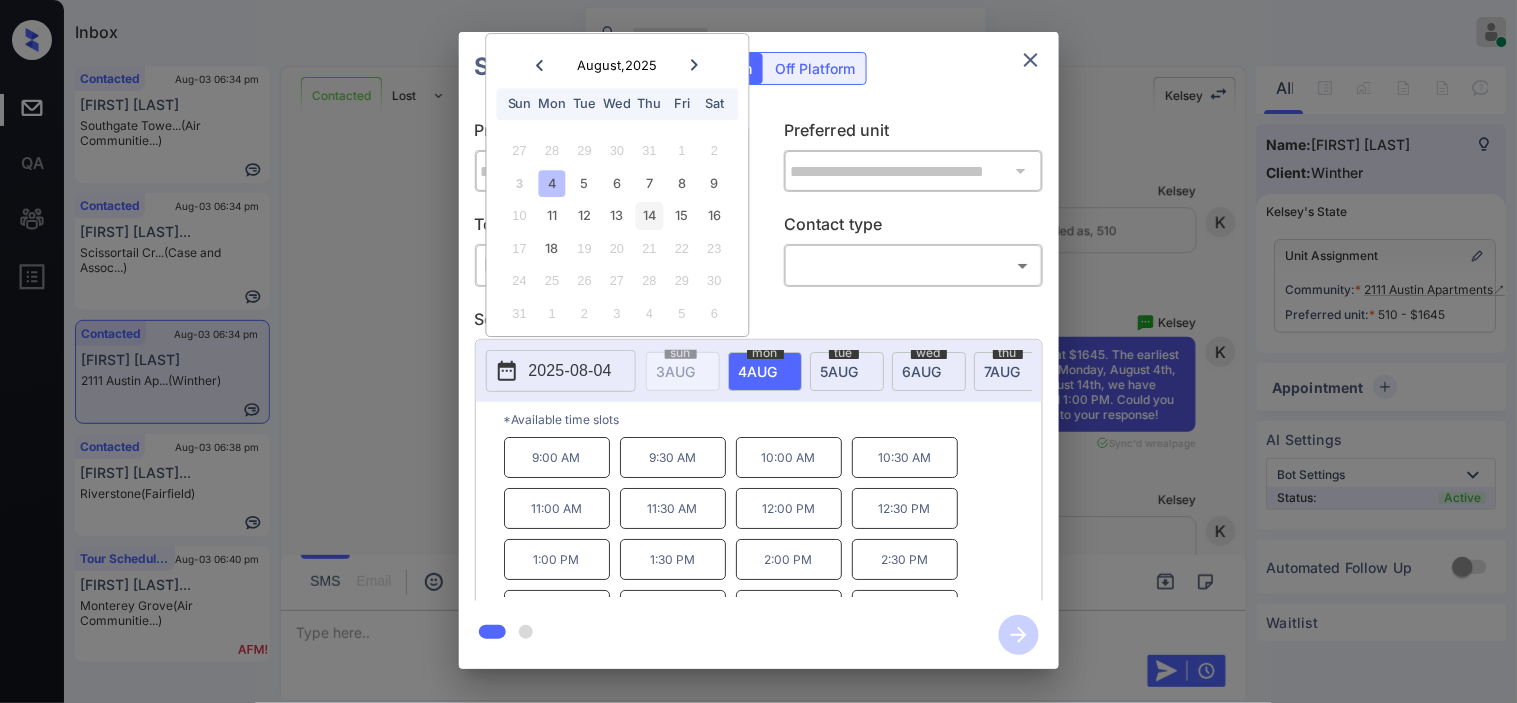 click on "14" at bounding box center (649, 216) 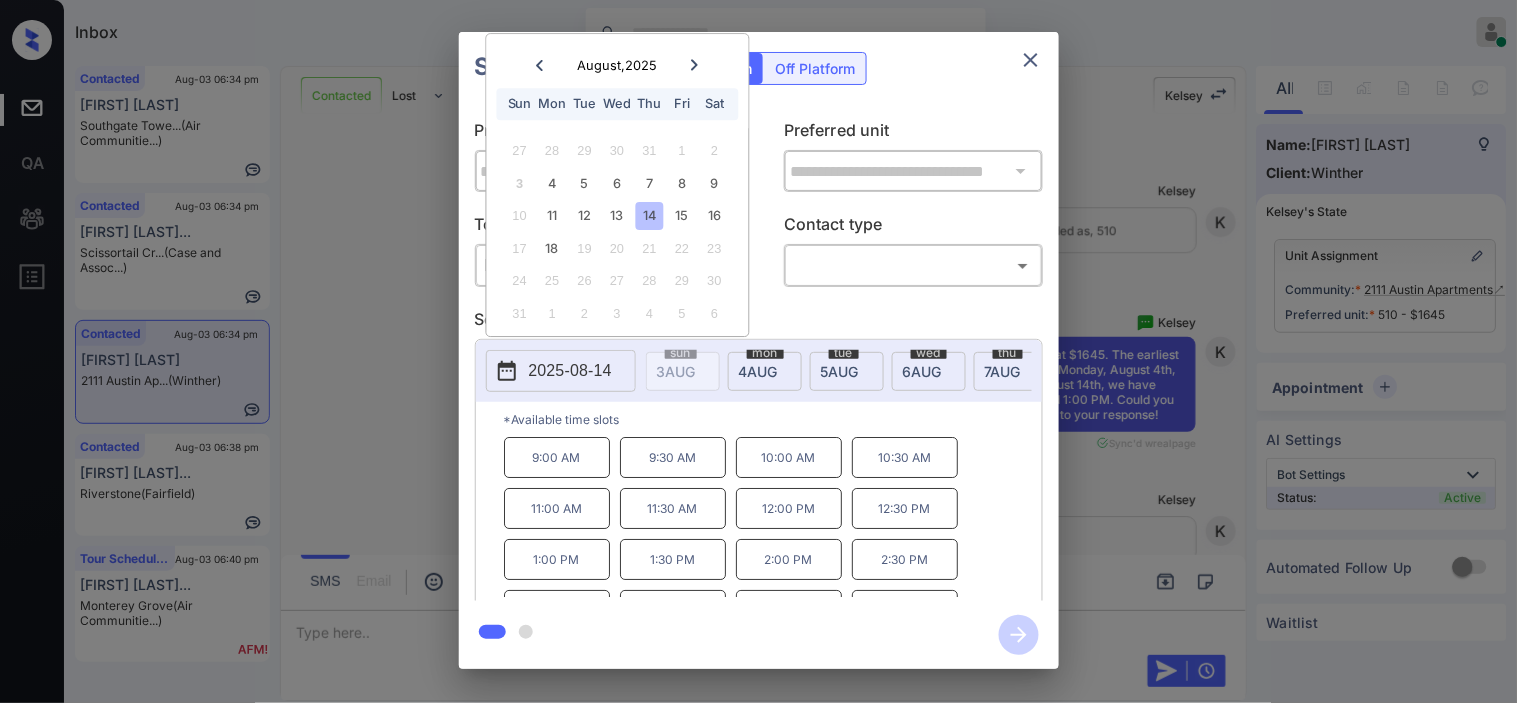 click on "**********" at bounding box center [758, 350] 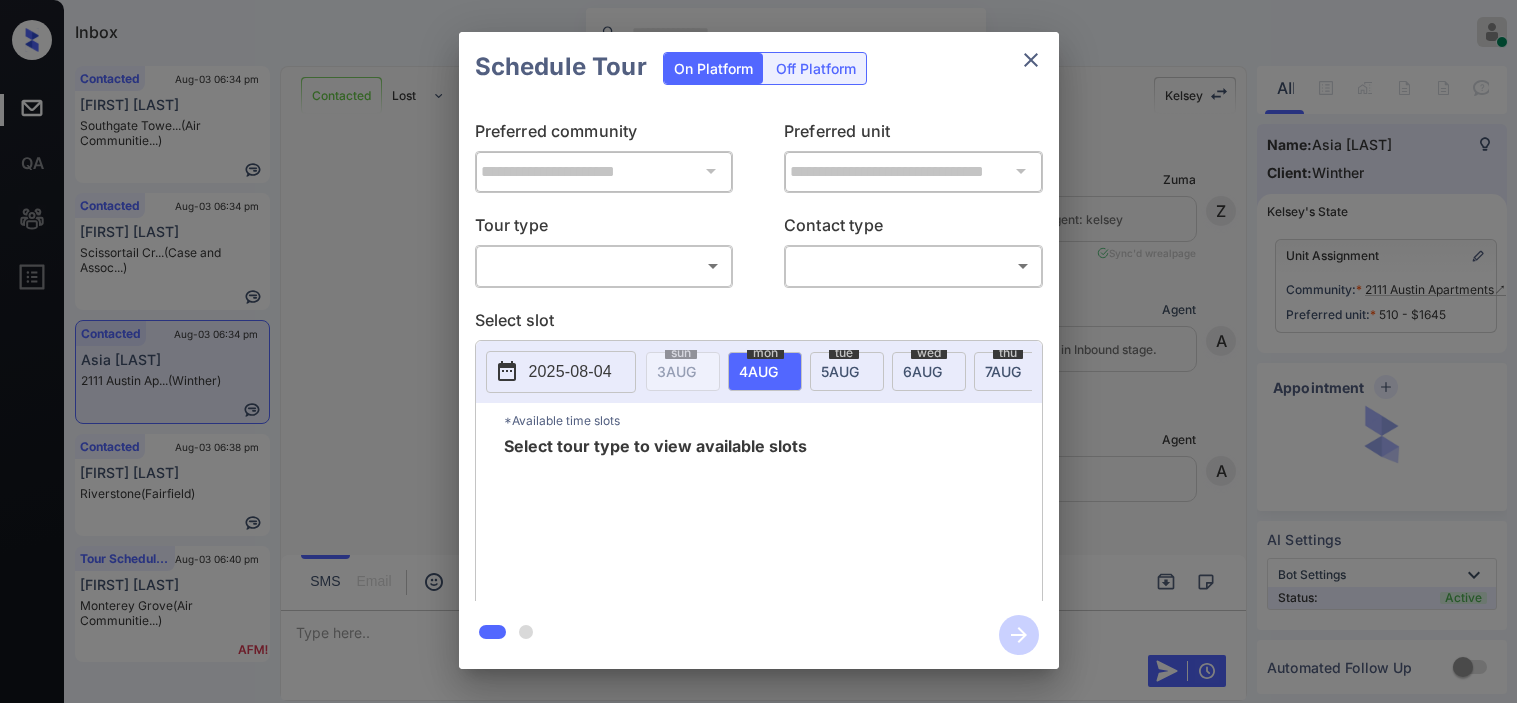 scroll, scrollTop: 0, scrollLeft: 0, axis: both 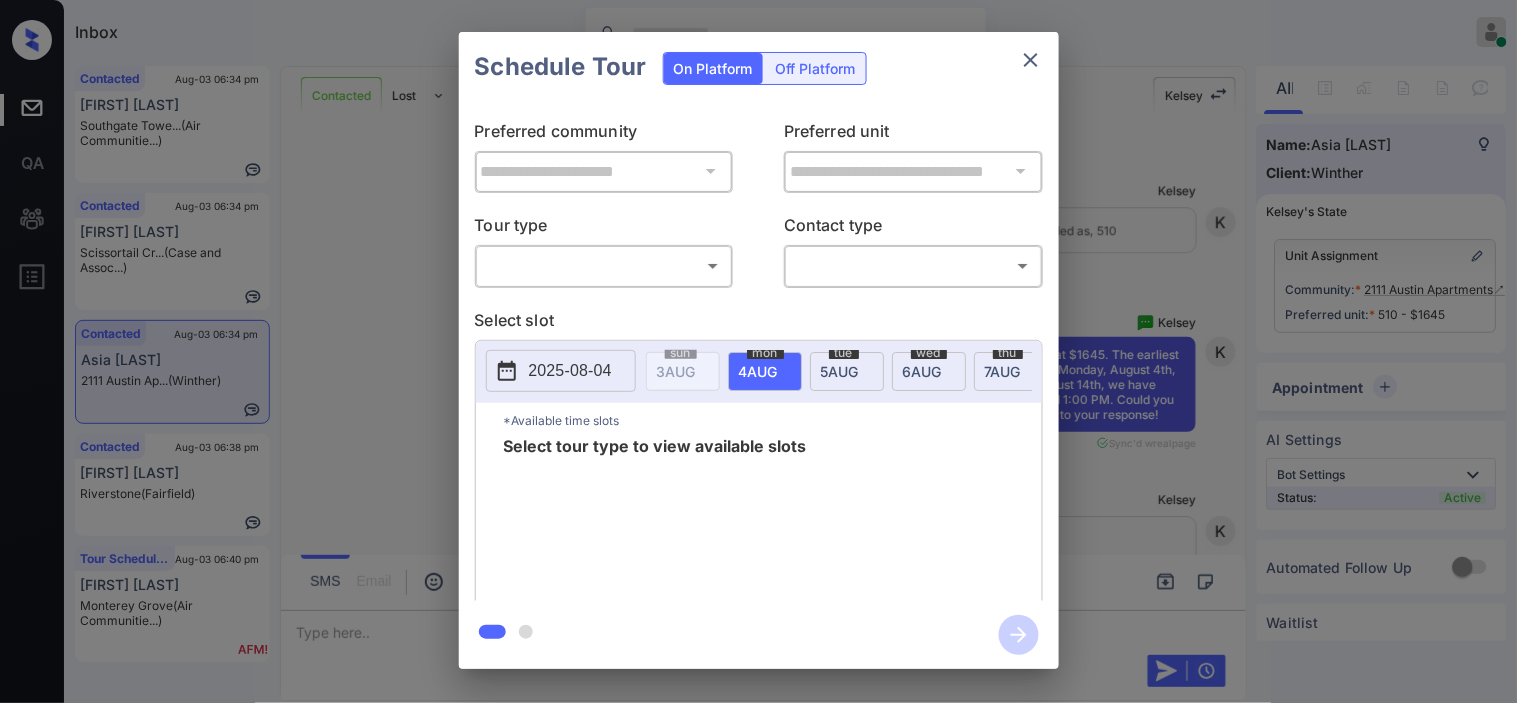 click on "Inbox Kristine Capara Online Set yourself   offline Set yourself   on break Profile Switch to  dark  mode Sign out Contacted Aug-03 06:34 pm   Alex Odio Southgate Towe...  (Air Communitie...) Contacted Aug-03 06:34 pm   Christian Slad... Scissortail Cr...  (Case and Assoc...) Contacted Aug-03 06:34 pm   Asia McGauley 2111 Austin Ap...  (Winther) Contacted Aug-03 06:38 pm   Shannon Secrea... Riverstone  (Fairfield) Tour Scheduled Aug-03 06:40 pm   Rashmi Ramacha... Monterey Grove  (Air Communitie...) Contacted Lost Lead Sentiment: Angry Upon sliding the acknowledgement:  Lead will move to lost stage. * ​ SMS and call option will be set to opt out. AFM will be turned off for the lead. Kelsey New Message Zuma Lead transferred to leasing agent: kelsey Aug 03, 2025 06:15 pm  Sync'd w  realpage Z New Message Agent Lead created via emailParser in Inbound stage. Aug 03, 2025 06:15 pm A New Message Agent AFM Request sent to Kelsey. Aug 03, 2025 06:15 pm A New Message Agent Notes Note: Aug 03, 2025 06:15 pm A Kelsey" at bounding box center (758, 351) 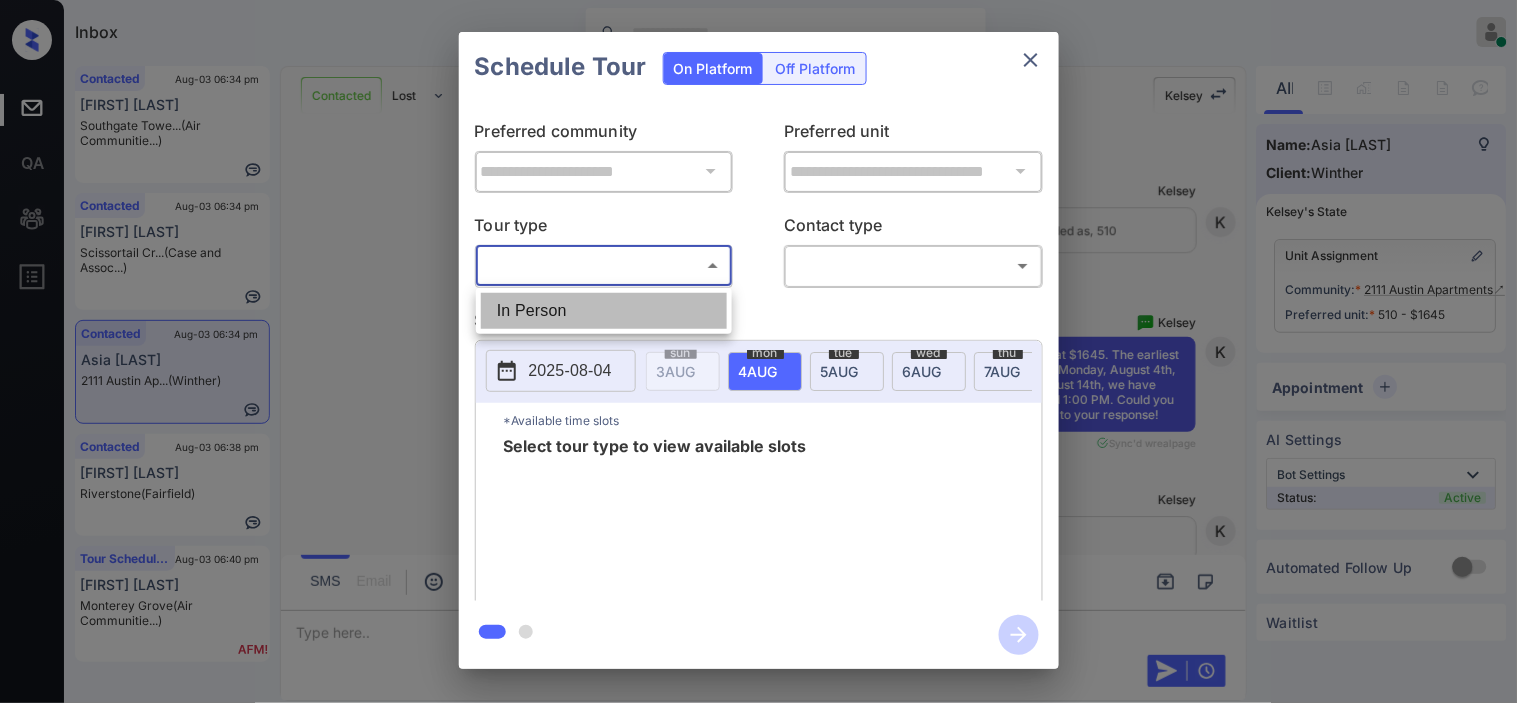 drag, startPoint x: 504, startPoint y: 298, endPoint x: 618, endPoint y: 304, distance: 114.15778 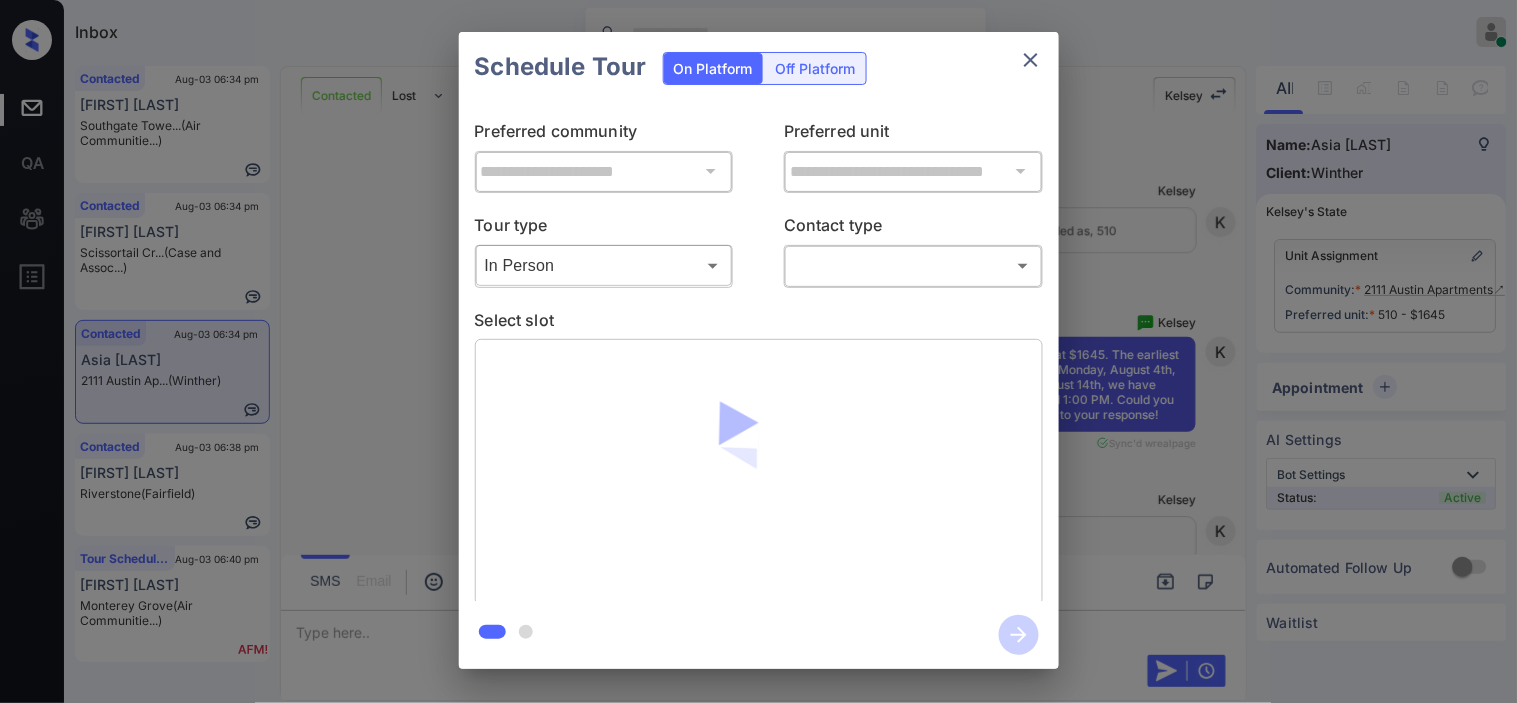 click on "​ ​" at bounding box center [913, 265] 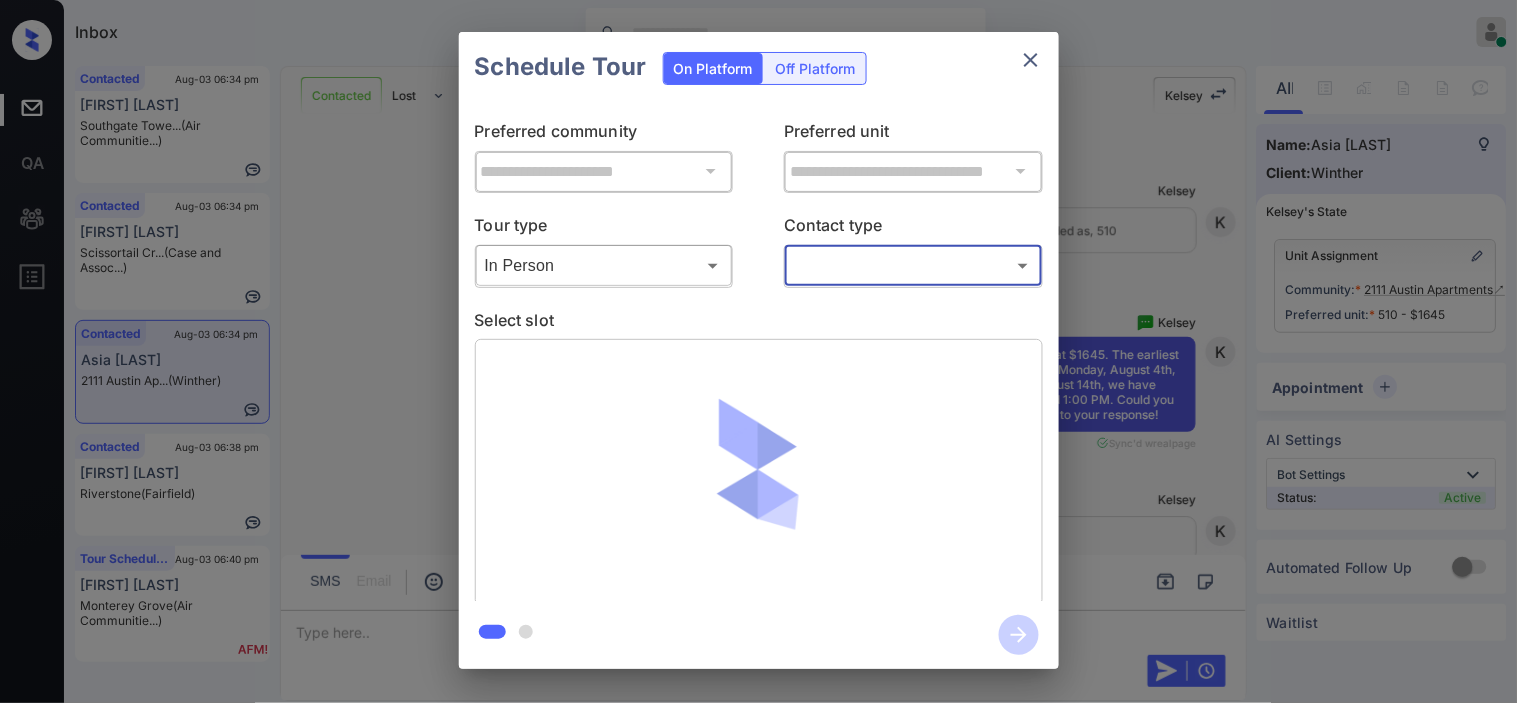click on "Inbox Kristine Capara Online Set yourself   offline Set yourself   on break Profile Switch to  dark  mode Sign out Contacted Aug-03 06:34 pm   Alex Odio Southgate Towe...  (Air Communitie...) Contacted Aug-03 06:34 pm   Christian Slad... Scissortail Cr...  (Case and Assoc...) Contacted Aug-03 06:34 pm   Asia McGauley 2111 Austin Ap...  (Winther) Contacted Aug-03 06:38 pm   Shannon Secrea... Riverstone  (Fairfield) Tour Scheduled Aug-03 06:40 pm   Rashmi Ramacha... Monterey Grove  (Air Communitie...) Contacted Lost Lead Sentiment: Angry Upon sliding the acknowledgement:  Lead will move to lost stage. * ​ SMS and call option will be set to opt out. AFM will be turned off for the lead. Kelsey New Message Zuma Lead transferred to leasing agent: kelsey Aug 03, 2025 06:15 pm  Sync'd w  realpage Z New Message Agent Lead created via emailParser in Inbound stage. Aug 03, 2025 06:15 pm A New Message Agent AFM Request sent to Kelsey. Aug 03, 2025 06:15 pm A New Message Agent Notes Note: Aug 03, 2025 06:15 pm A Kelsey" at bounding box center (758, 351) 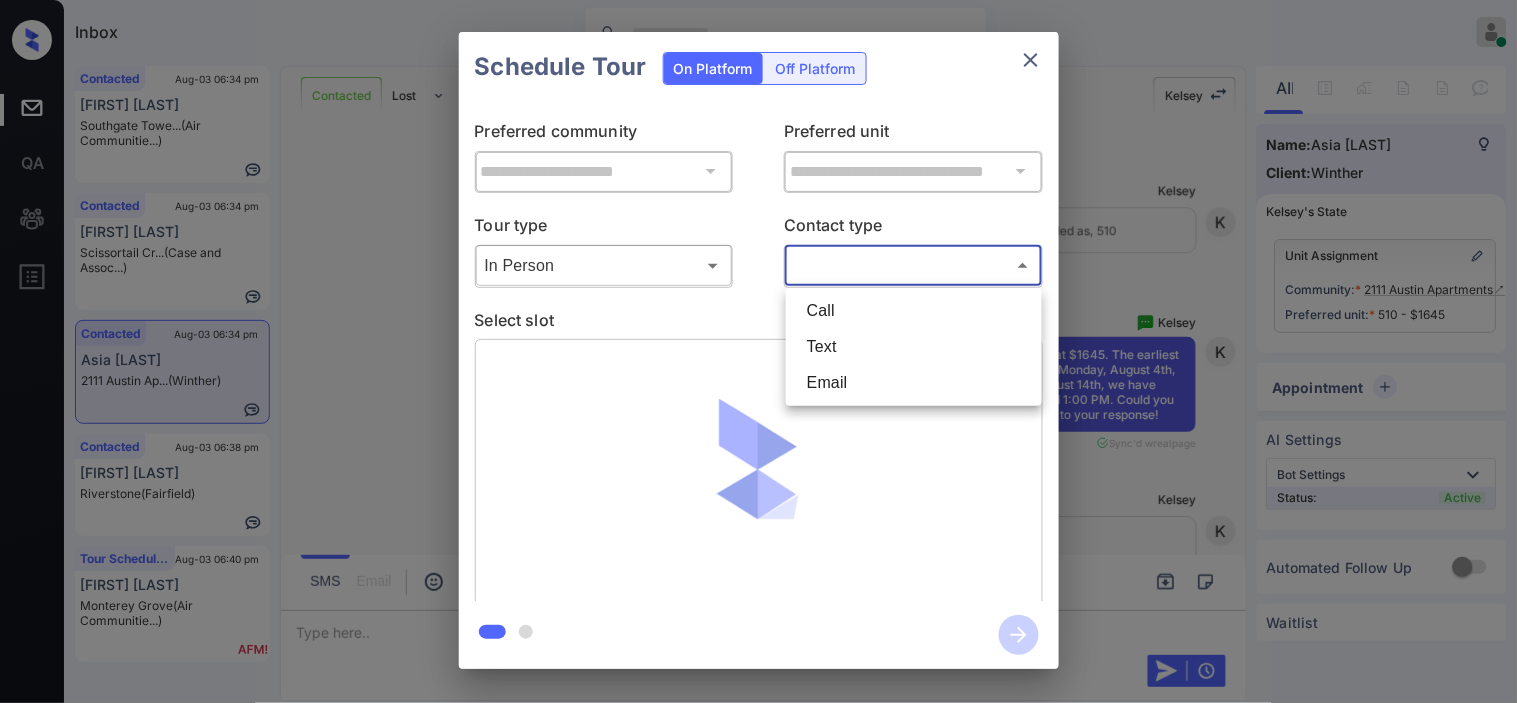 click on "Text" at bounding box center [914, 347] 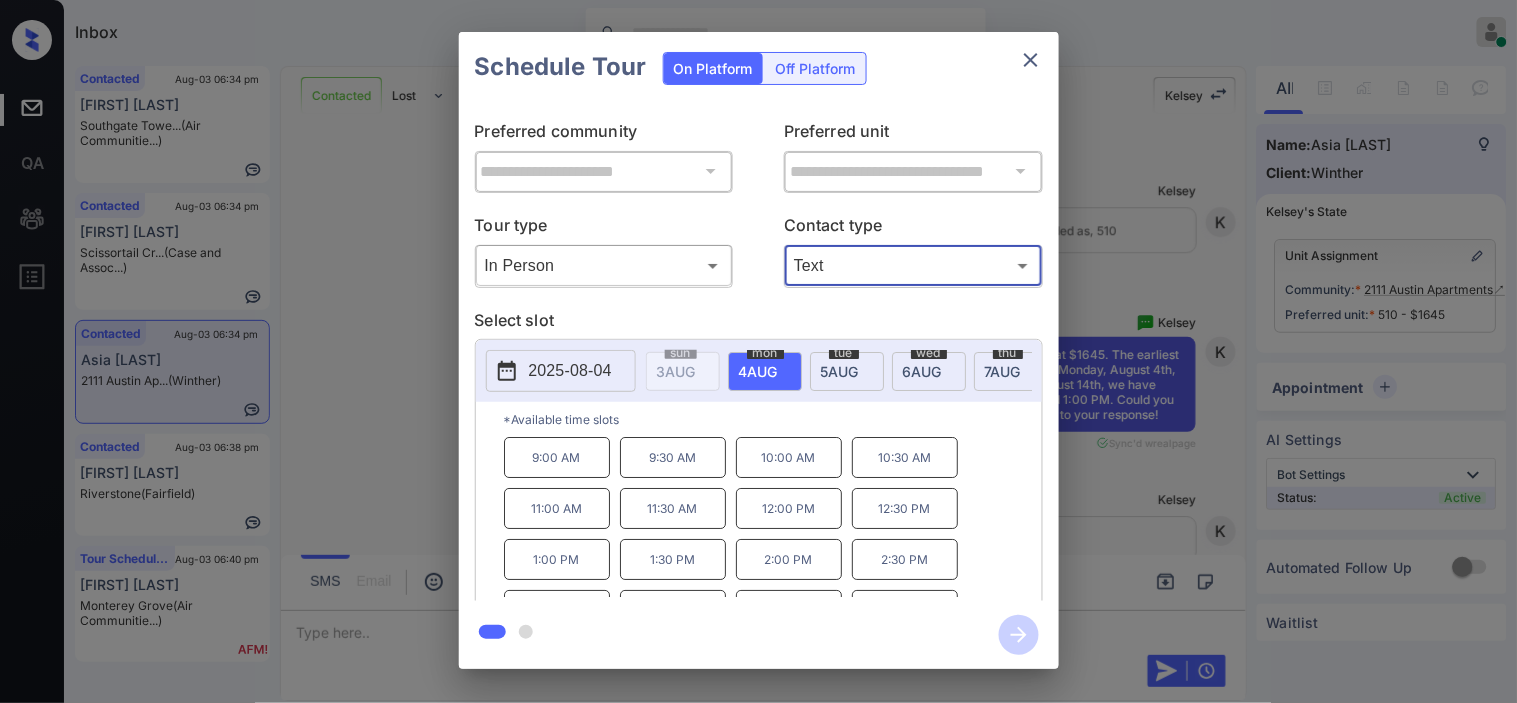 type on "****" 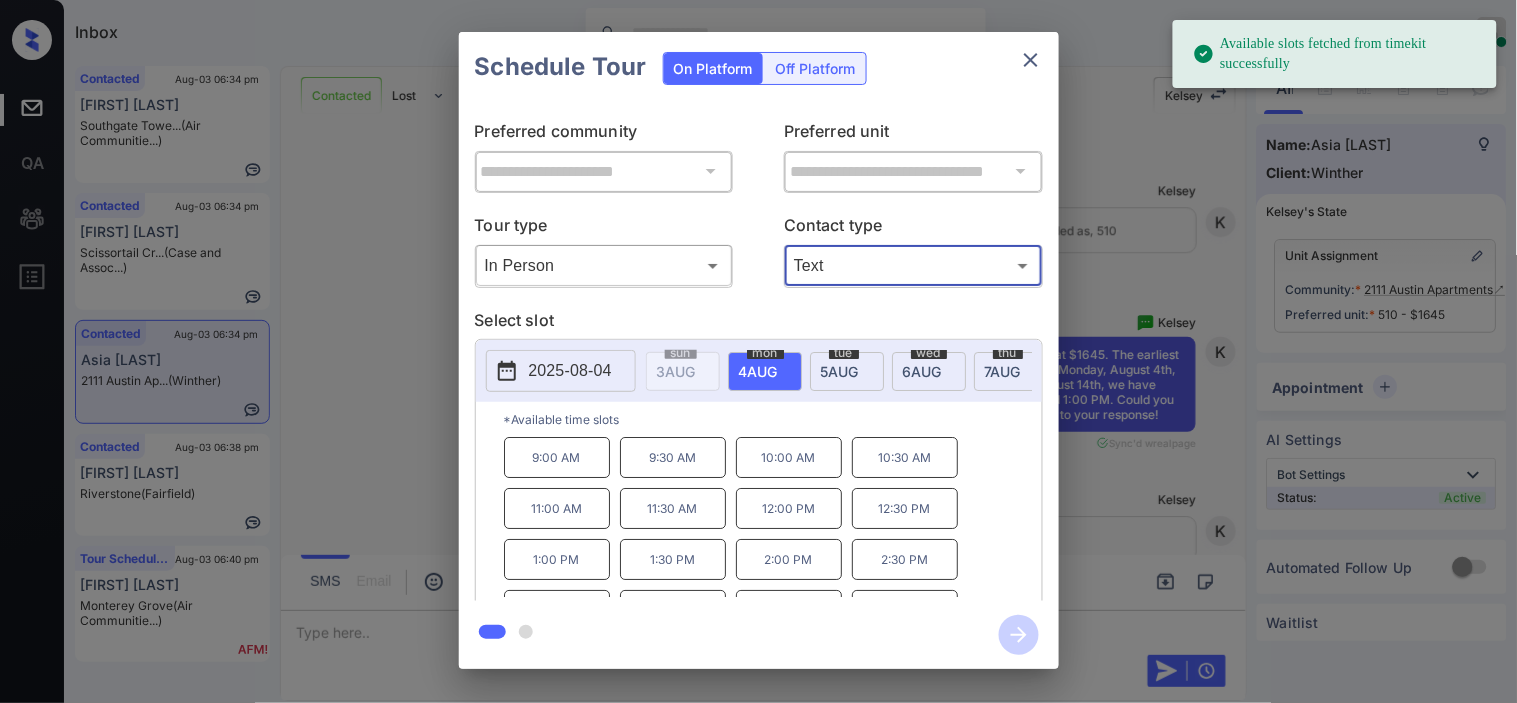 click on "2025-08-04" at bounding box center (570, 371) 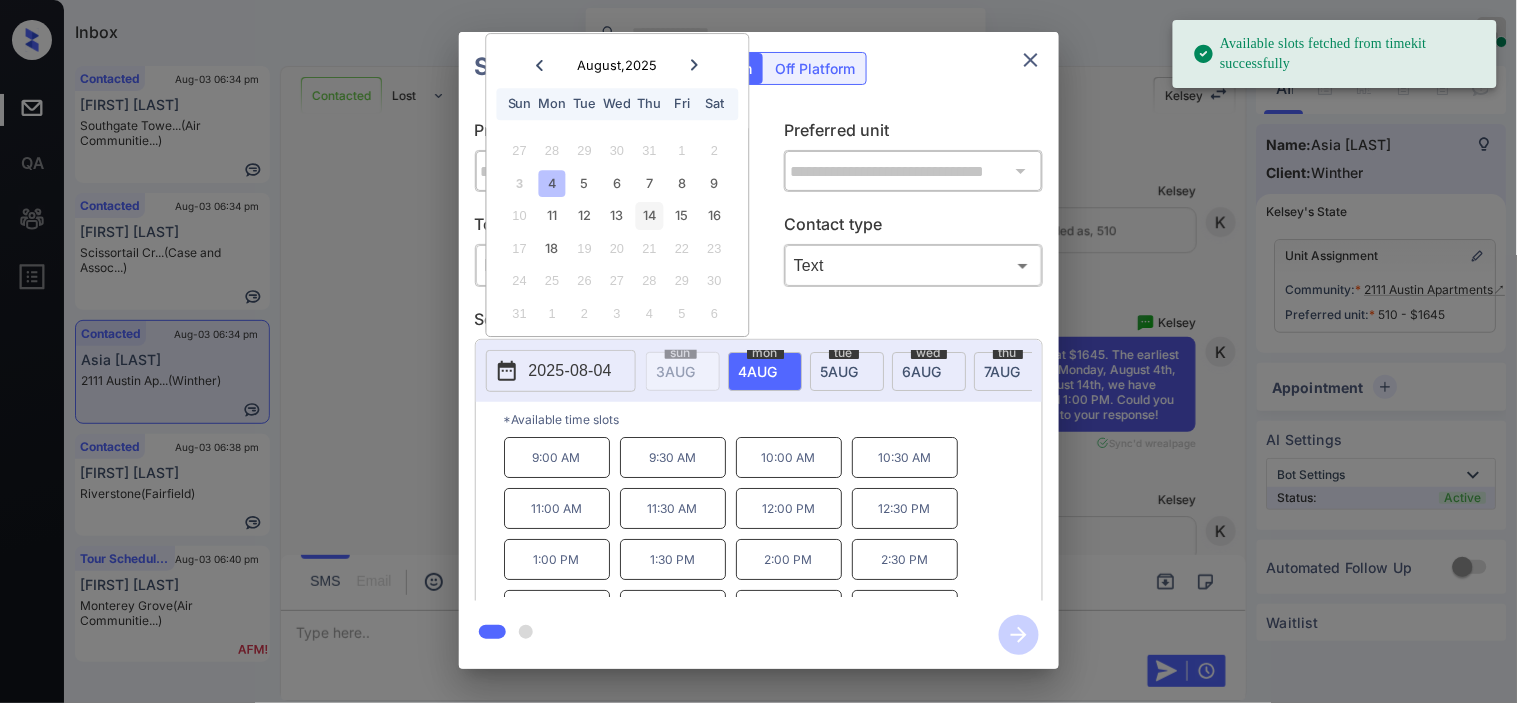 click on "14" at bounding box center [649, 216] 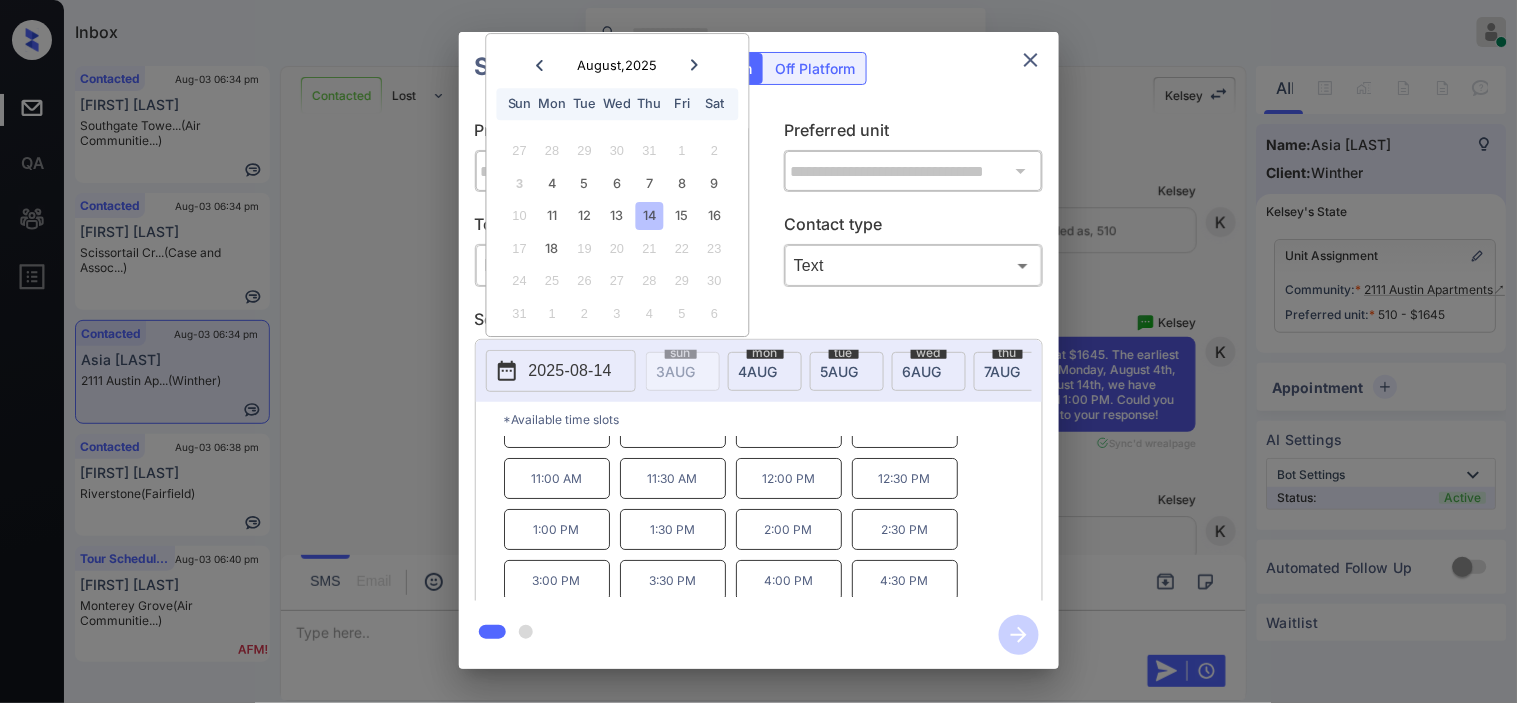 scroll, scrollTop: 0, scrollLeft: 0, axis: both 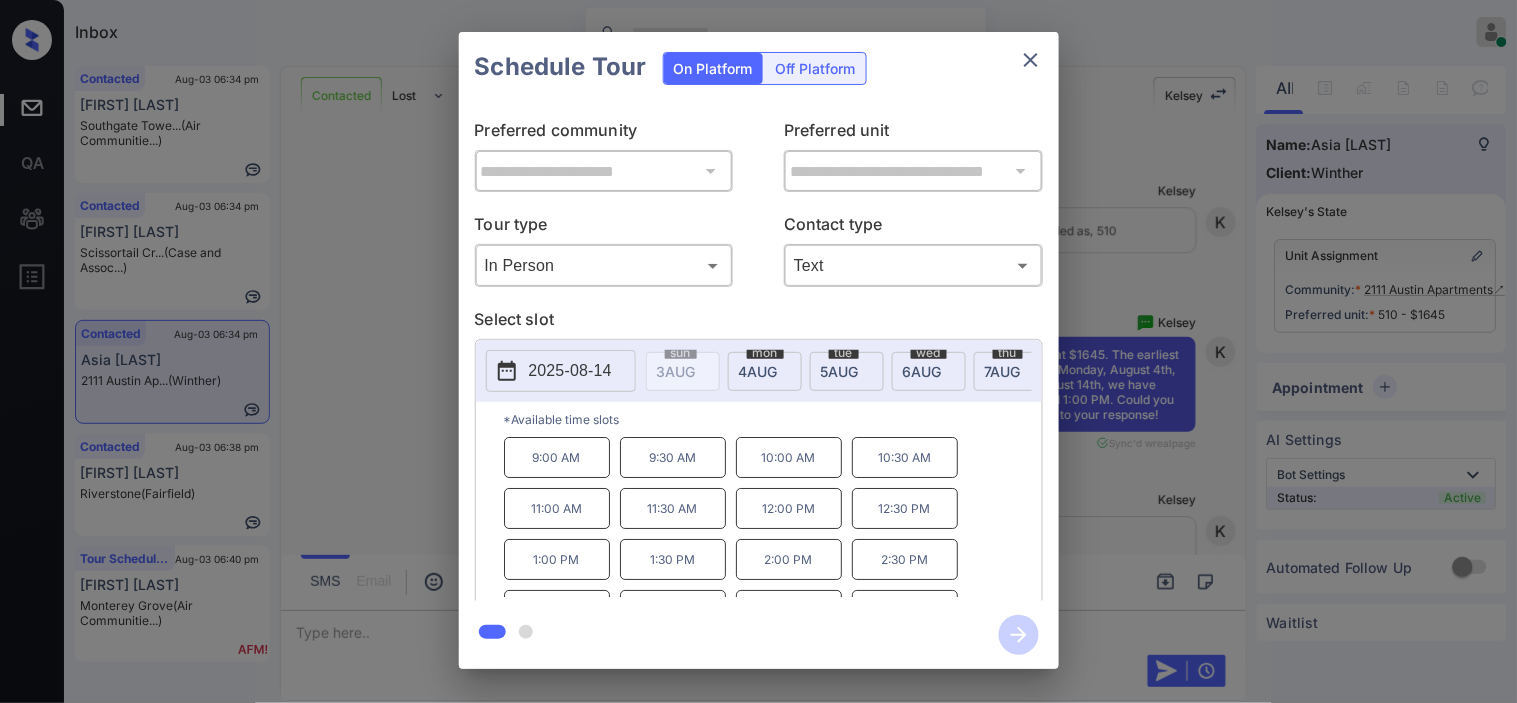 click on "1:00 PM" at bounding box center (557, 559) 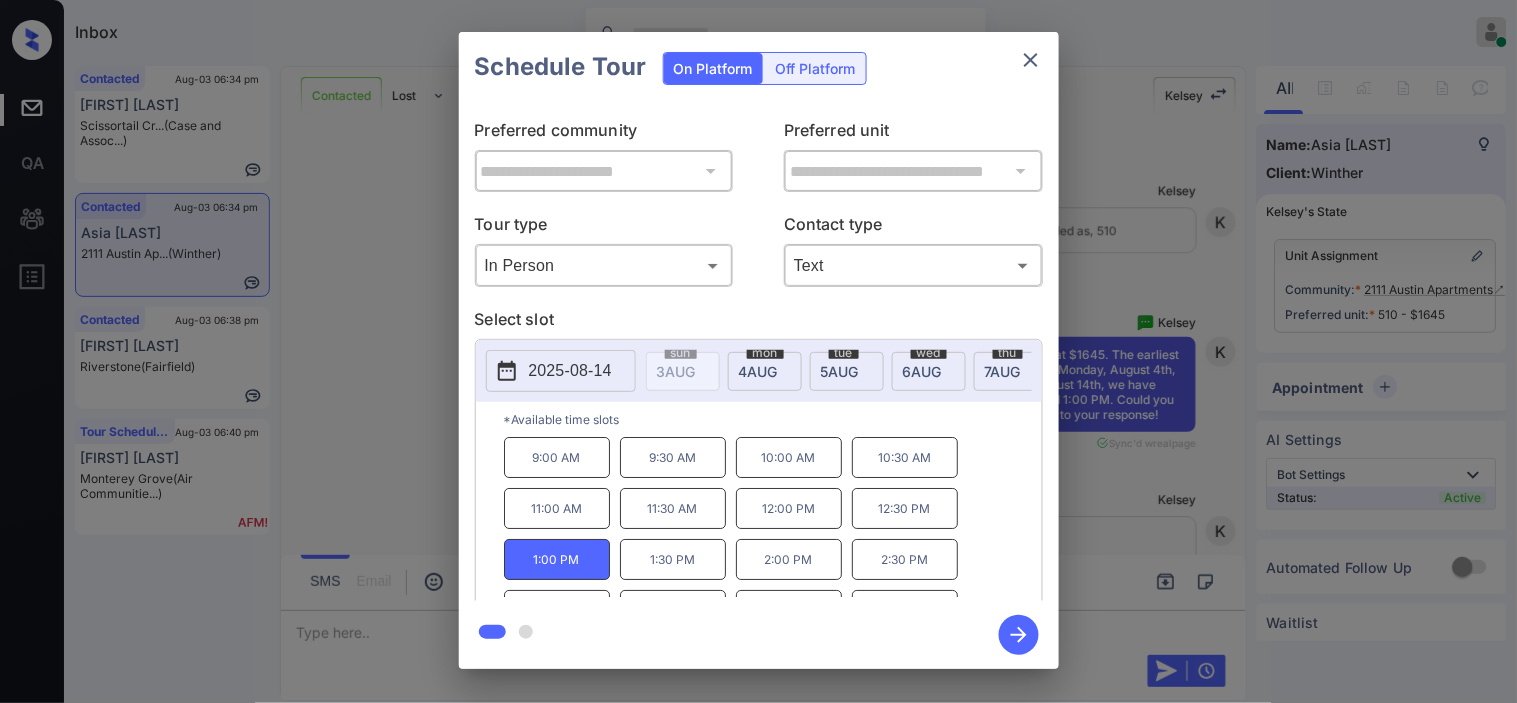 click 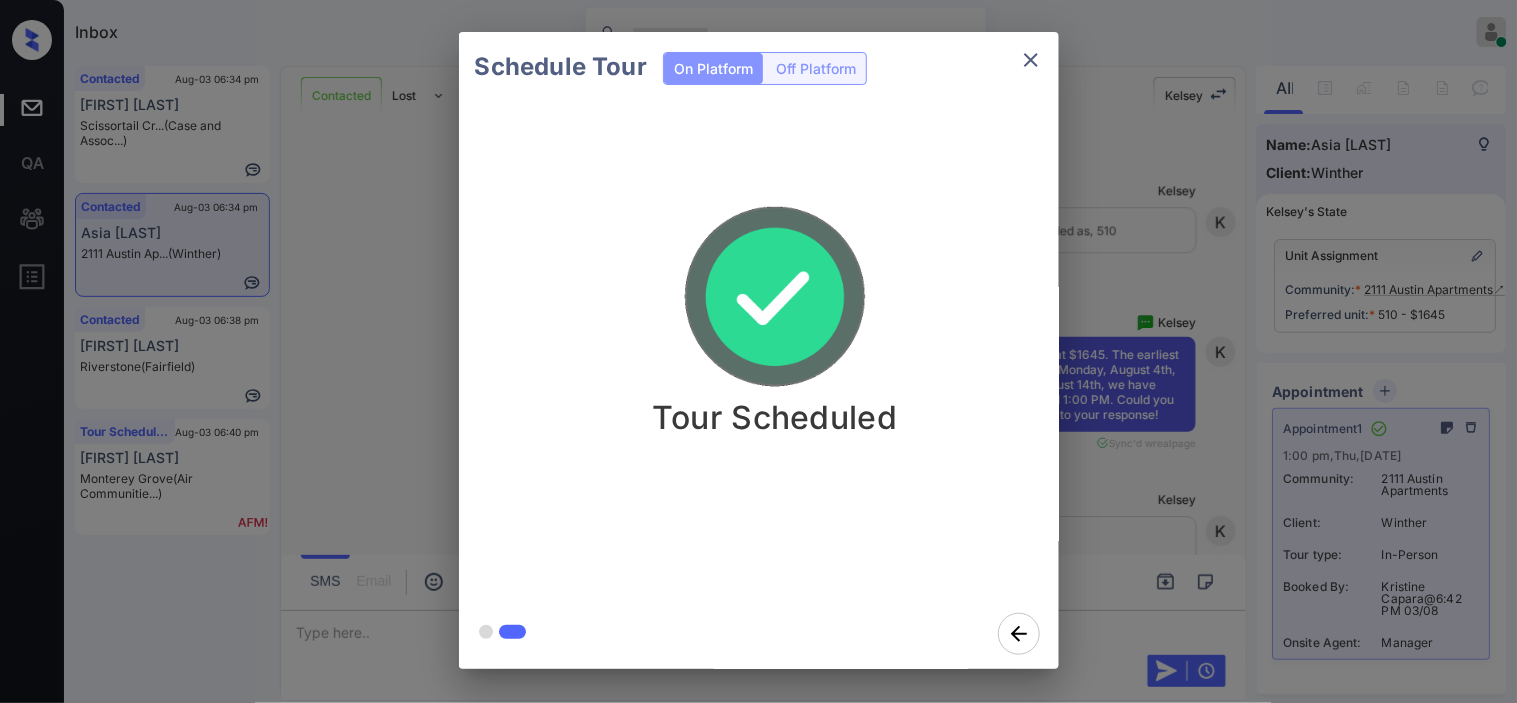 click on "Schedule Tour On Platform Off Platform Tour Scheduled" at bounding box center (758, 350) 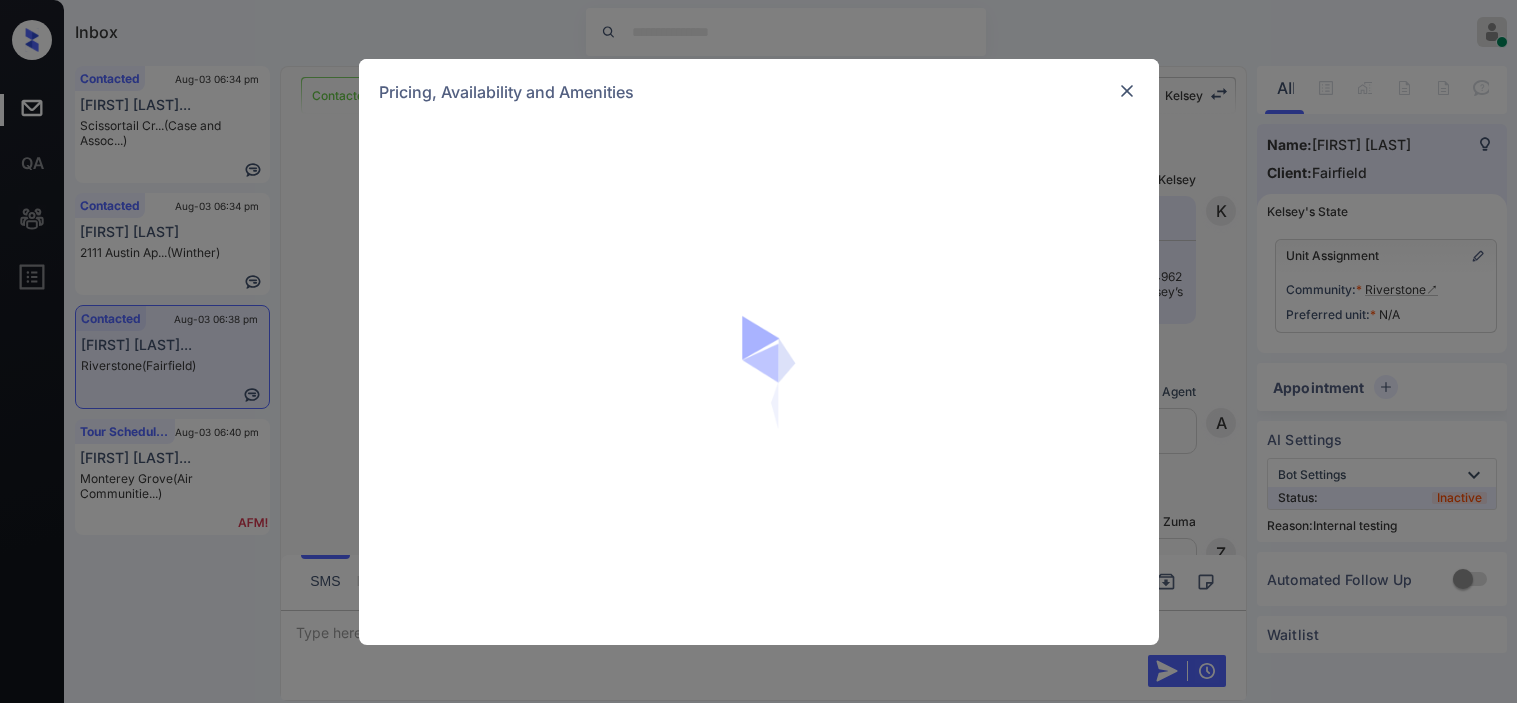 scroll, scrollTop: 0, scrollLeft: 0, axis: both 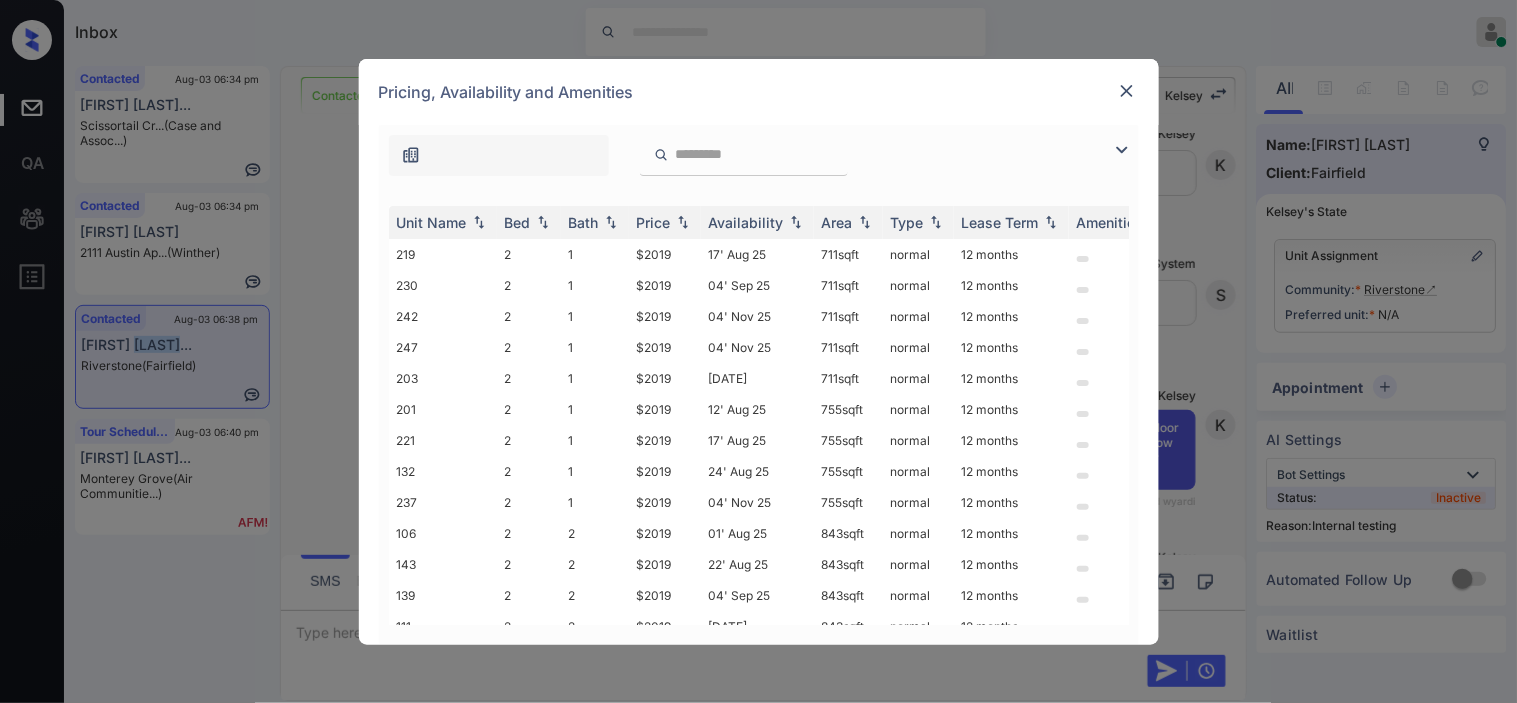 click at bounding box center [1122, 150] 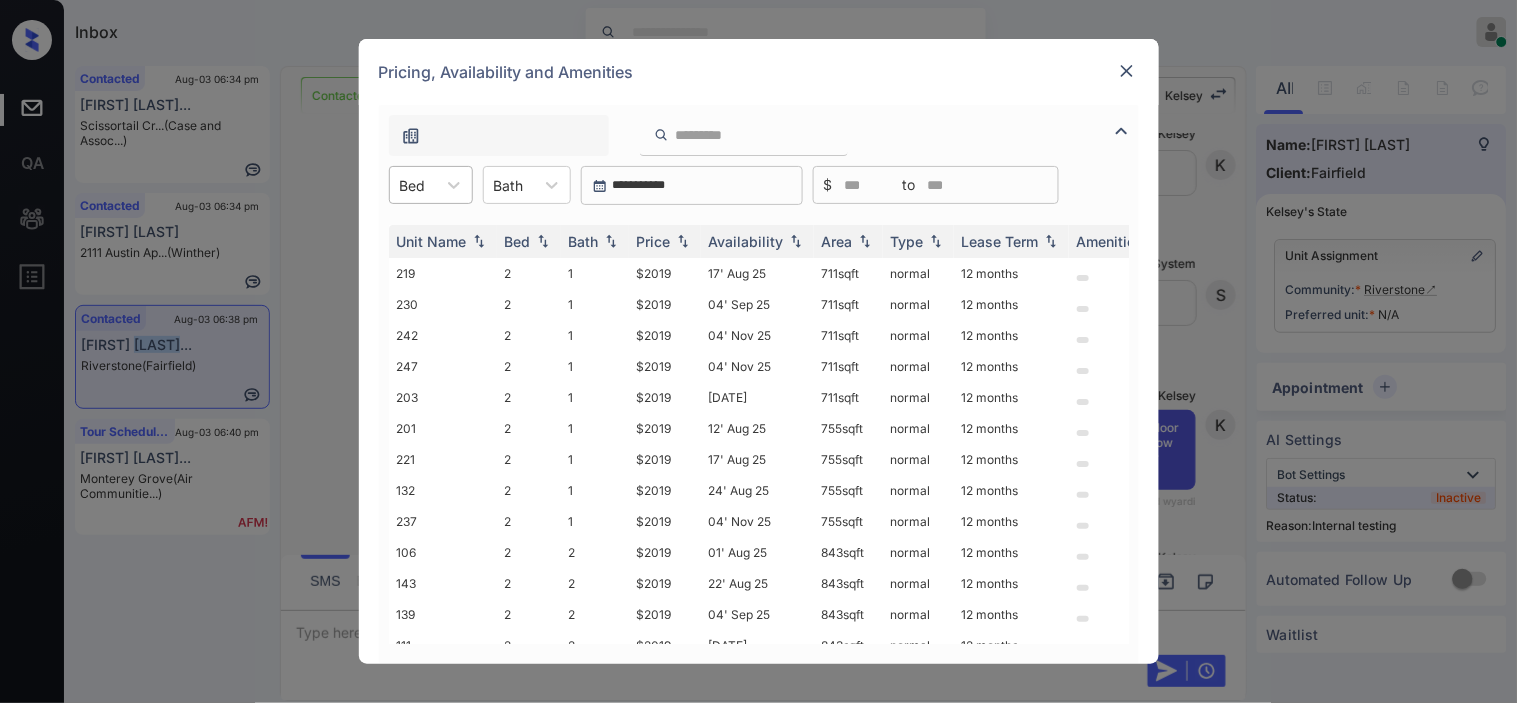 click at bounding box center [413, 185] 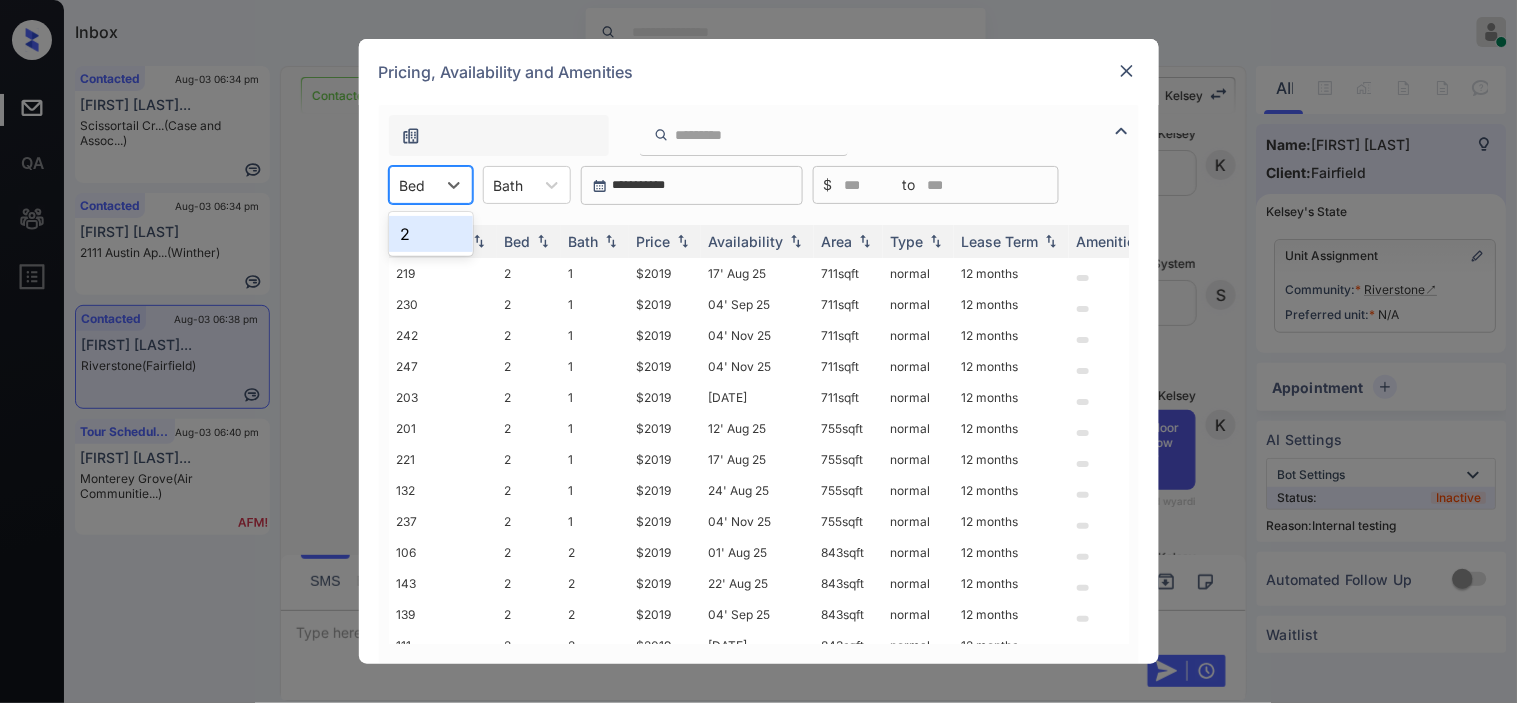 click on "2" at bounding box center (431, 234) 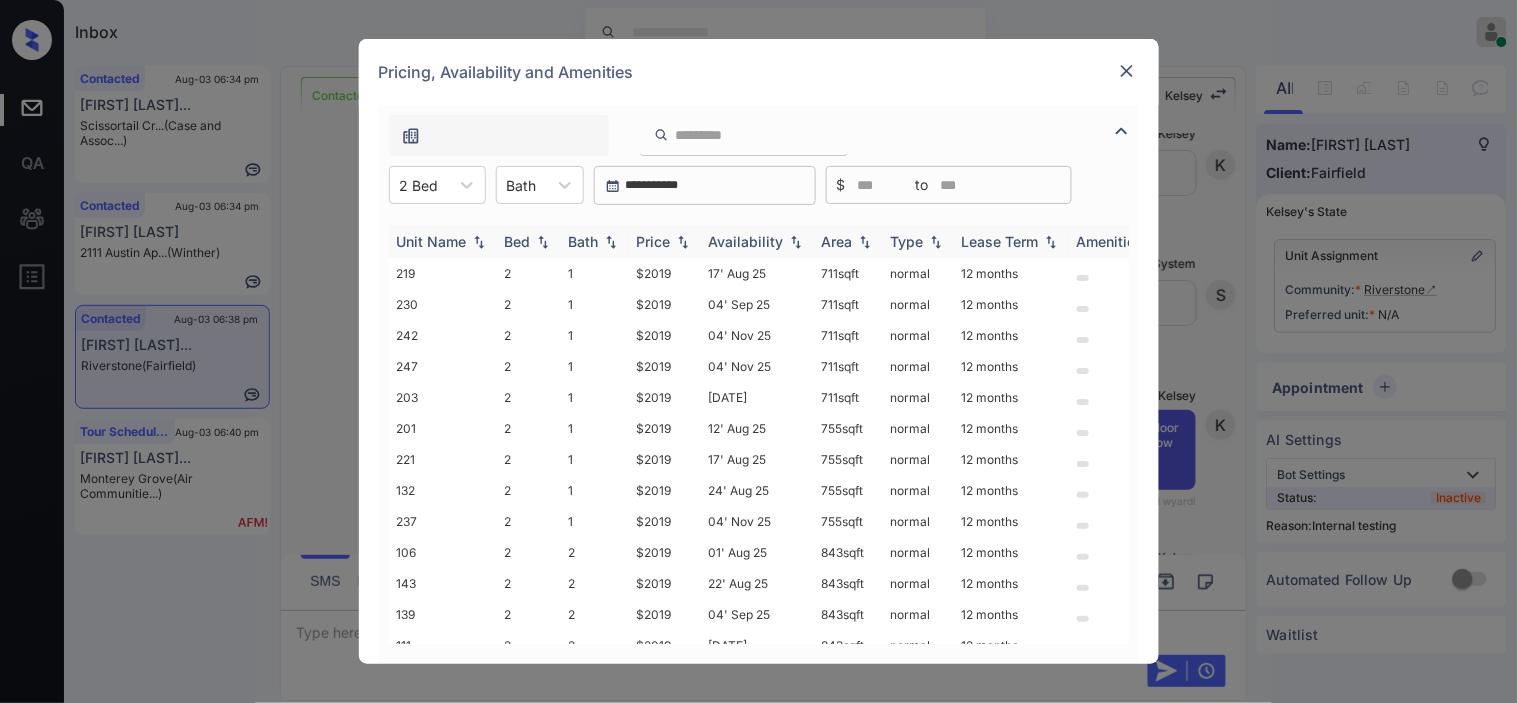 click on "Price" at bounding box center [654, 241] 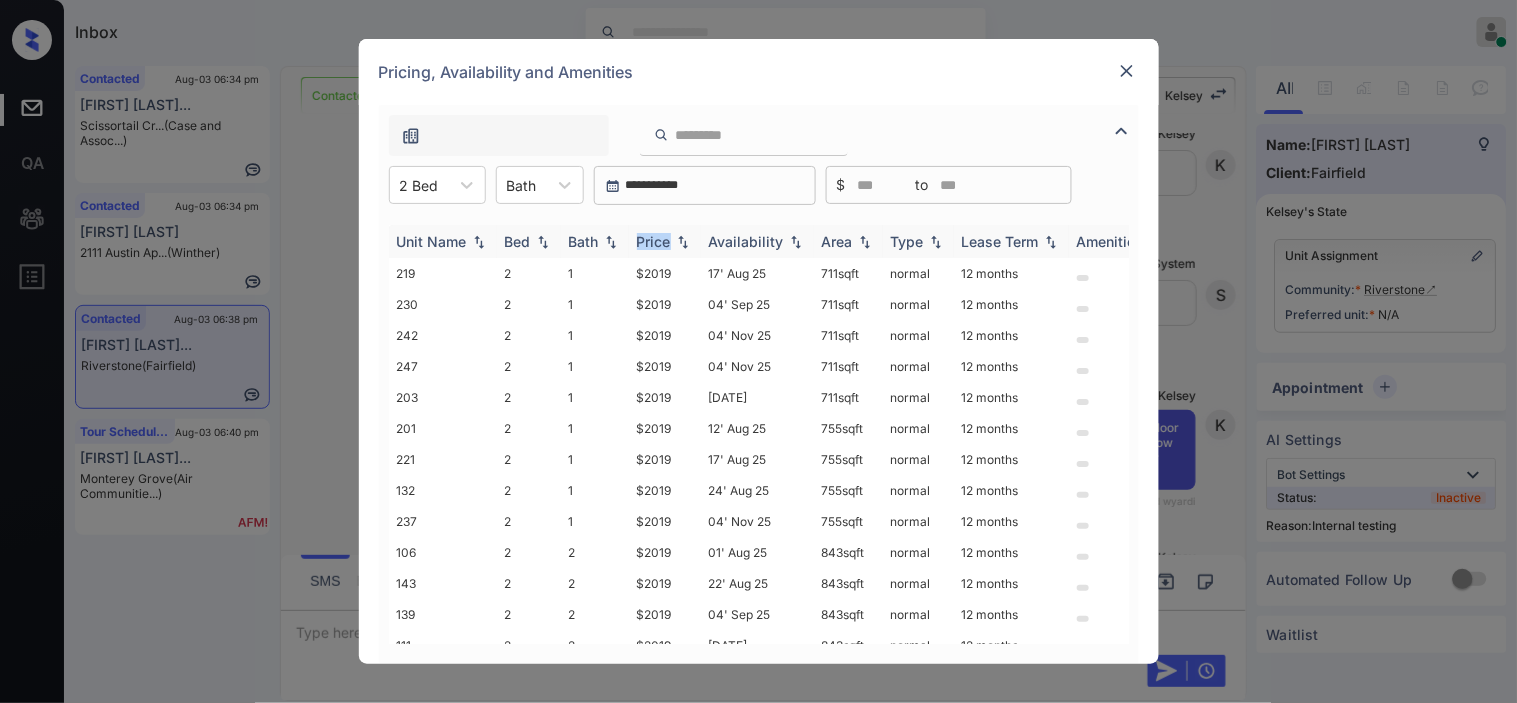 click on "Price" at bounding box center (654, 241) 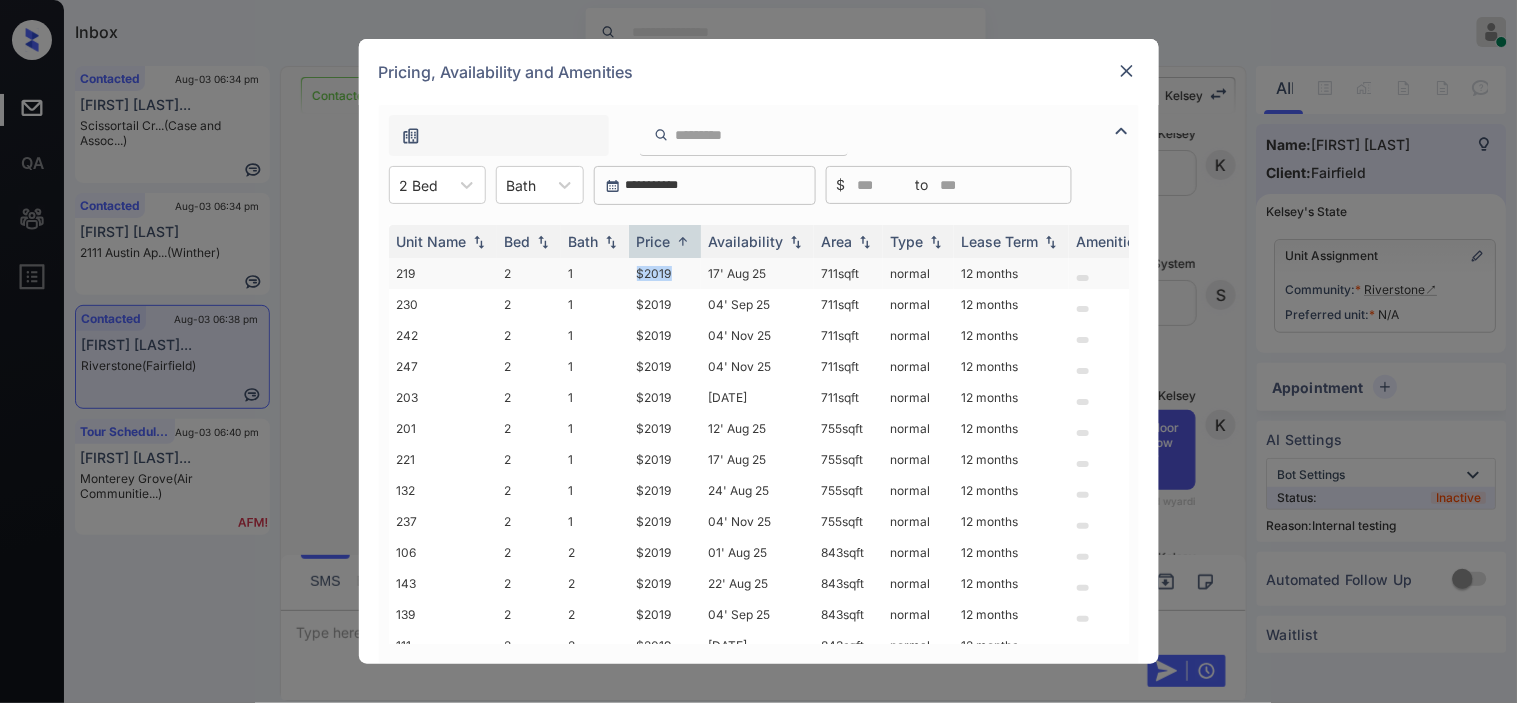 drag, startPoint x: 632, startPoint y: 273, endPoint x: 697, endPoint y: 272, distance: 65.00769 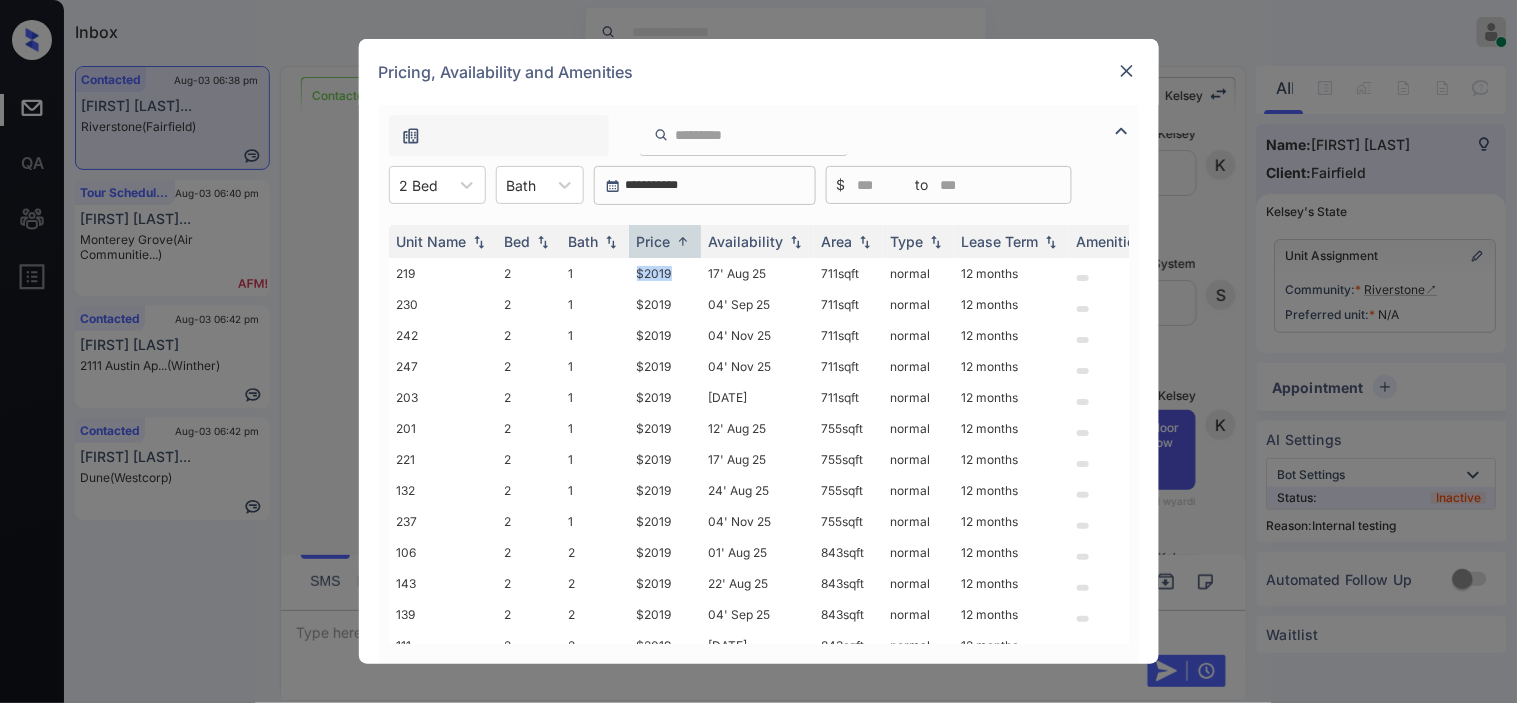 click at bounding box center [1127, 71] 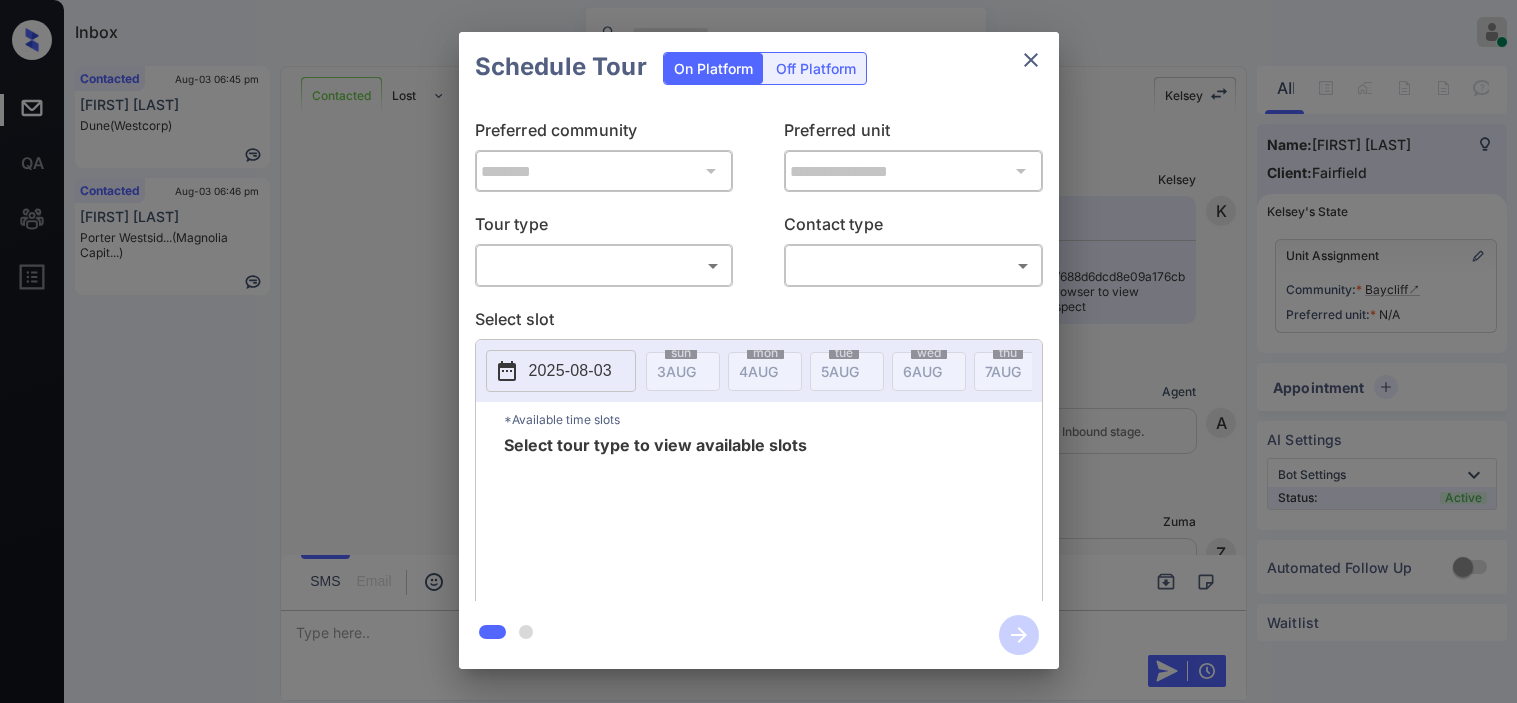 scroll, scrollTop: 0, scrollLeft: 0, axis: both 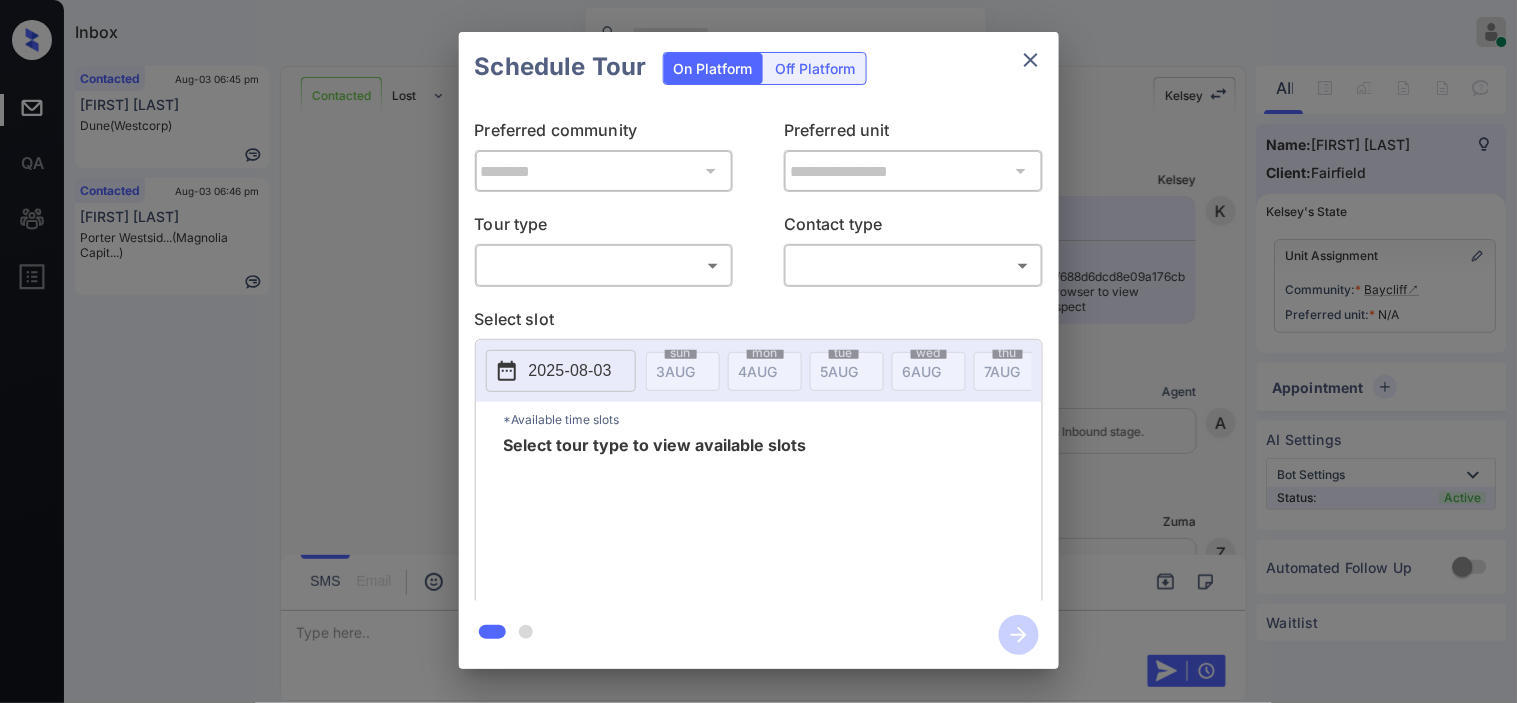 click on "Inbox Kristine Capara Online Set yourself   offline Set yourself   on break Profile Switch to  dark  mode Sign out Contacted Aug-03 06:45 pm   Brenda Valenci... Dune  (Westcorp) Contacted Aug-03 06:46 pm   Ashlee Simmons Porter Westsid...  (Magnolia Capit...) Contacted Lost Lead Sentiment: Angry Upon sliding the acknowledgement:  Lead will move to lost stage. * ​ SMS and call option will be set to opt out. AFM will be turned off for the lead. Kelsey New Message Kelsey Notes Note: https://conversation.getzuma.com/688d6dcd8e09a176cbaddf40 - Paste this link into your browser to view Kelsey’s conversation with the prospect Aug 01, 2025 06:45 pm K New Message Agent Lead created via leadPoller in Inbound stage. Aug 01, 2025 06:45 pm A New Message Zuma Lead transferred to leasing agent: kelsey Aug 01, 2025 06:45 pm  Sync'd w  yardi Z New Message Agent AFM Request sent to Kelsey. Aug 01, 2025 06:45 pm A New Message Agent Notes Note: Aug 01, 2025 06:45 pm A New Message Kelsey Aug 01, 2025 06:45 pm   K New Message" at bounding box center [758, 351] 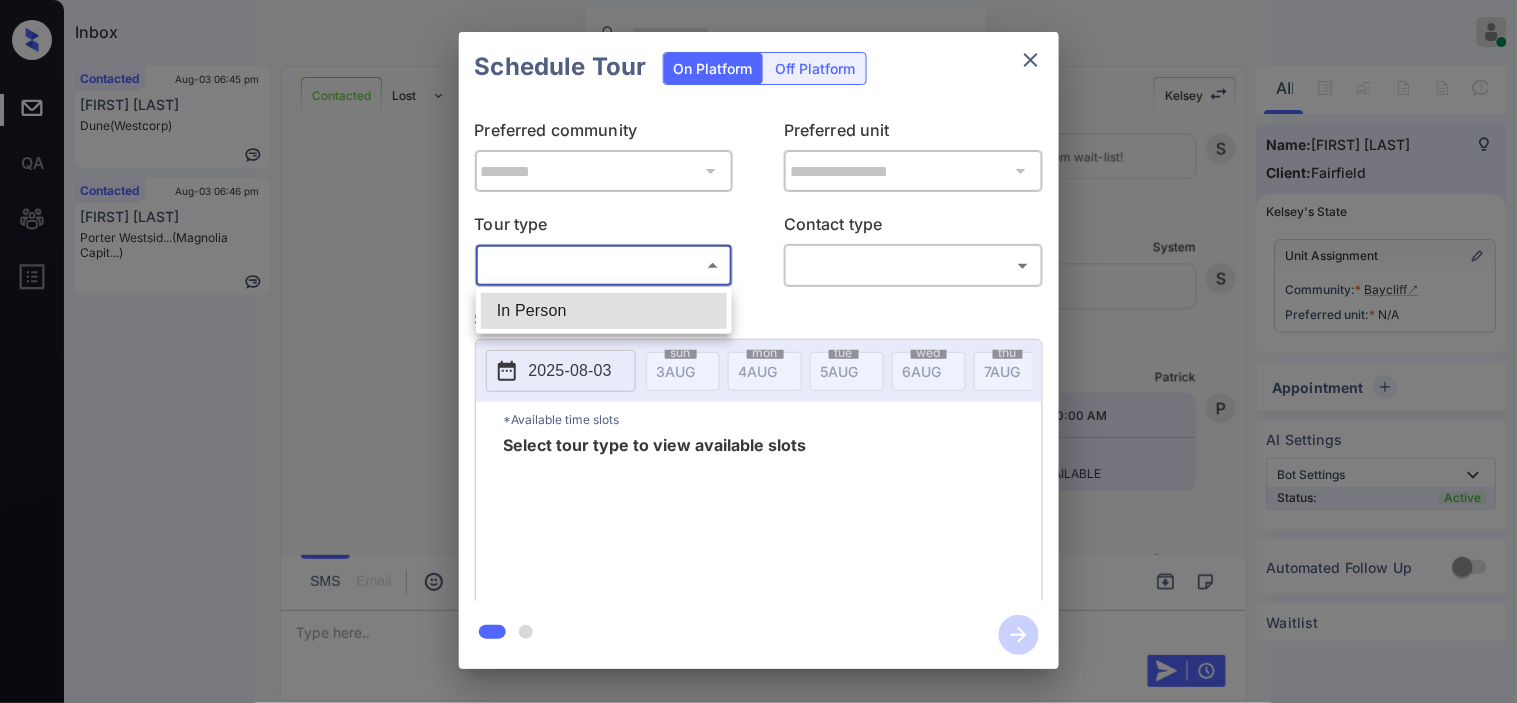 click on "In Person" at bounding box center (604, 311) 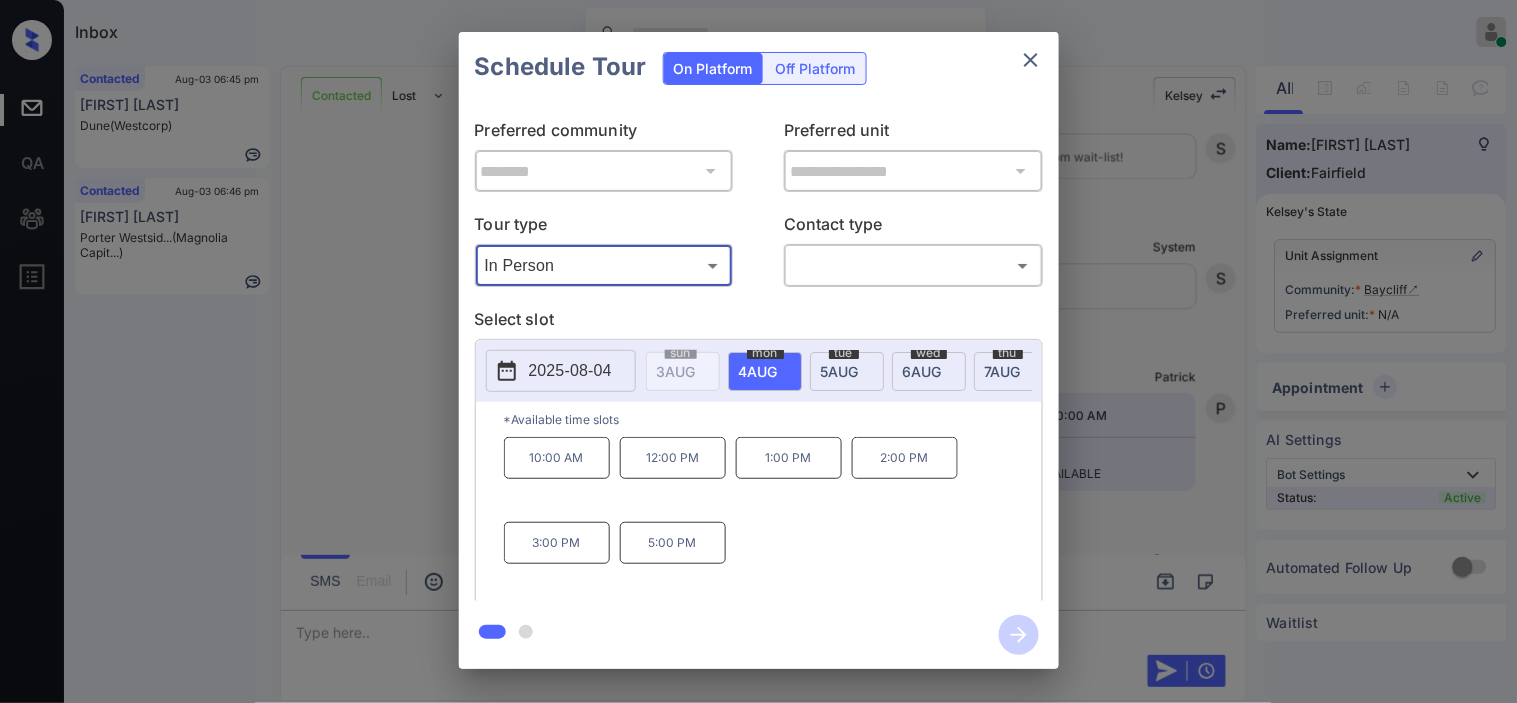 click on "**********" at bounding box center (758, 350) 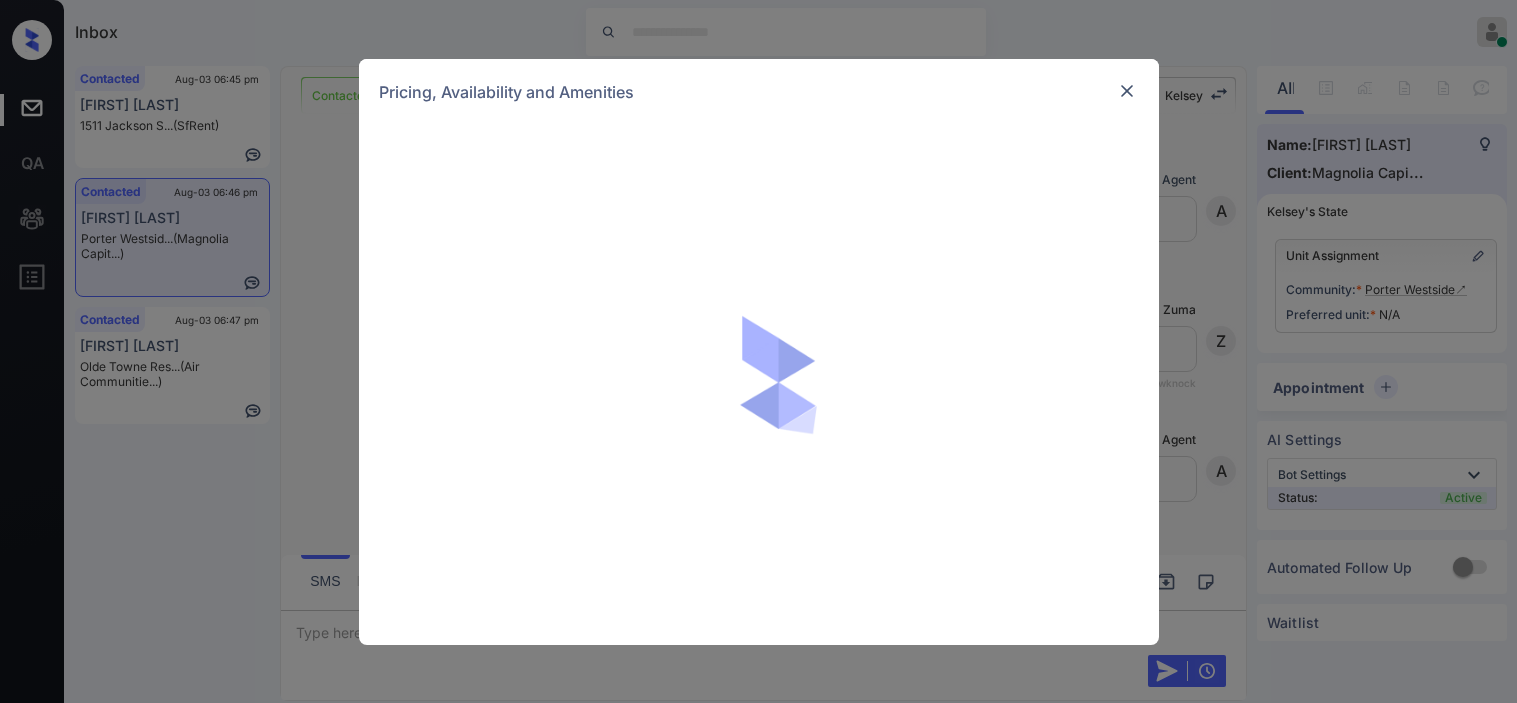 scroll, scrollTop: 0, scrollLeft: 0, axis: both 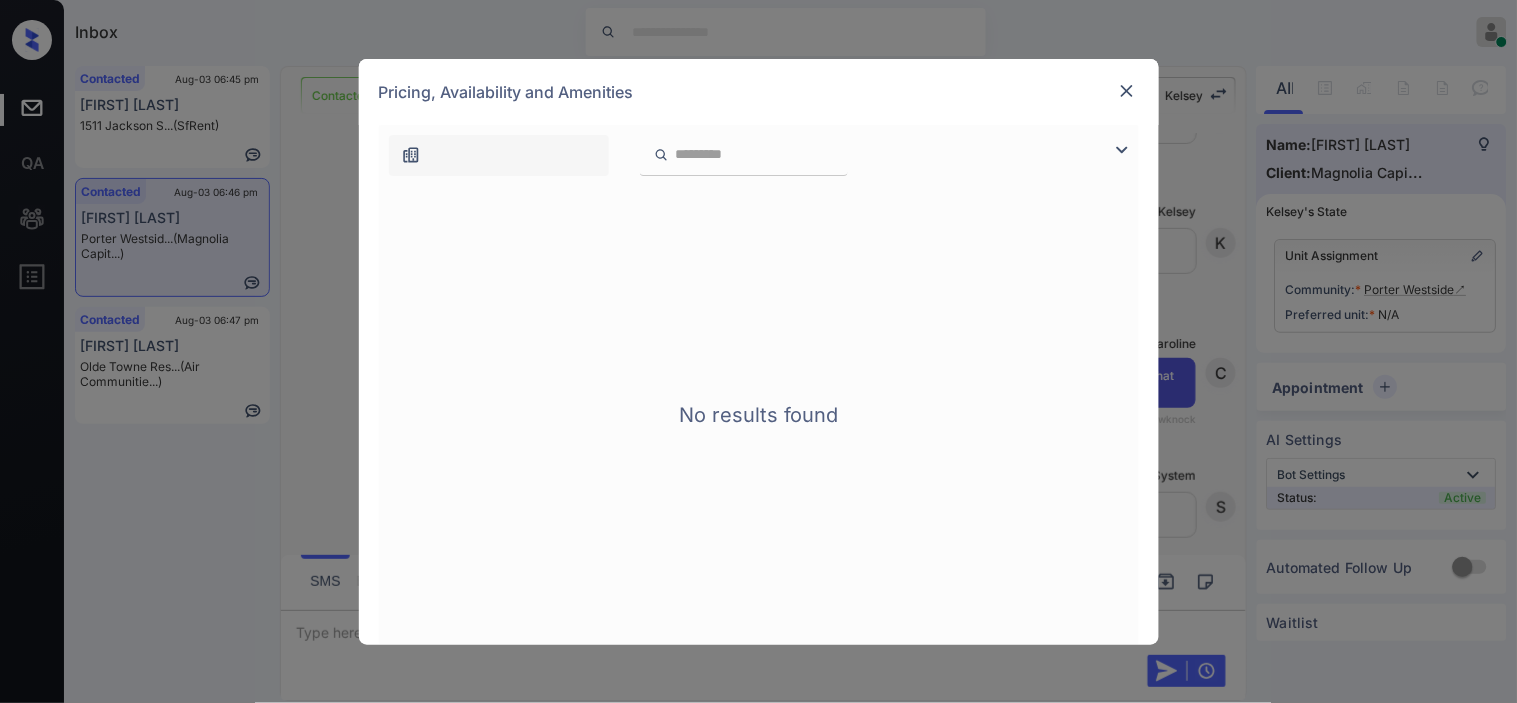 click at bounding box center [1122, 150] 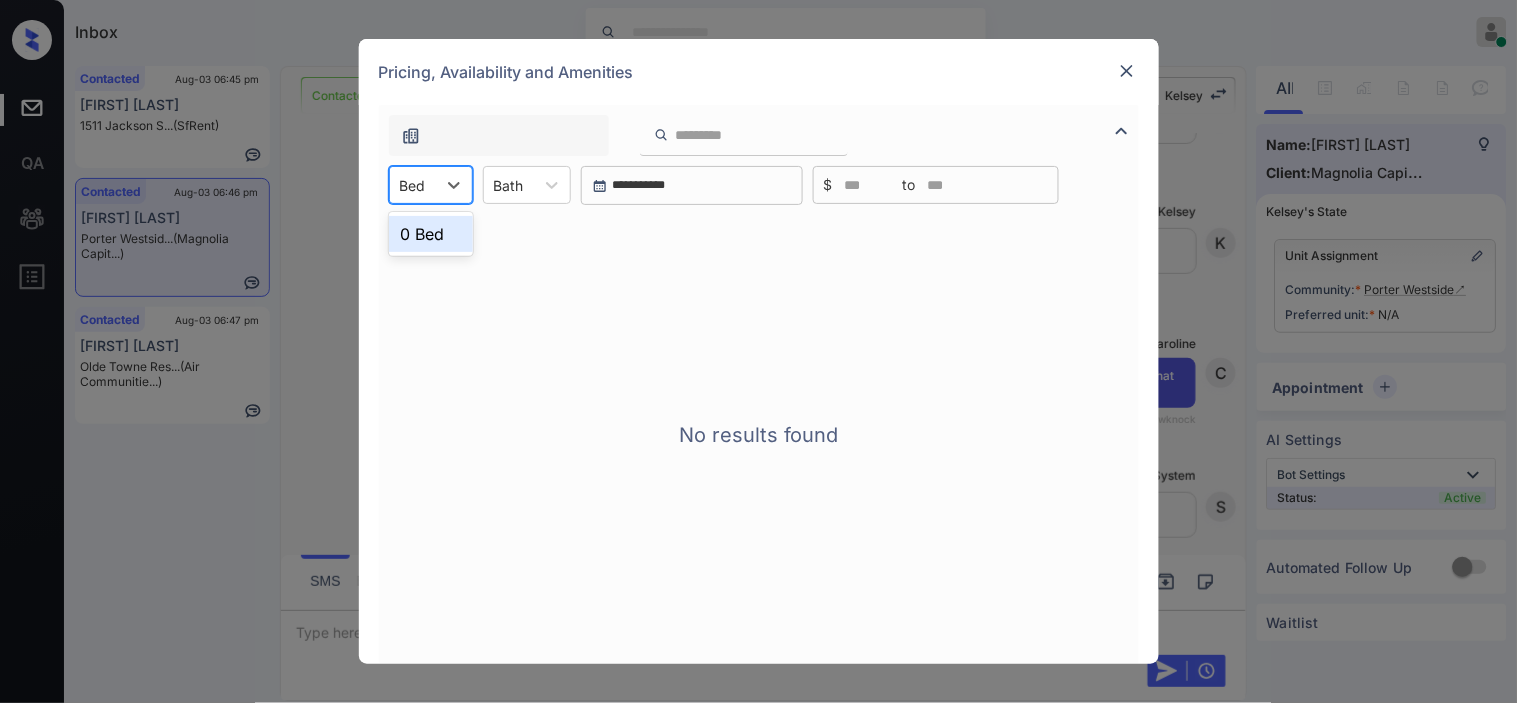 click at bounding box center [413, 185] 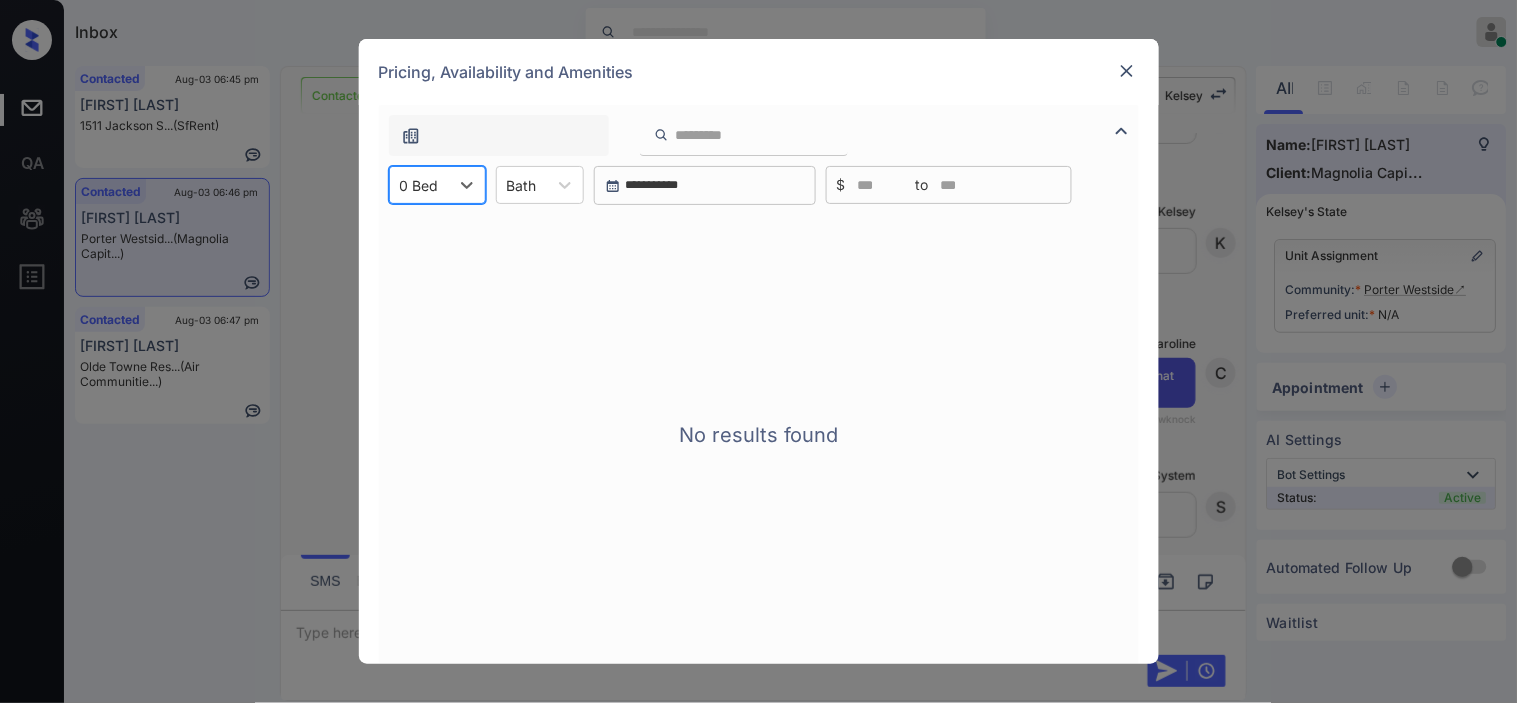 click at bounding box center (1127, 71) 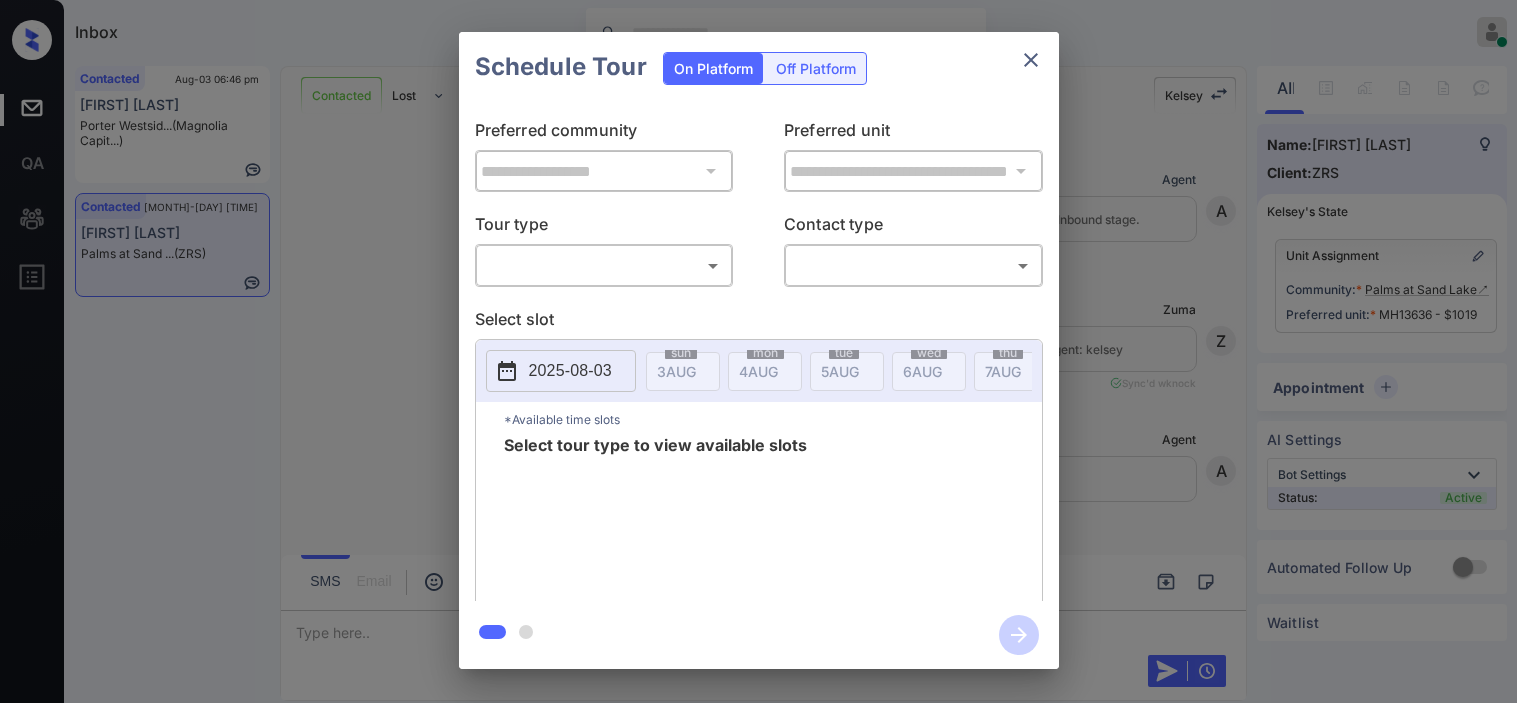 scroll, scrollTop: 0, scrollLeft: 0, axis: both 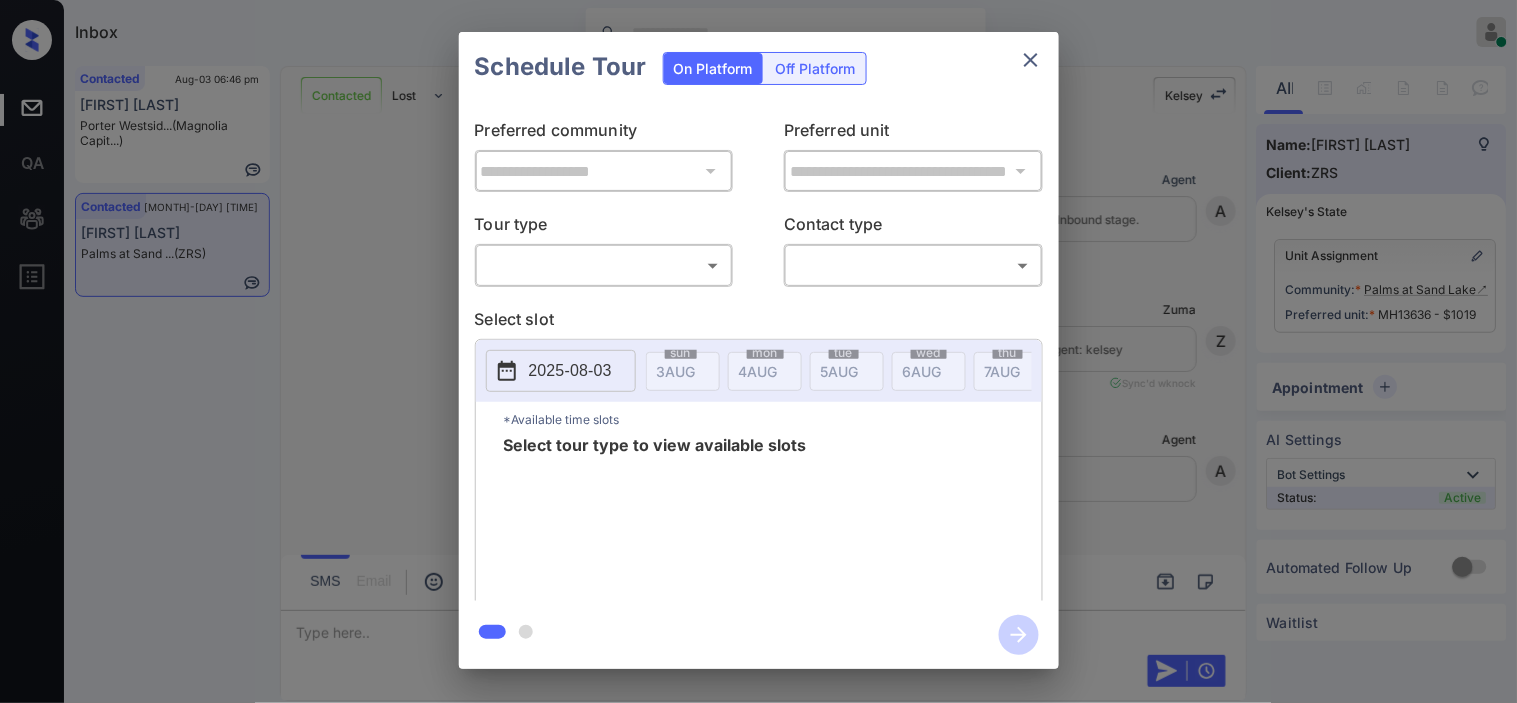 click on "Inbox [LAST] [LAST] Online Set yourself   offline Set yourself   on break Profile Switch to  dark  mode Sign out Contacted [MONTH]-[DAY] [TIME]   [FIRST] [LAST] [BRAND]...  ([BRAND]) Contacted [MONTH]-[DAY] [TIME]   [FIRST] [LAST] [BRAND] at [LOCATION] ...  ([BRAND]) Contacted Lost Lead Sentiment: Angry Upon sliding the acknowledgement:  Lead will move to lost stage. * ​ SMS and call option will be set to opt out. AFM will be turned off for the lead. [FIRST] New Message Agent Lead created via webhook in Inbound stage. [MONTH] [DAY], [YEAR] [TIME] A New Message [BRAND] Lead transferred to leasing agent: [FIRST] [MONTH] [DAY], [YEAR] [TIME]  Sync'd w  knock [BRAND] New Message Agent AFM Request sent to [FIRST]. [MONTH] [DAY], [YEAR] [TIME] A New Message Agent Notes Note: Structured Note:
Move In Date: [DATE]
Bedroom: 1
[MONTH] [DAY], [YEAR] [TIME] A New Message [FIRST] Hi [FIRST]. This is [FIRST] with [BRAND] at [LOCATION]. We’d love to have you come tour with us. What’s a good day and time for you? Se habla Español? [MONTH] [DAY], [YEAR] [TIME]   knock [BRAND] [BRAND]" at bounding box center [758, 351] 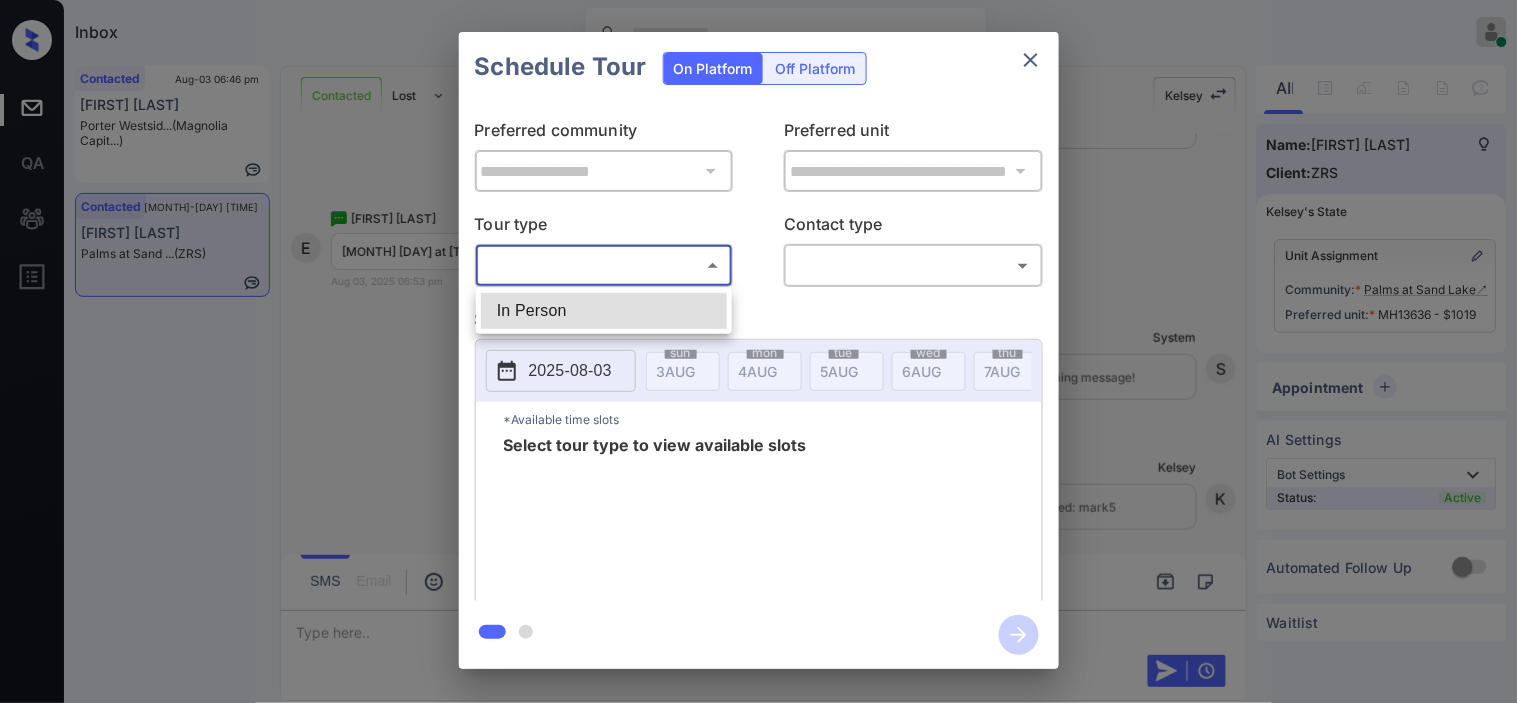 click on "In Person" at bounding box center (604, 311) 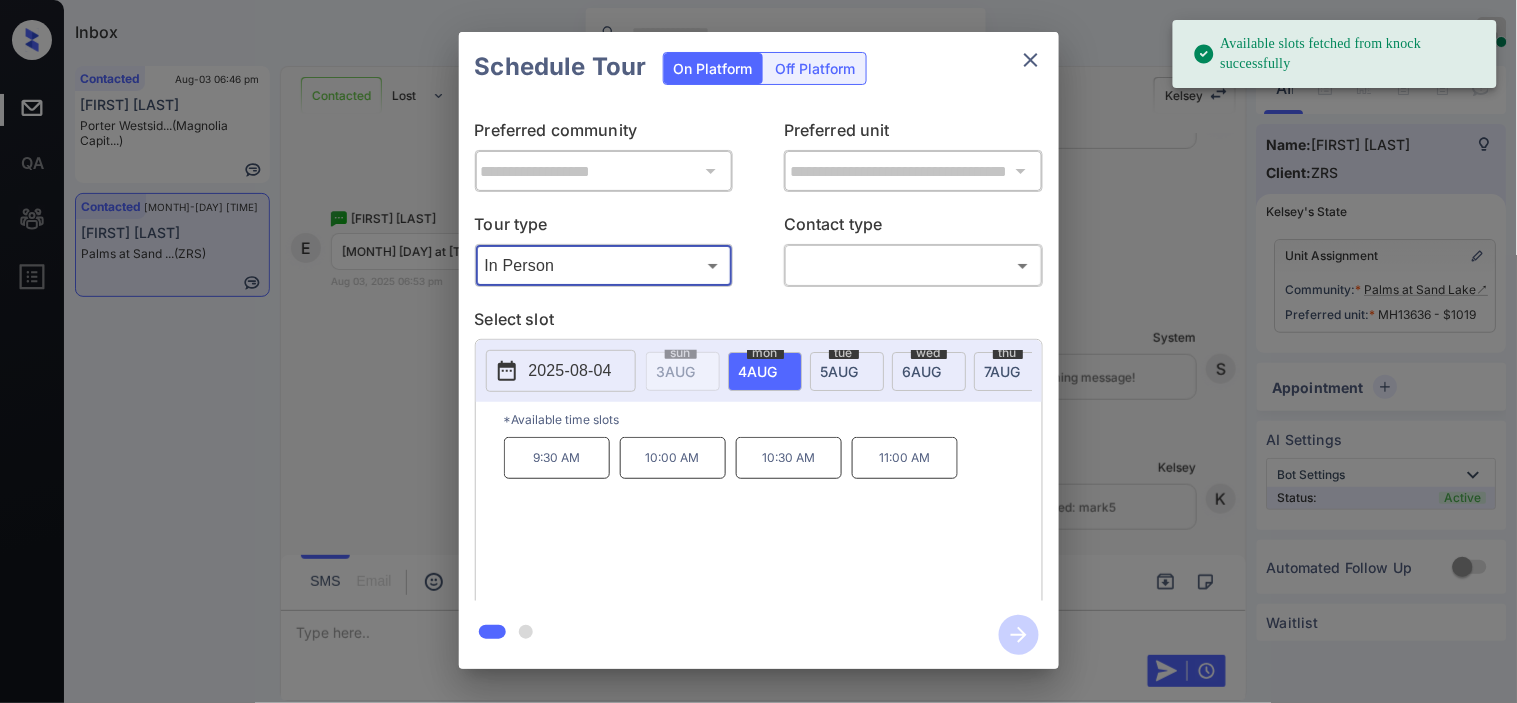 click on "5 AUG" at bounding box center [676, 371] 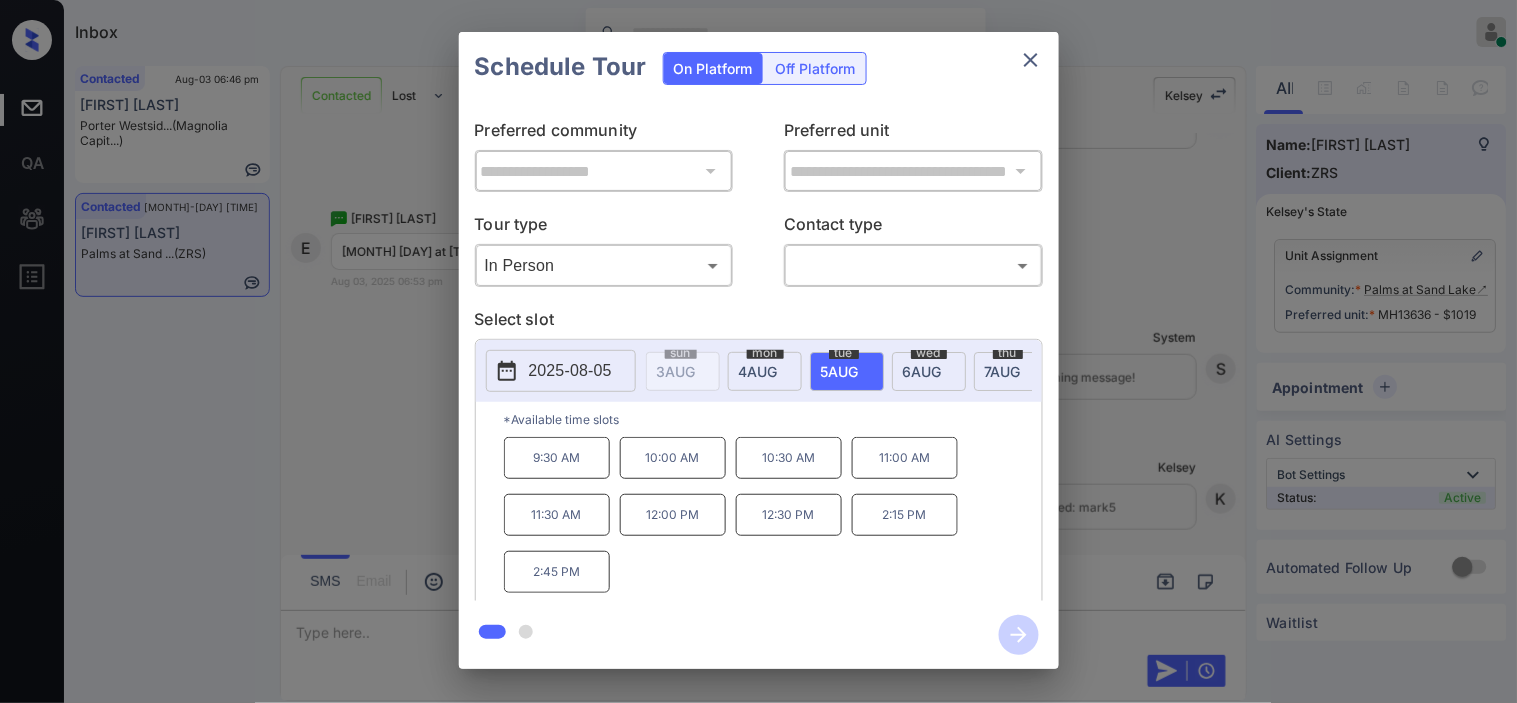 click on "**********" at bounding box center [758, 350] 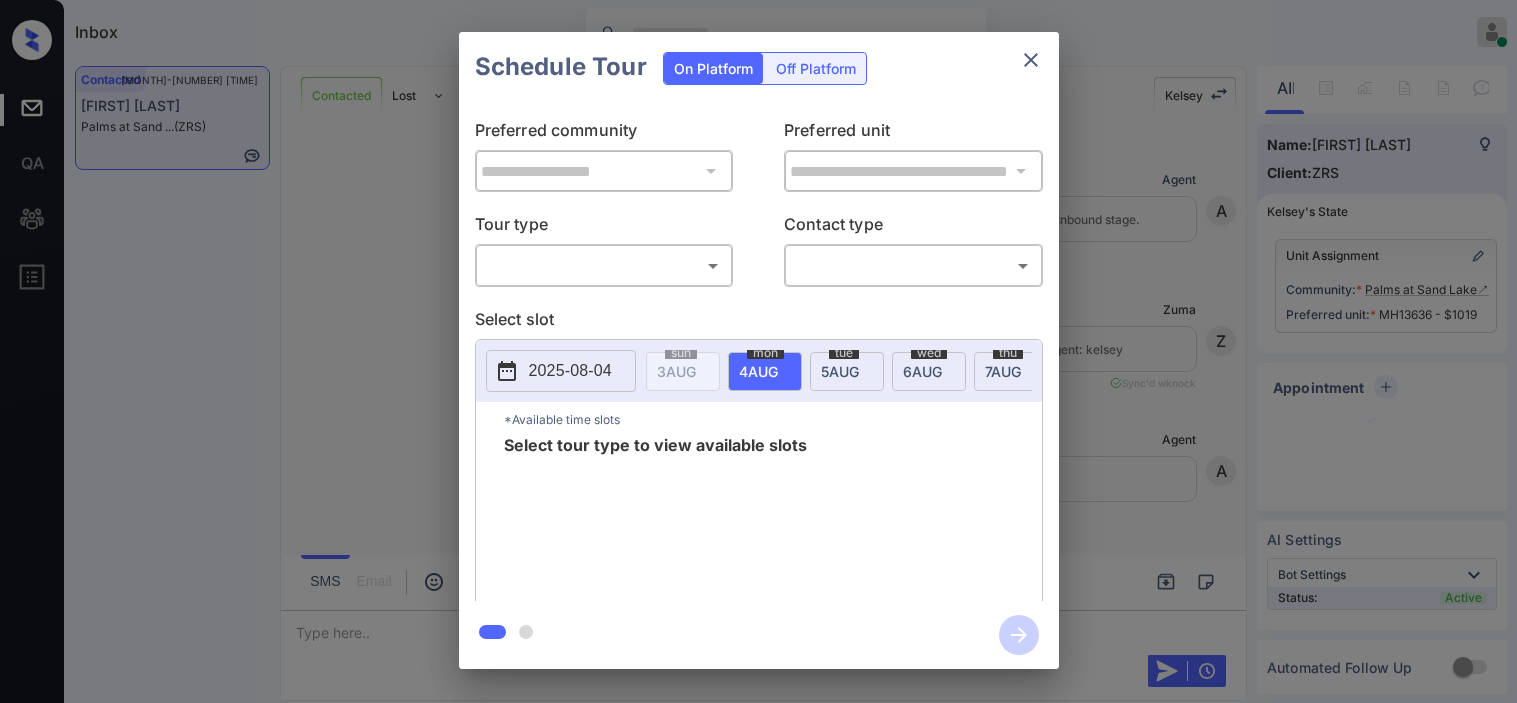 scroll, scrollTop: 0, scrollLeft: 0, axis: both 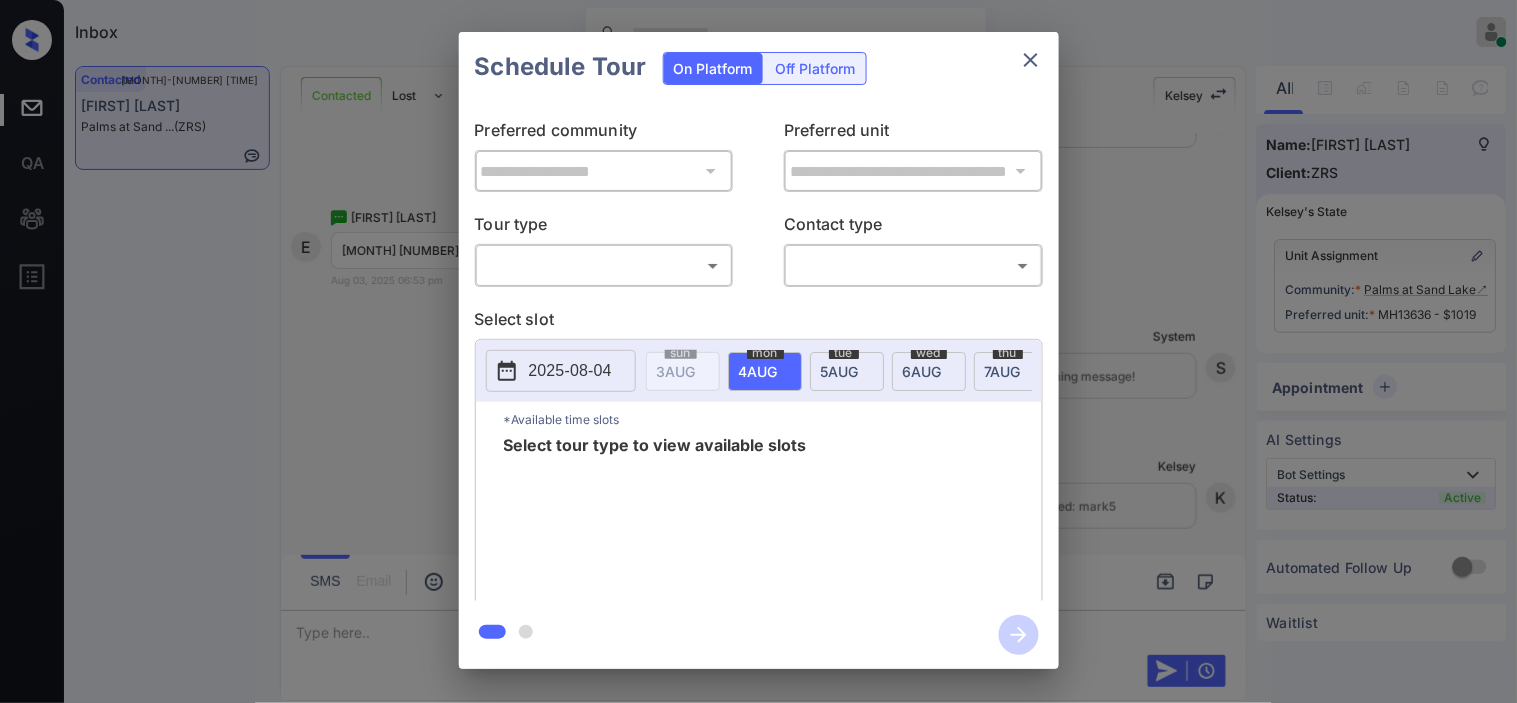 click on "Inbox Kristine Capara Online Set yourself   offline Set yourself   on break Profile Switch to  dark  mode Sign out Contacted Aug-03 06:52 pm   Emma Moffett Palms at Sand ...  (ZRS) Contacted Lost Lead Sentiment: Angry Upon sliding the acknowledgement:  Lead will move to lost stage. * ​ SMS and call option will be set to opt out. AFM will be turned off for the lead. Kelsey New Message Agent Lead created via webhook in Inbound stage. Aug 03, 2025 06:42 pm A New Message Zuma Lead transferred to leasing agent: kelsey Aug 03, 2025 06:42 pm  Sync'd w  knock Z New Message Agent AFM Request sent to Kelsey. Aug 03, 2025 06:42 pm A New Message Agent Notes Note: Structured Note:
Move In Date: 2025-08-15
Bedroom: 1
Aug 03, 2025 06:42 pm A New Message Kelsey Hi Emma. This is Kelsey with Palms at Sand Lake. We’d love to have you come tour with us. What’s a good day and time for you? Se habla Español? Aug 03, 2025 06:42 pm   | TemplateAFMSms  Sync'd w  knock K New Message Kelsey Lead archived by Kelsey! K   knock E" at bounding box center [758, 351] 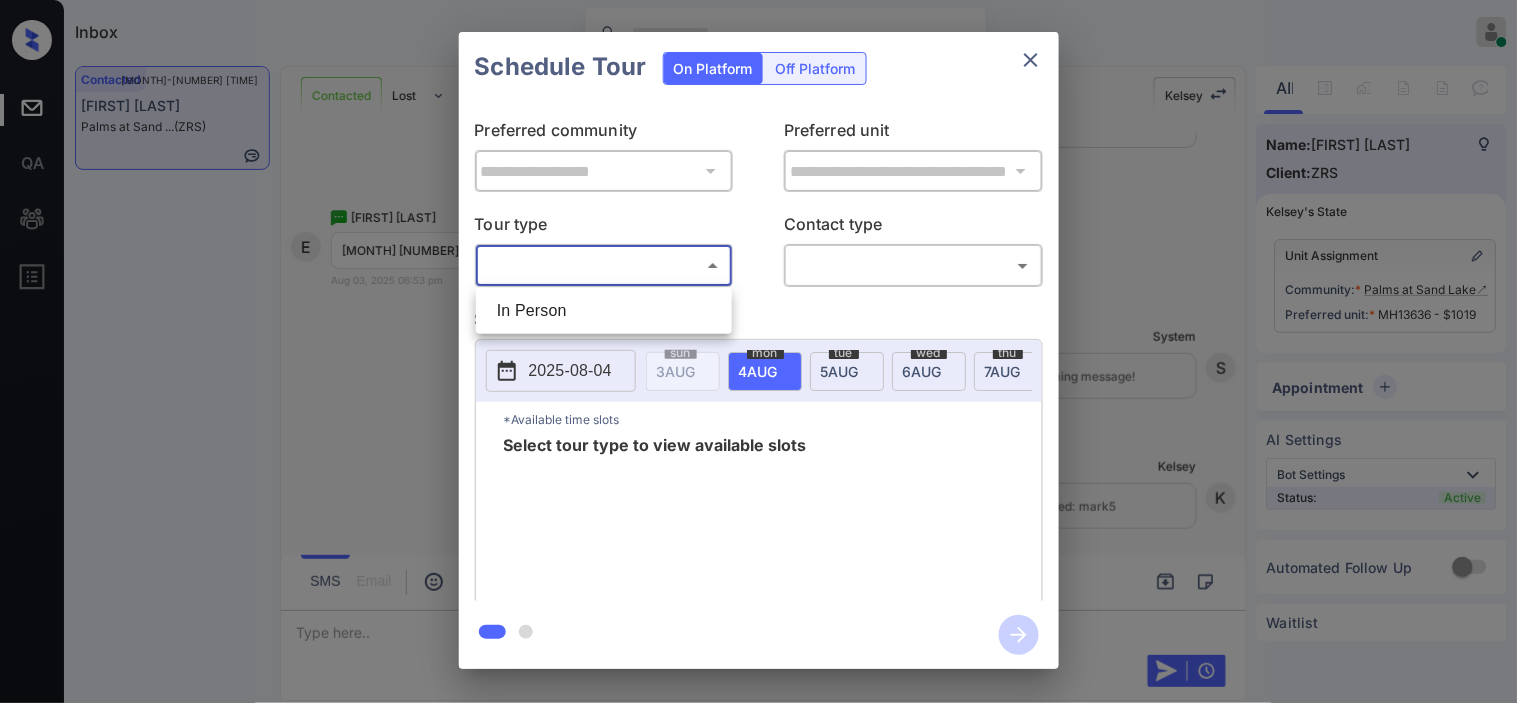 click on "In Person" at bounding box center [604, 311] 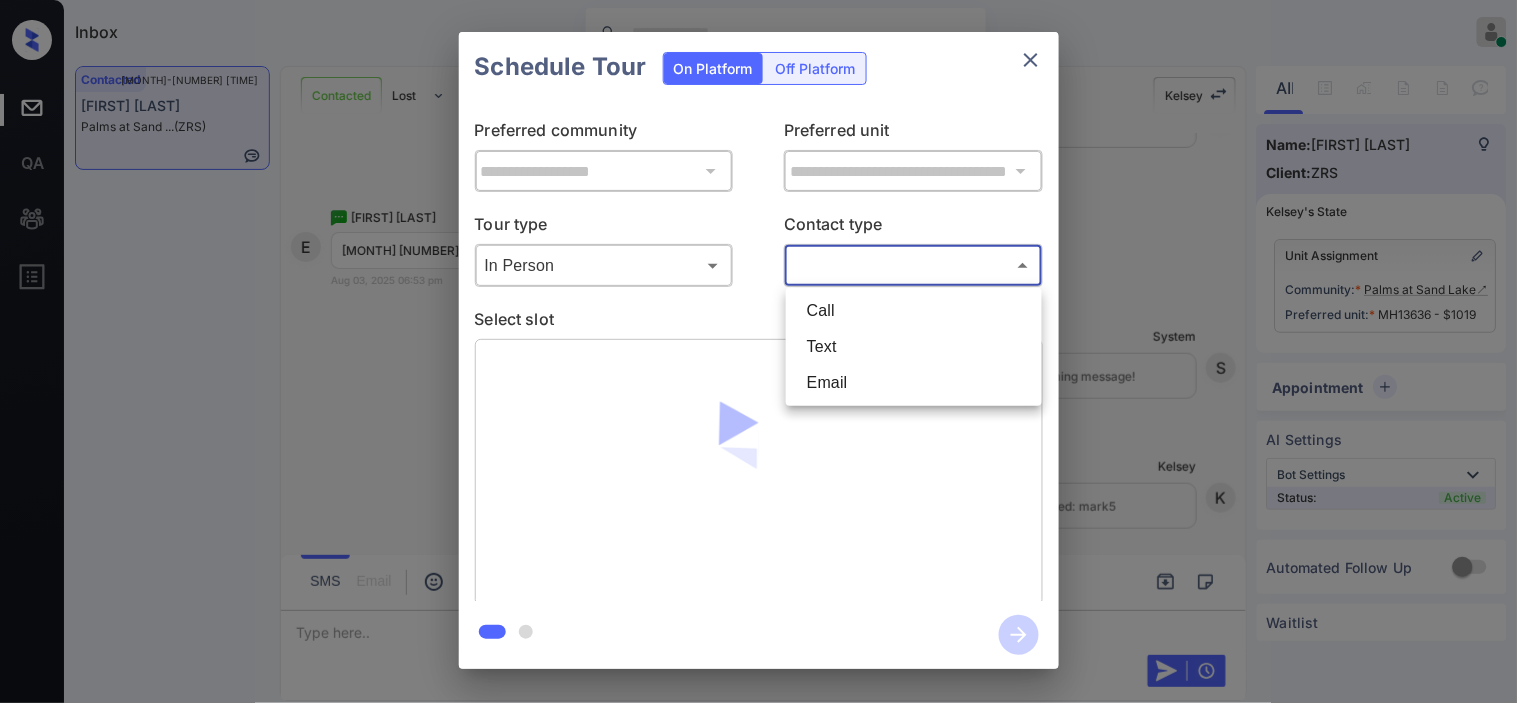 click on "Inbox Kristine Capara Online Set yourself   offline Set yourself   on break Profile Switch to  dark  mode Sign out Contacted Aug-03 06:52 pm   Emma Moffett Palms at Sand ...  (ZRS) Contacted Lost Lead Sentiment: Angry Upon sliding the acknowledgement:  Lead will move to lost stage. * ​ SMS and call option will be set to opt out. AFM will be turned off for the lead. Kelsey New Message Agent Lead created via webhook in Inbound stage. Aug 03, 2025 06:42 pm A New Message Zuma Lead transferred to leasing agent: kelsey Aug 03, 2025 06:42 pm  Sync'd w  knock Z New Message Agent AFM Request sent to Kelsey. Aug 03, 2025 06:42 pm A New Message Agent Notes Note: Structured Note:
Move In Date: 2025-08-15
Bedroom: 1
Aug 03, 2025 06:42 pm A New Message Kelsey Hi Emma. This is Kelsey with Palms at Sand Lake. We’d love to have you come tour with us. What’s a good day and time for you? Se habla Español? Aug 03, 2025 06:42 pm   | TemplateAFMSms  Sync'd w  knock K New Message Kelsey Lead archived by Kelsey! K   knock E" at bounding box center [758, 351] 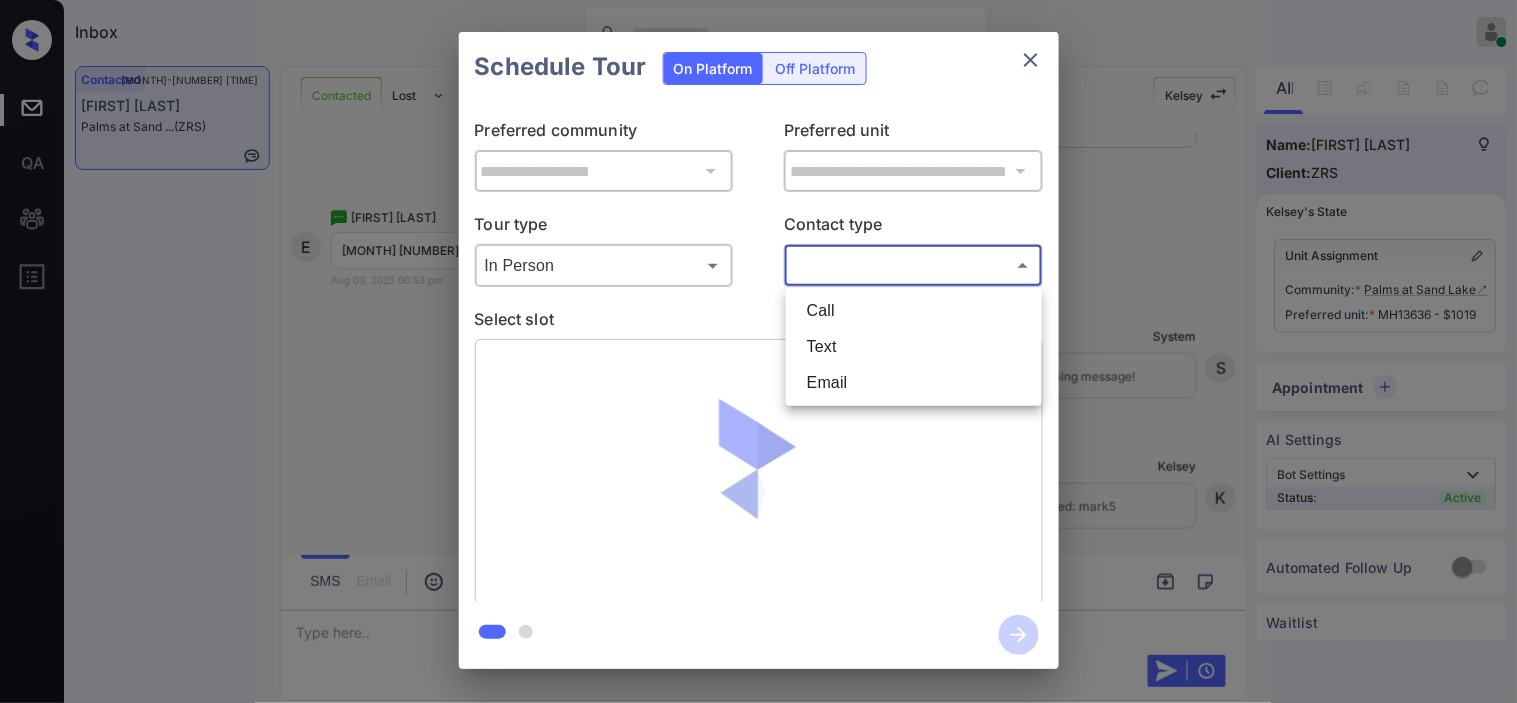 click on "Text" at bounding box center (914, 347) 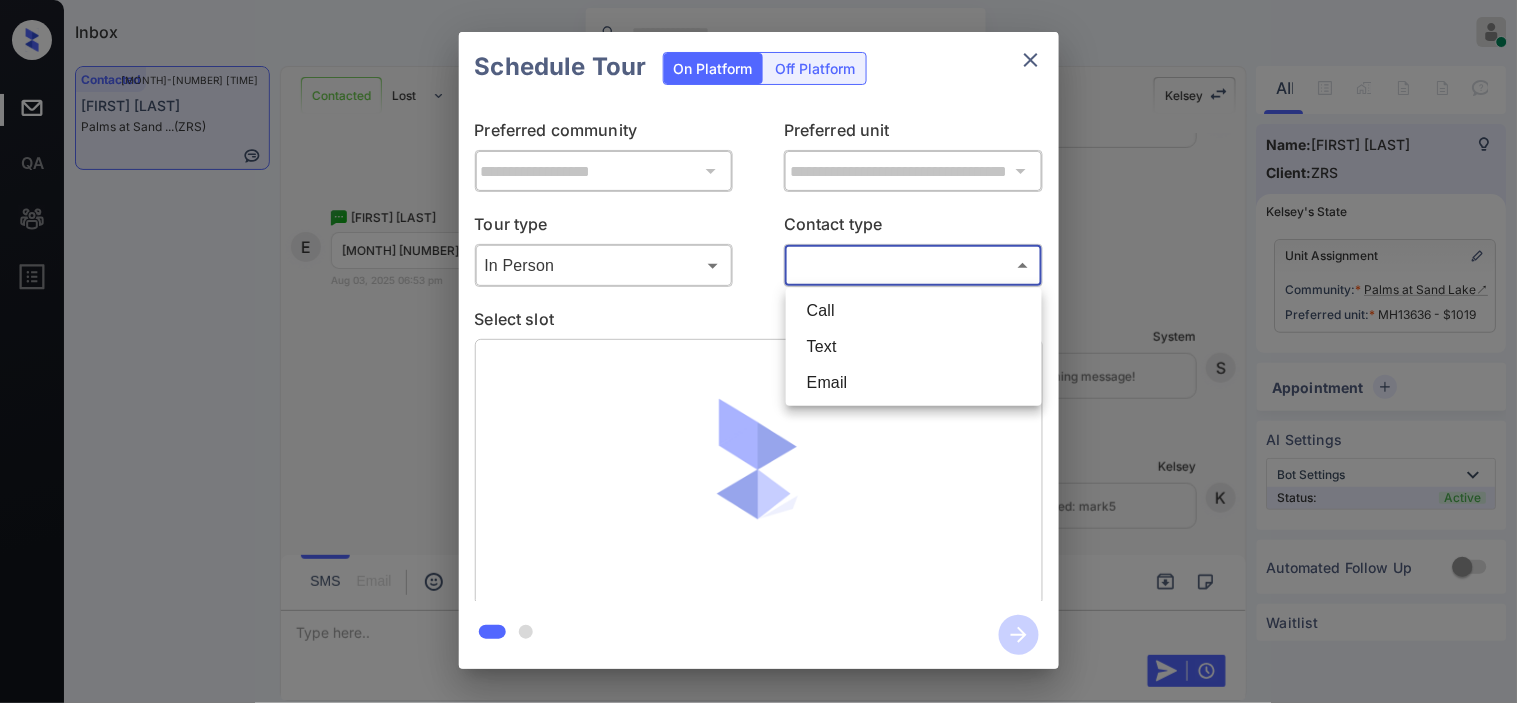 type on "****" 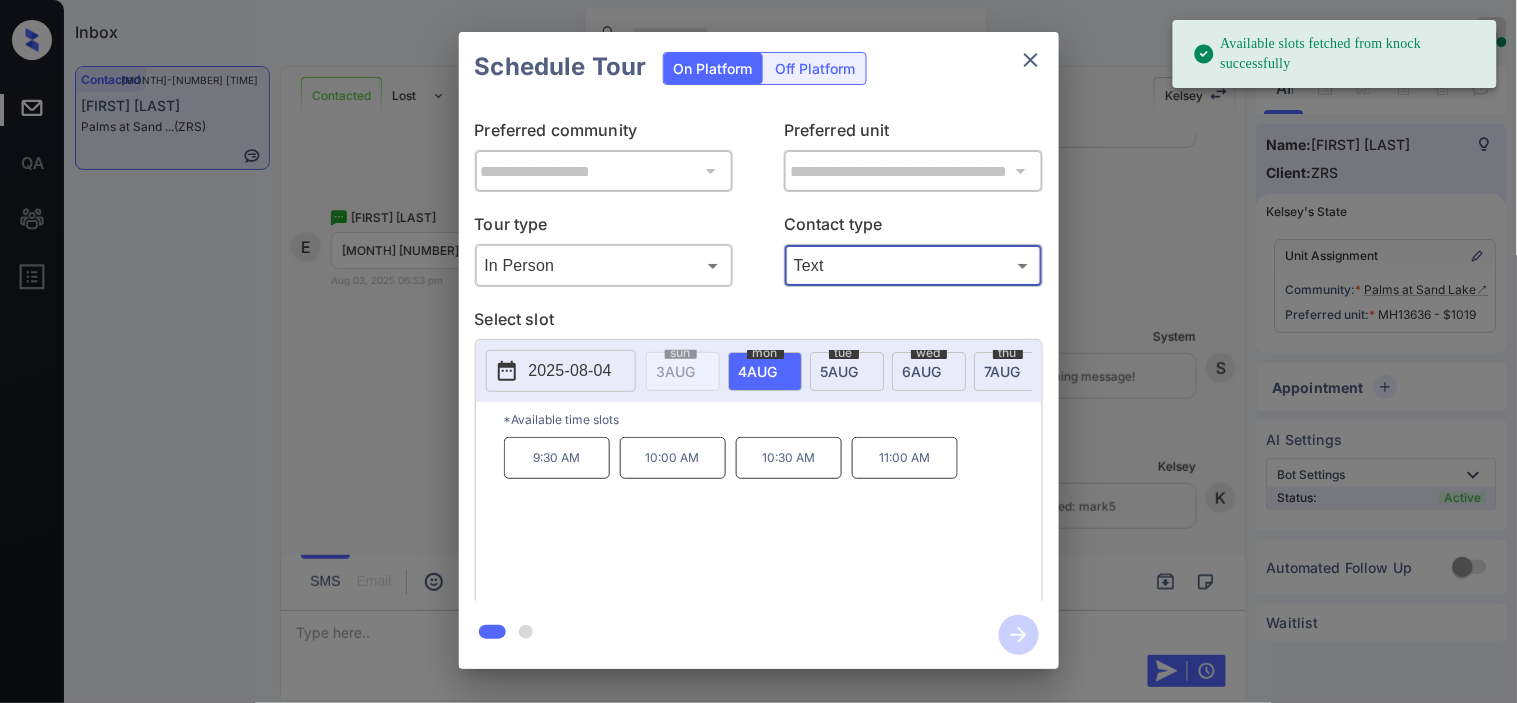 click on "5 AUG" at bounding box center (676, 371) 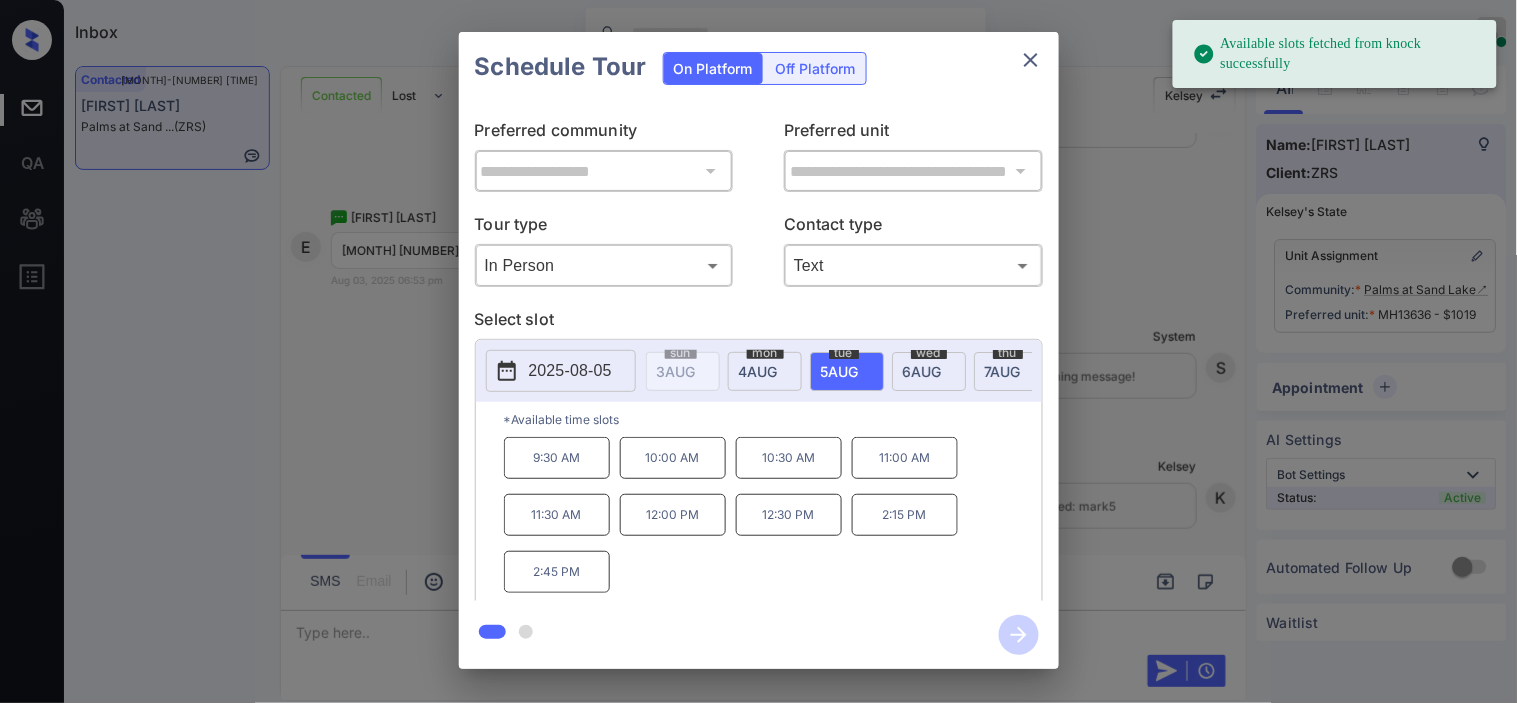 click on "12:30 PM" at bounding box center (789, 515) 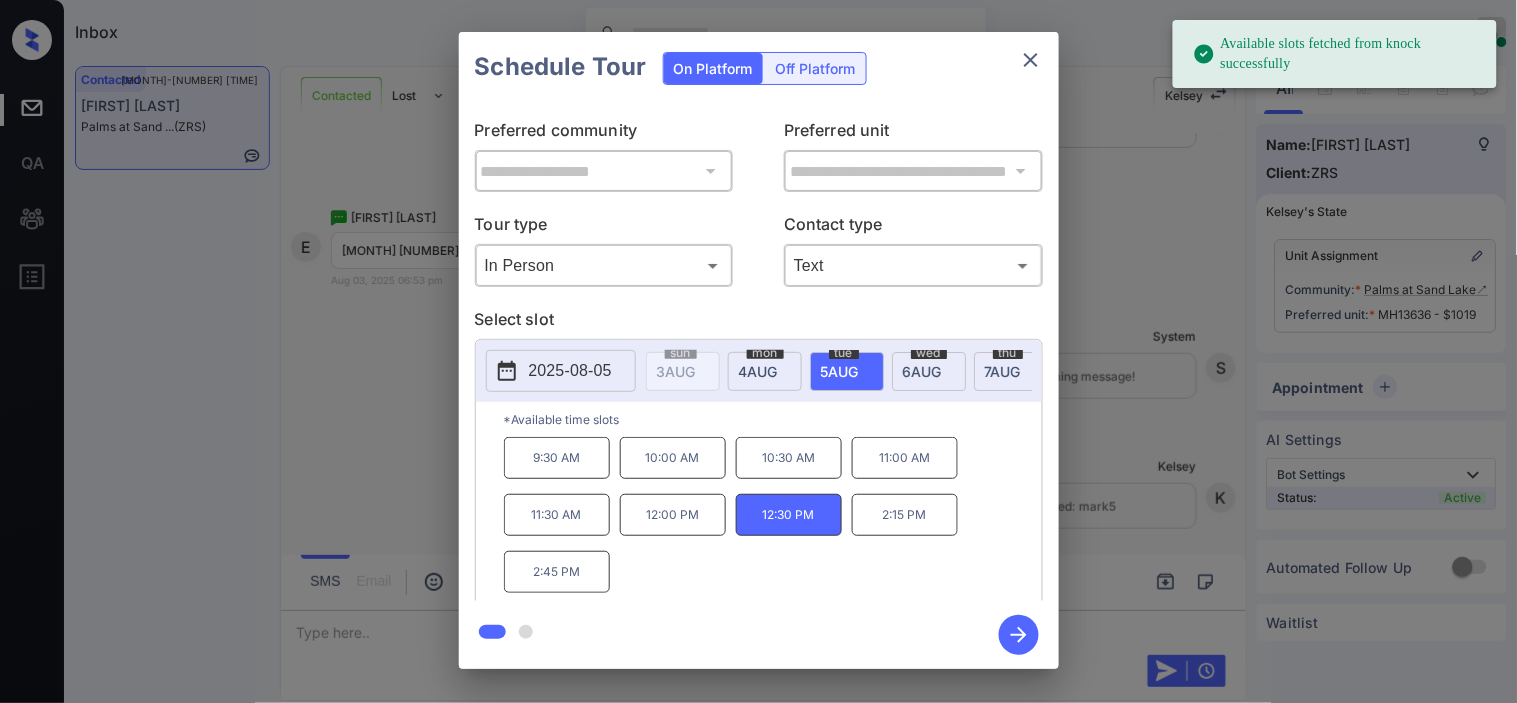 click 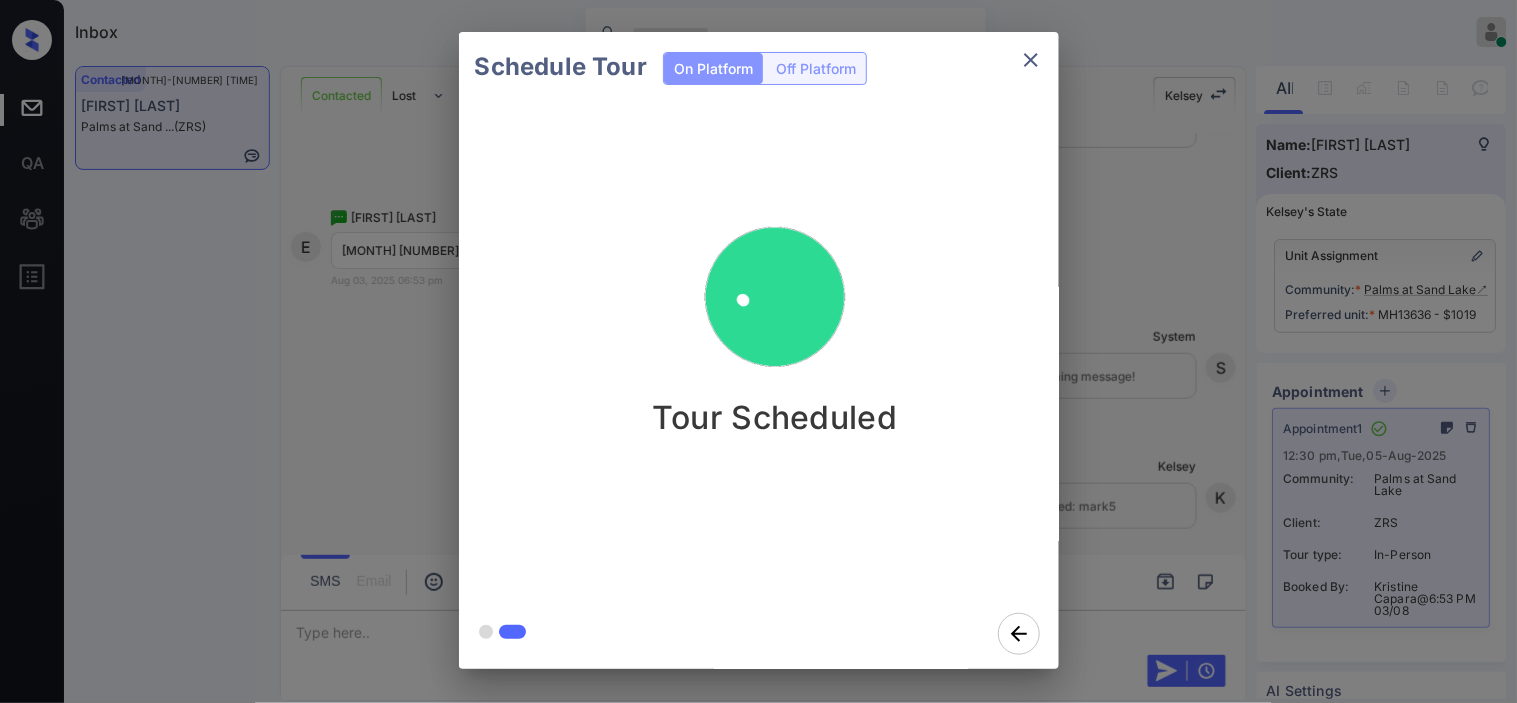 click on "Schedule Tour On Platform Off Platform Tour Scheduled" at bounding box center (758, 350) 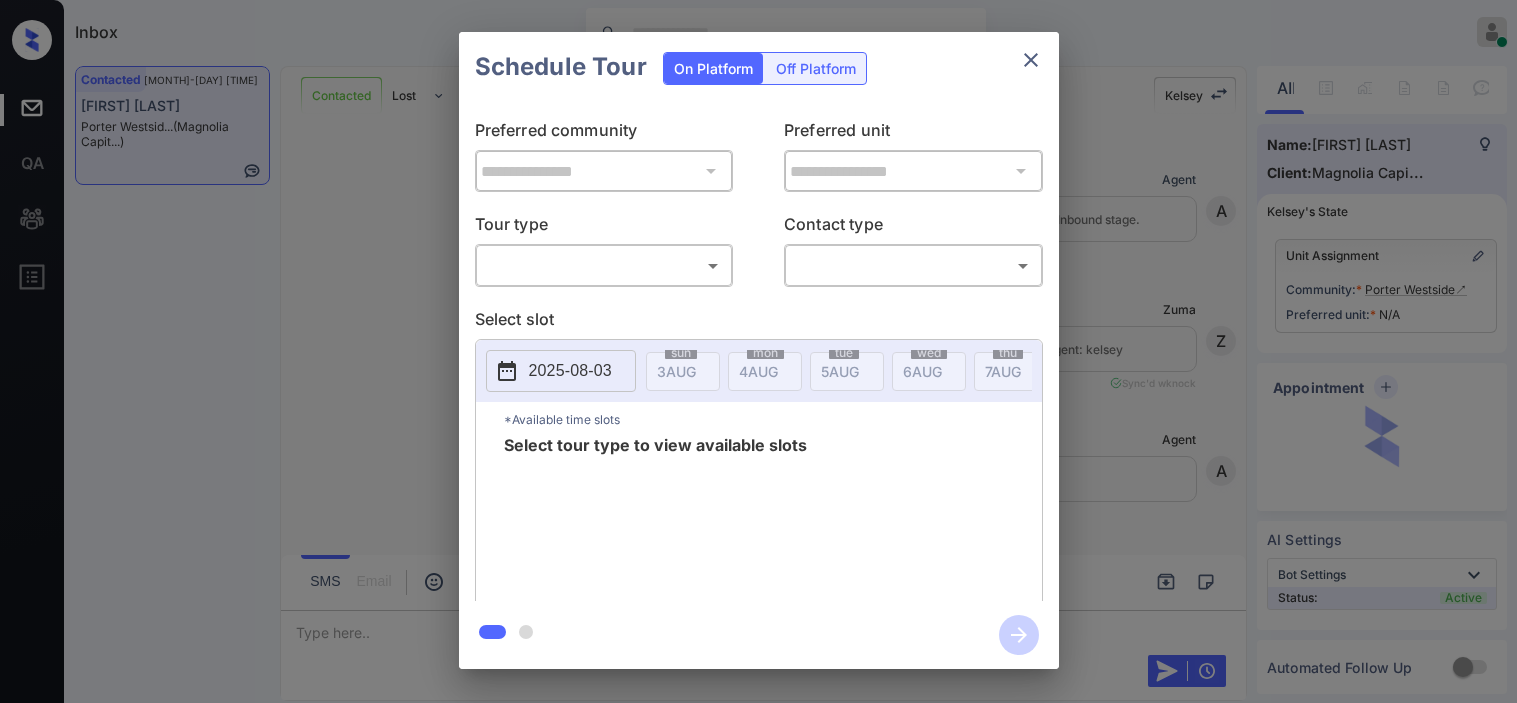 scroll, scrollTop: 0, scrollLeft: 0, axis: both 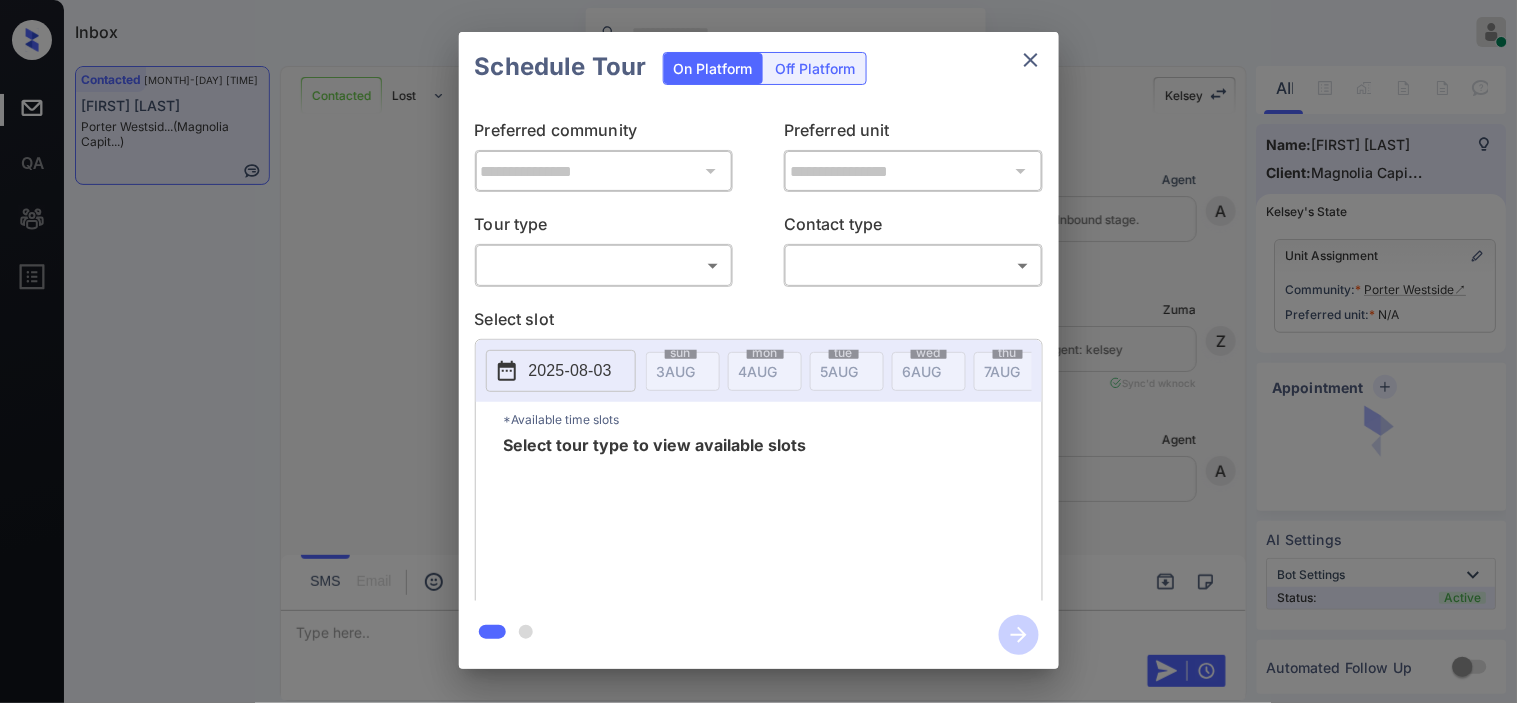 click on "Off Platform" at bounding box center [816, 68] 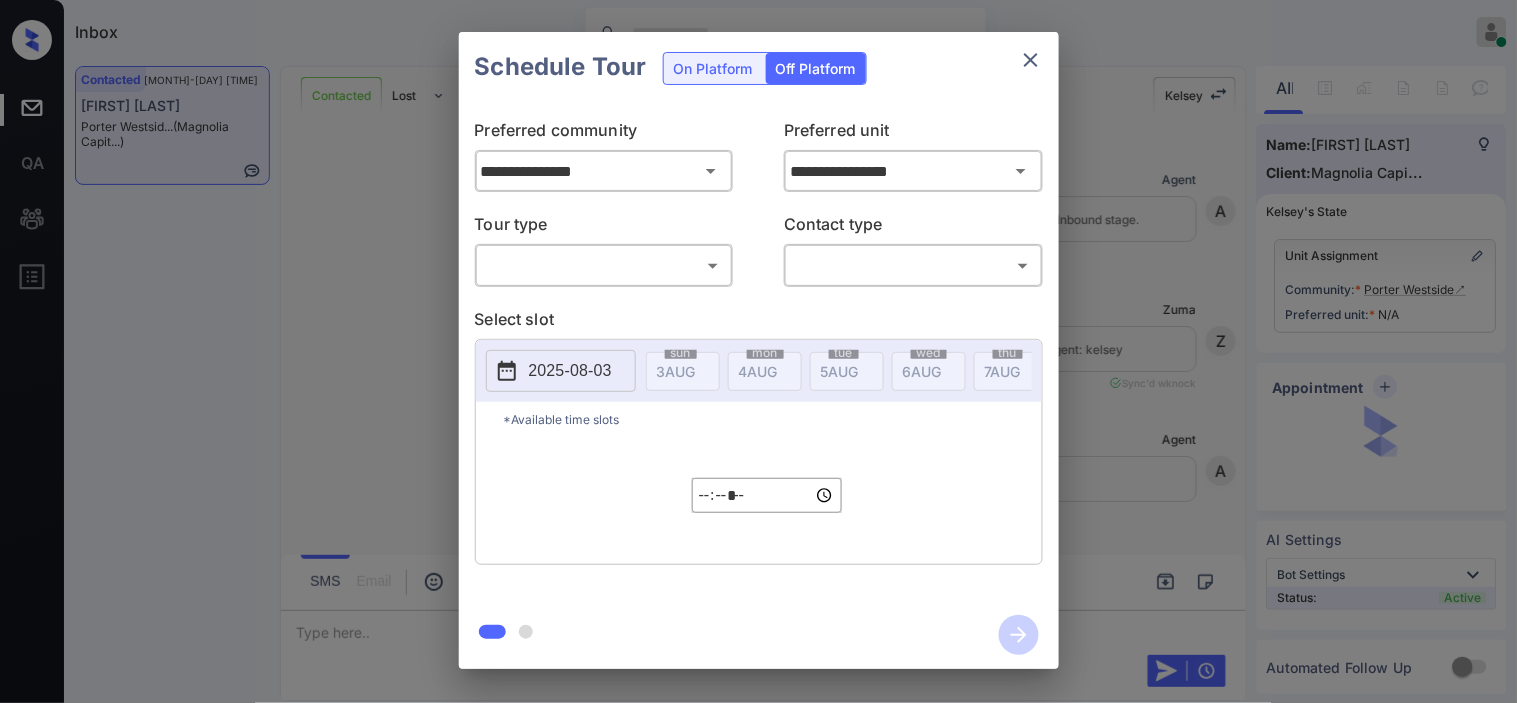 scroll, scrollTop: 6564, scrollLeft: 0, axis: vertical 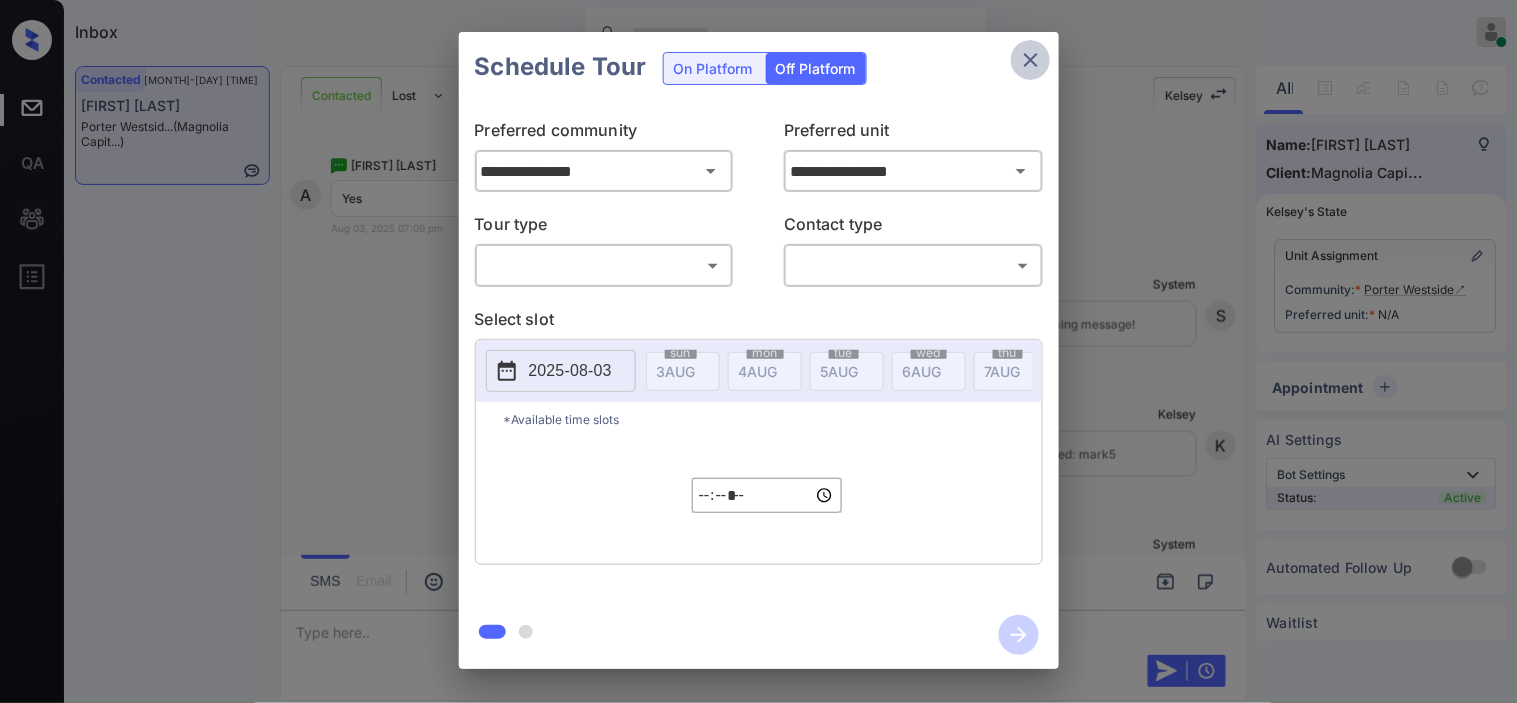 click 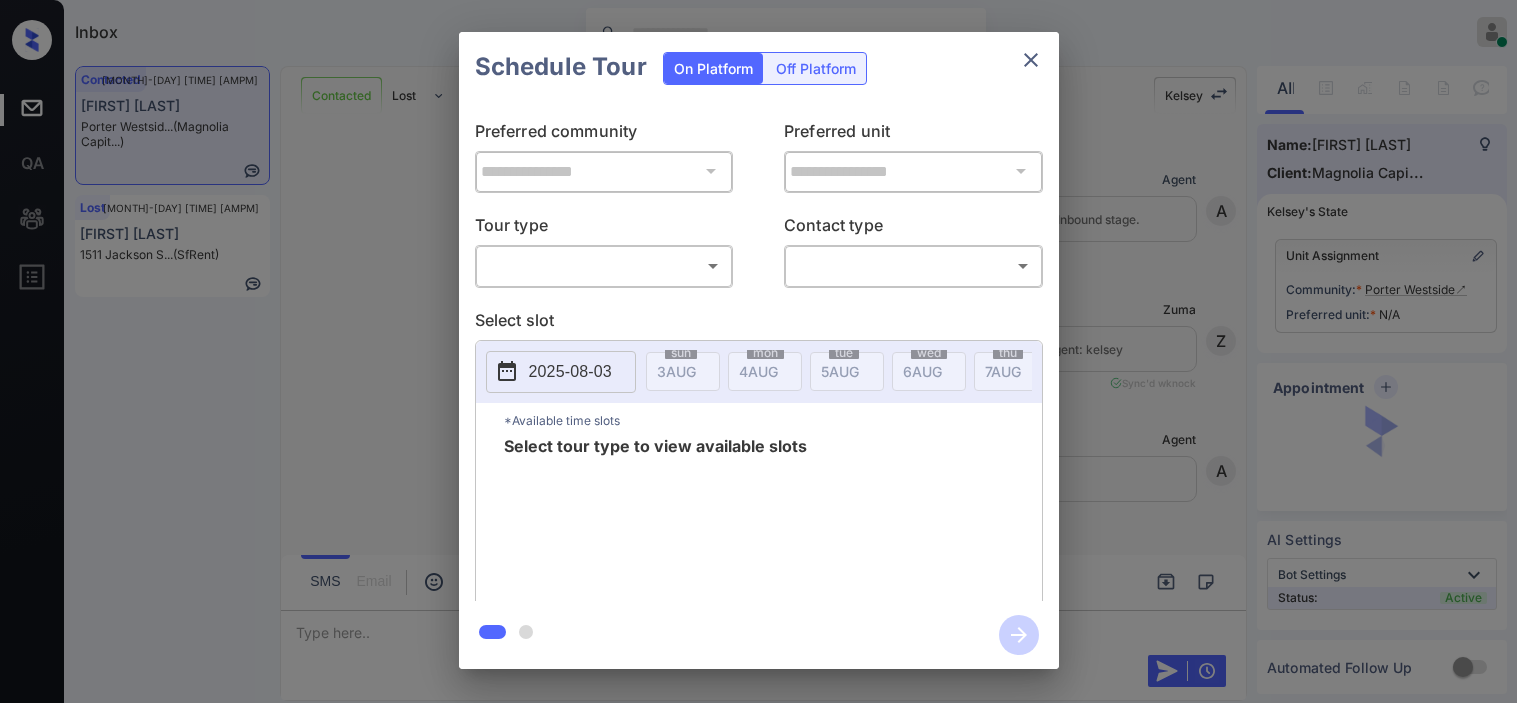 scroll, scrollTop: 0, scrollLeft: 0, axis: both 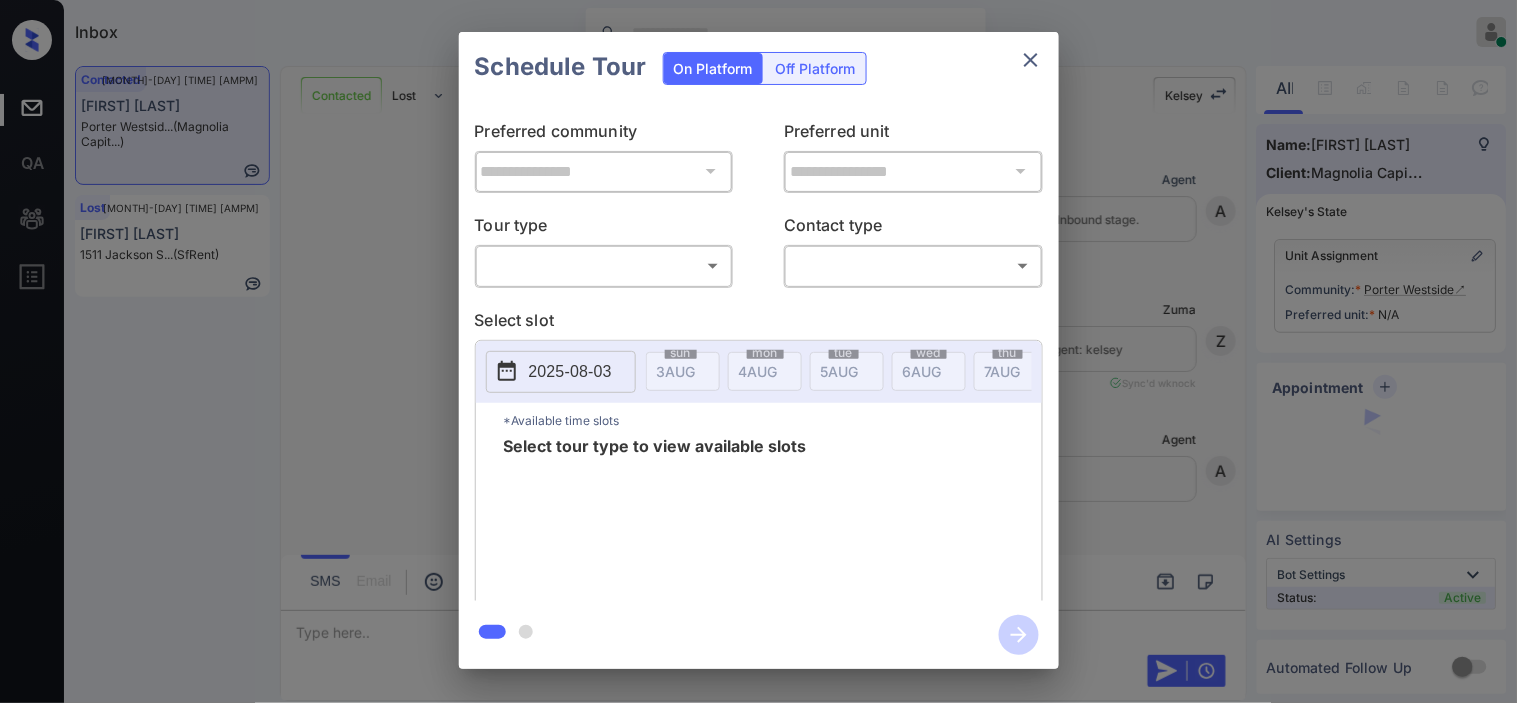 click on "Off Platform" at bounding box center (816, 68) 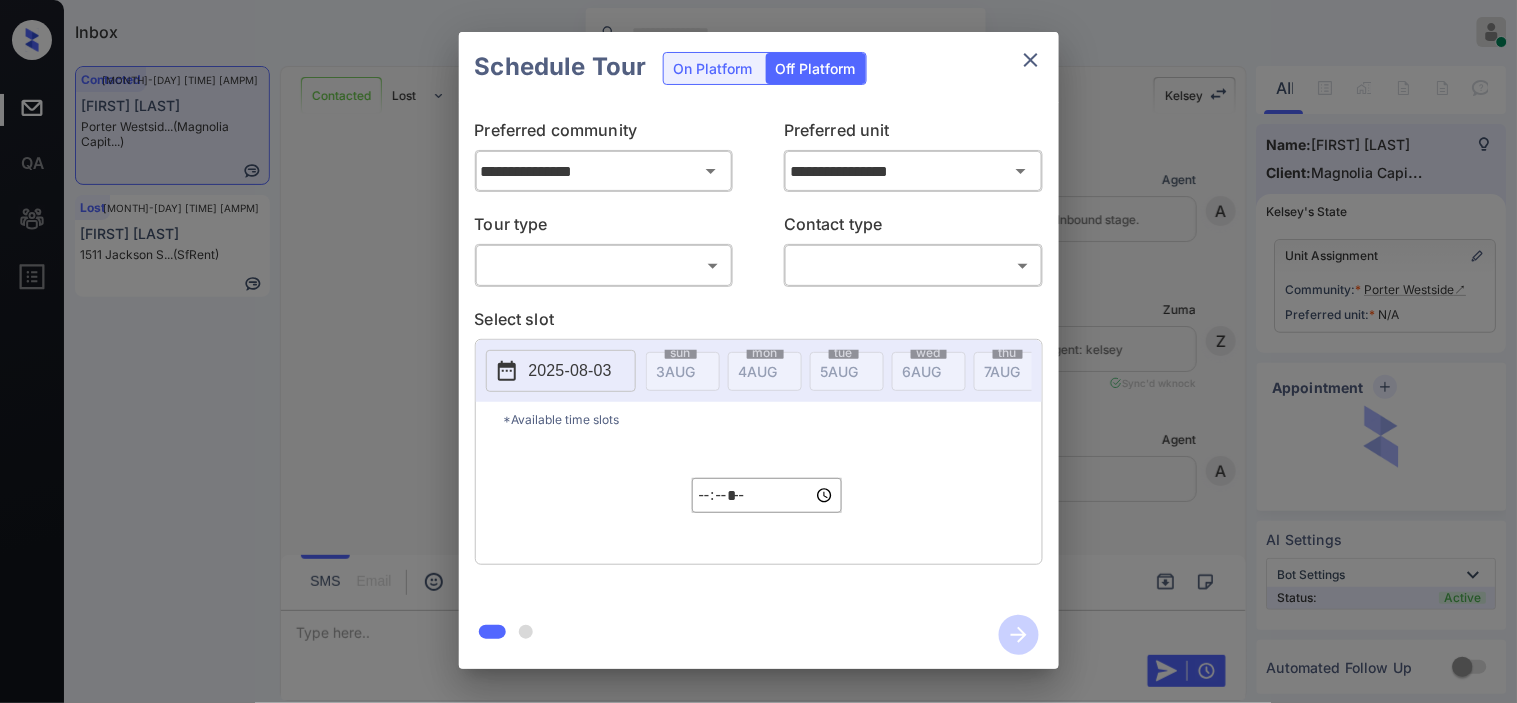scroll, scrollTop: 6564, scrollLeft: 0, axis: vertical 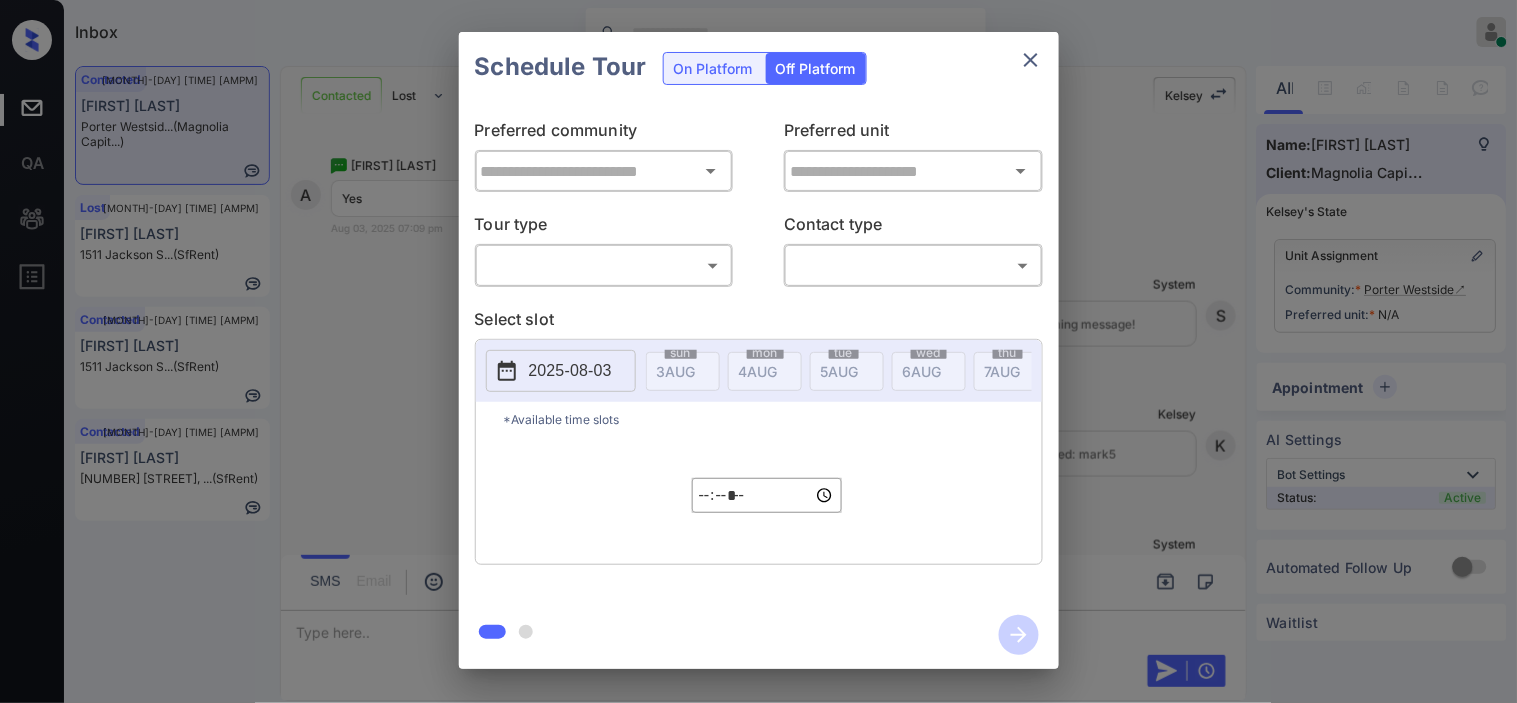 type on "**********" 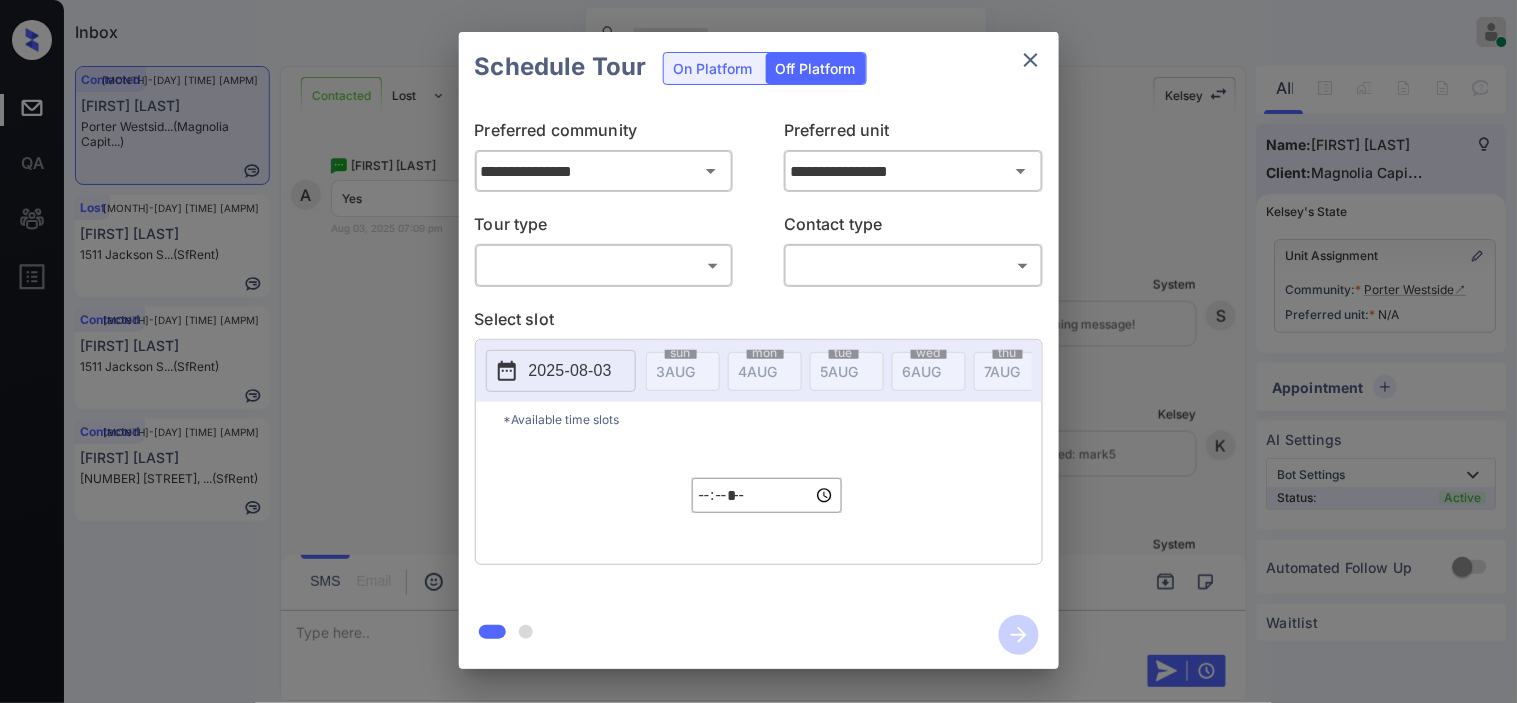 click on "**********" at bounding box center [758, 350] 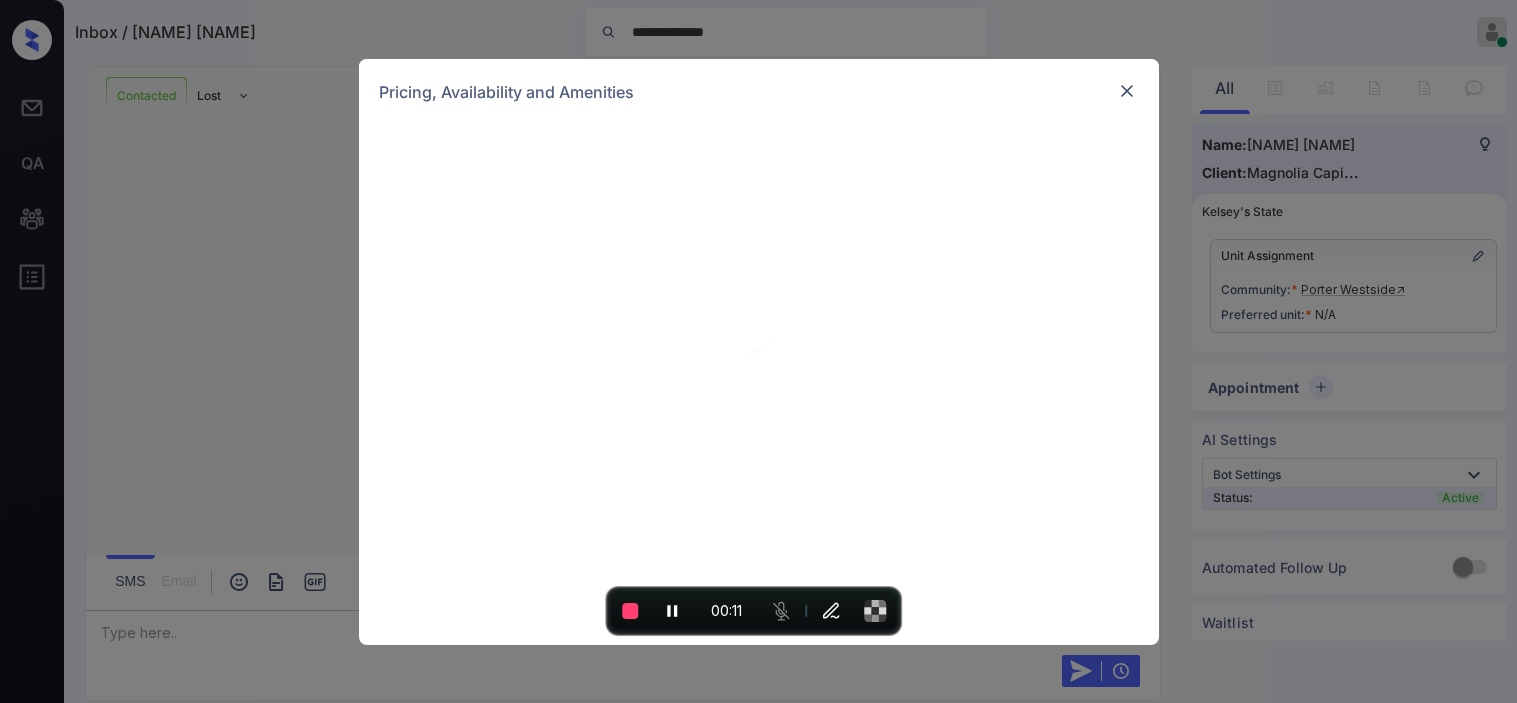 scroll, scrollTop: 0, scrollLeft: 0, axis: both 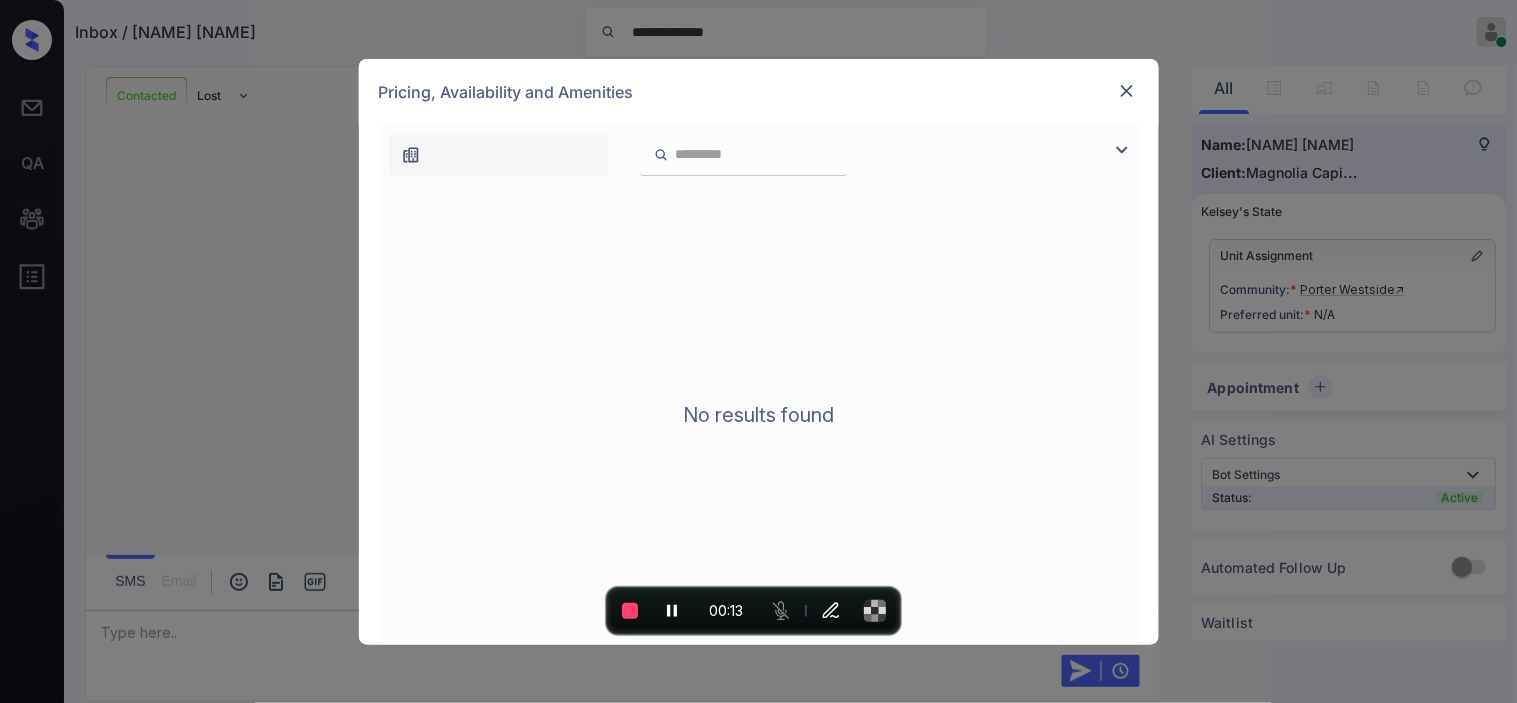 click at bounding box center [1122, 150] 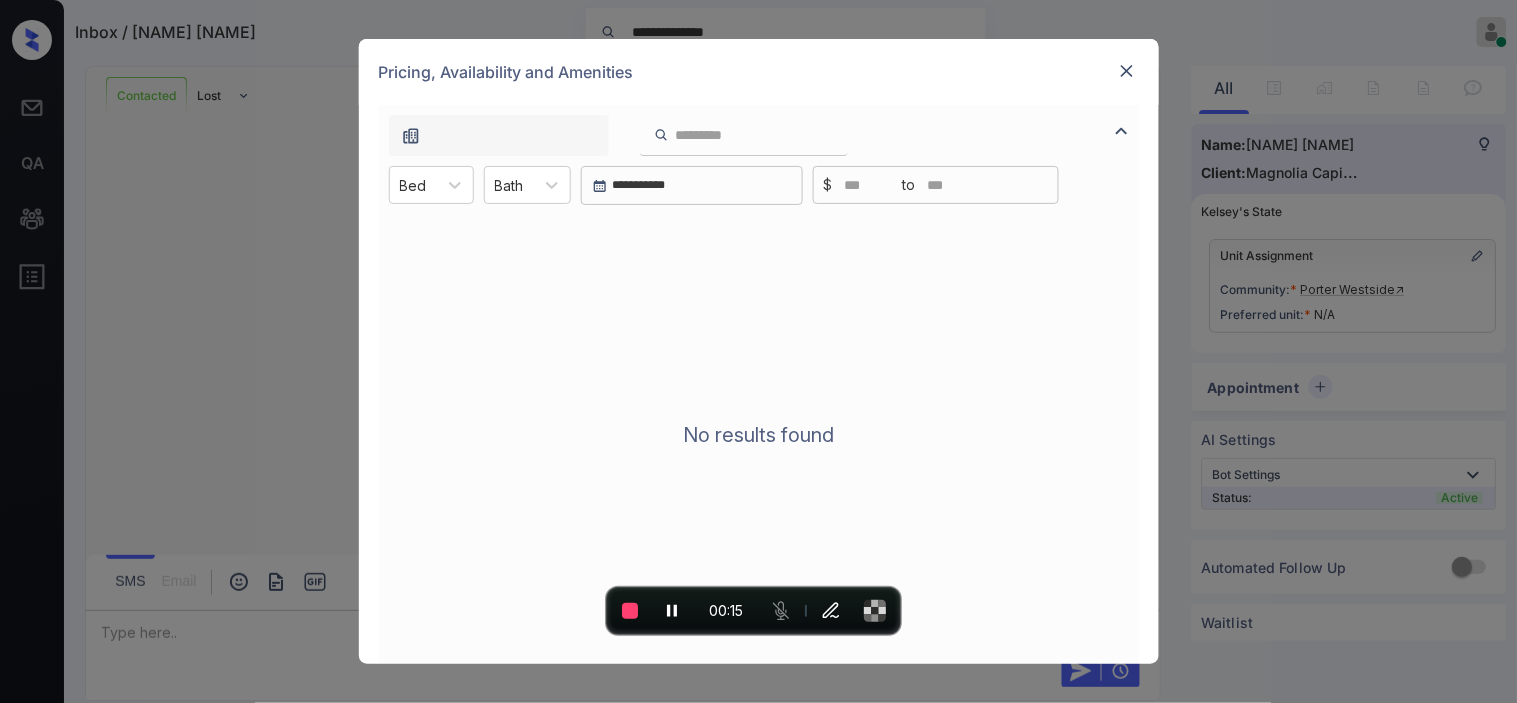 click at bounding box center [1127, 71] 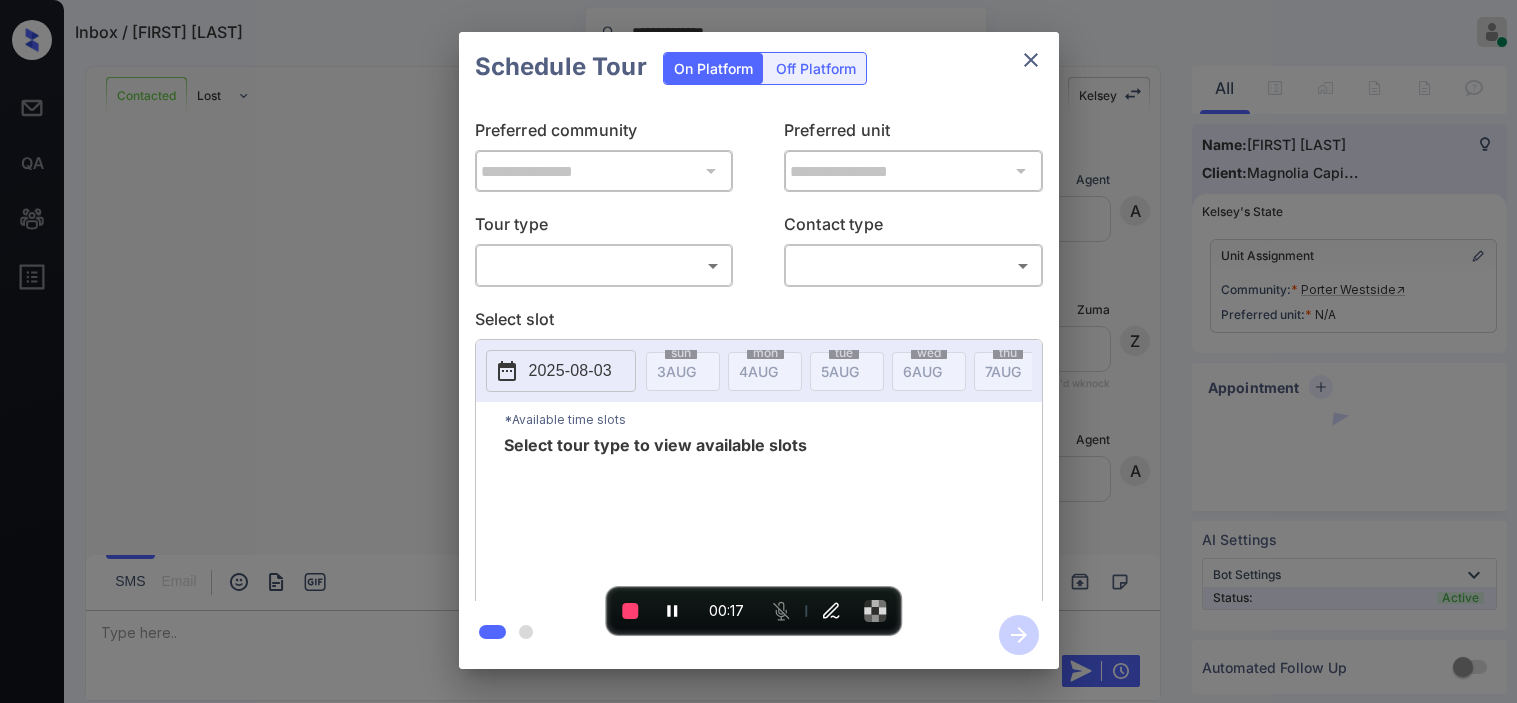 click on "**********" at bounding box center [758, 351] 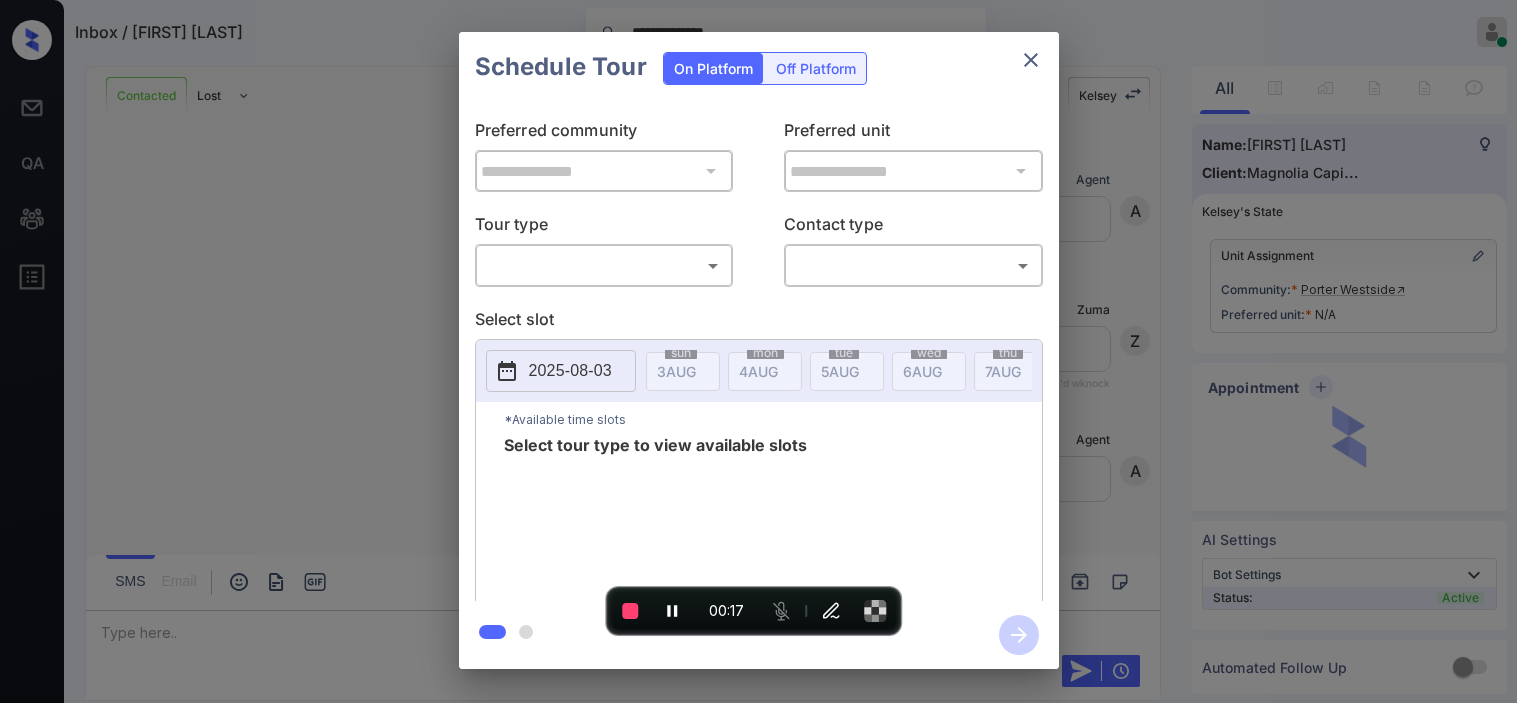 scroll, scrollTop: 0, scrollLeft: 0, axis: both 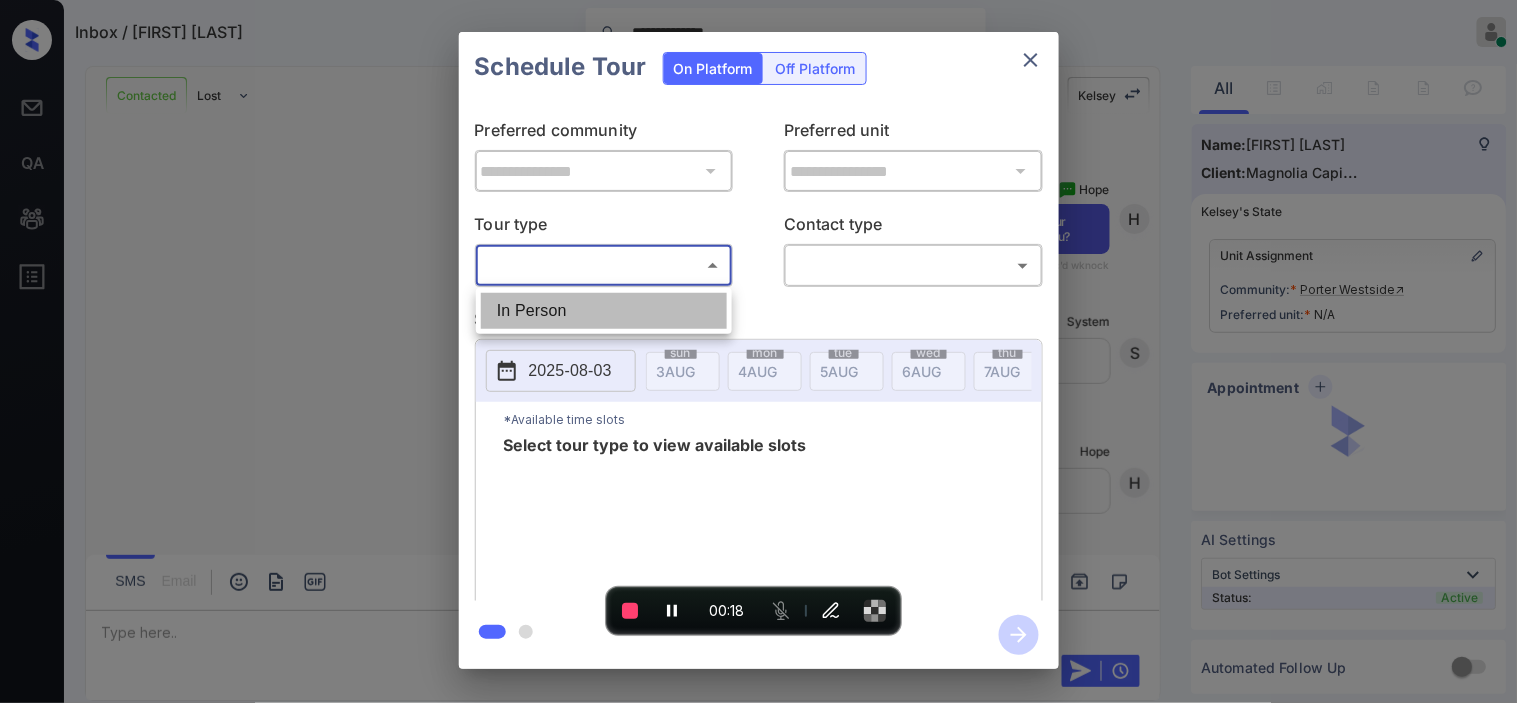 click on "In Person" at bounding box center [604, 311] 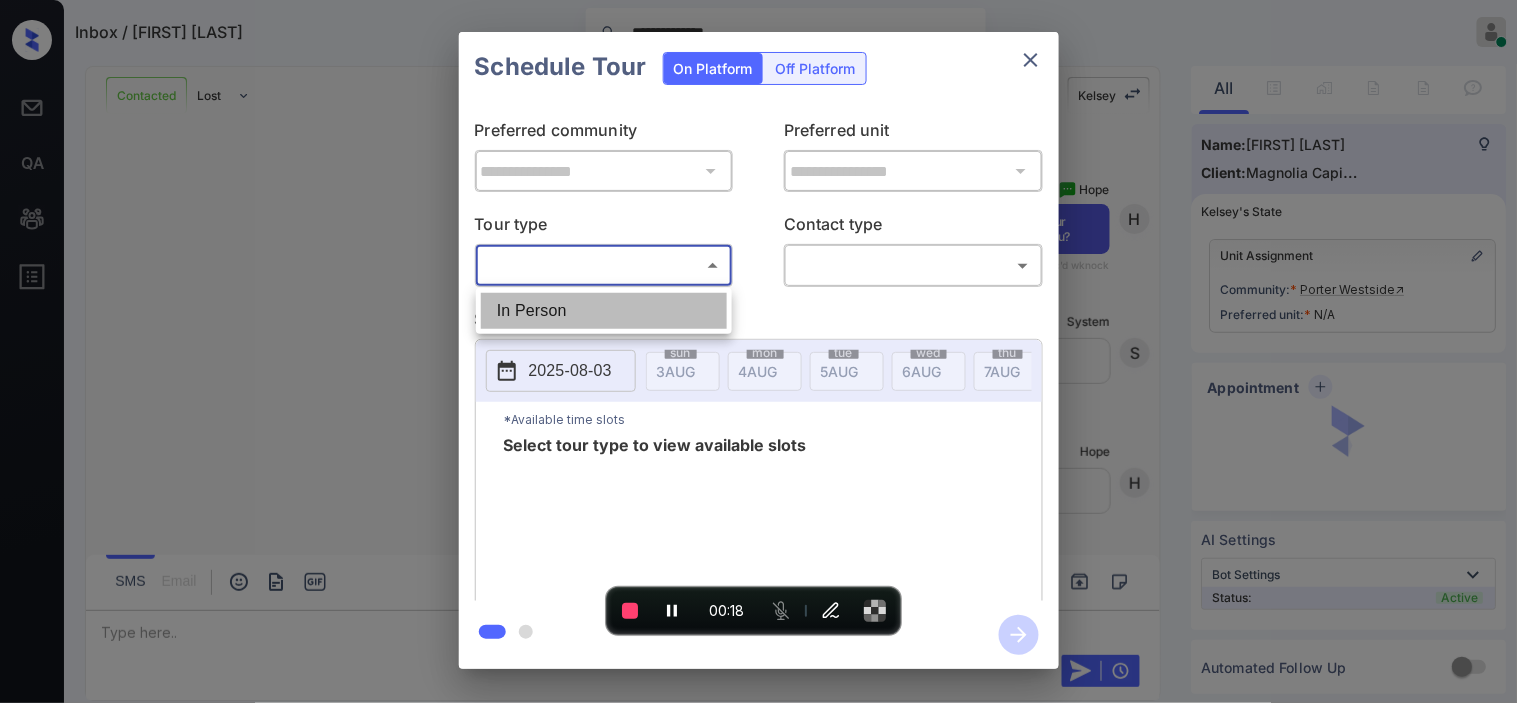 type on "********" 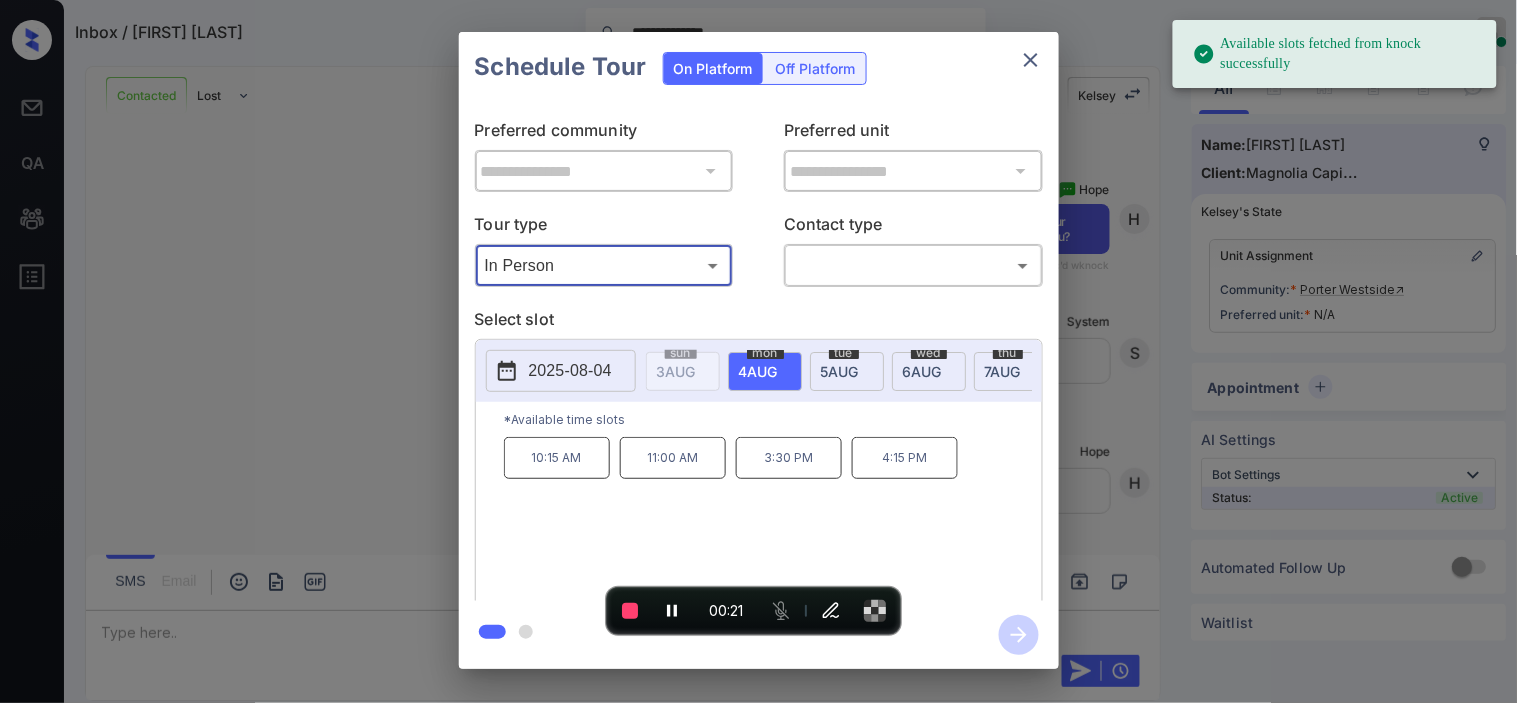 click on "2025-08-04" at bounding box center (561, 371) 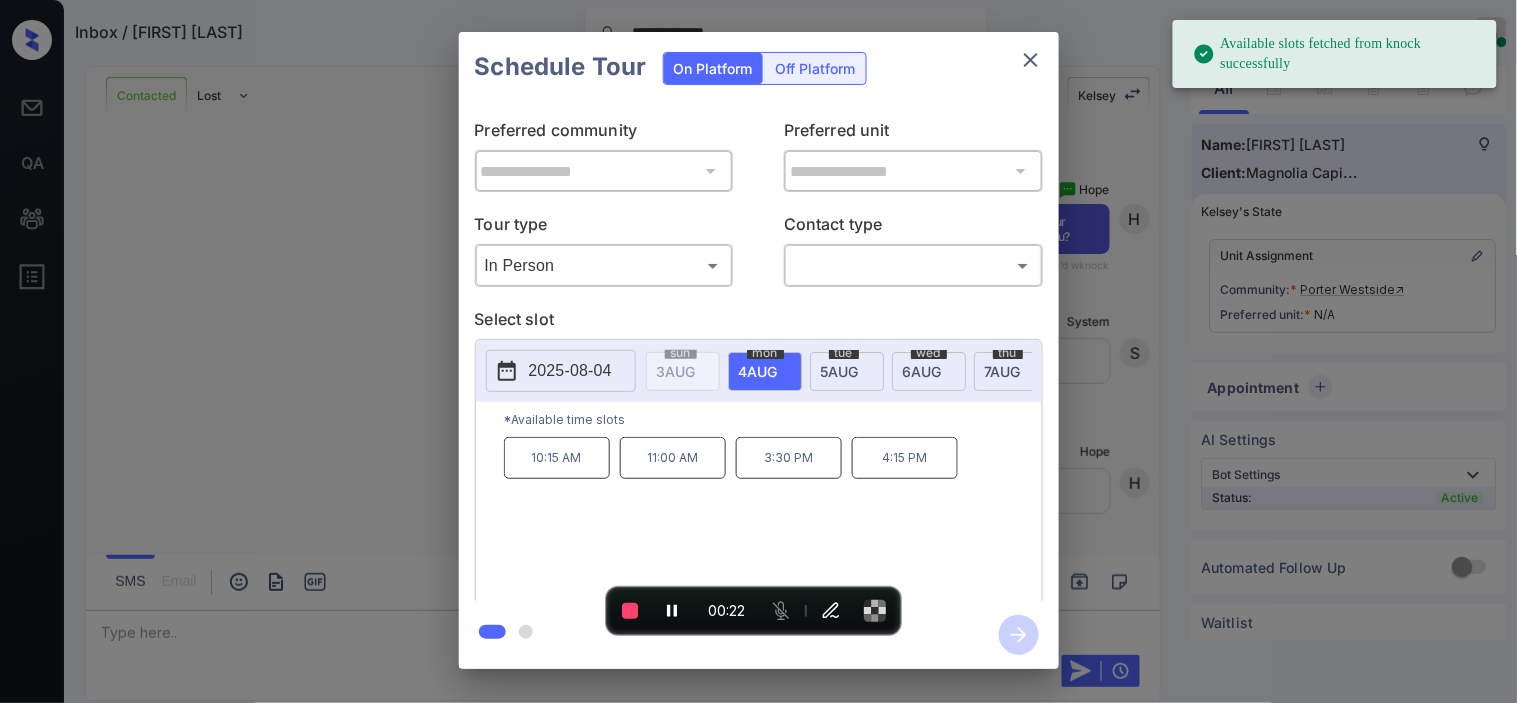click on "**********" at bounding box center (758, 350) 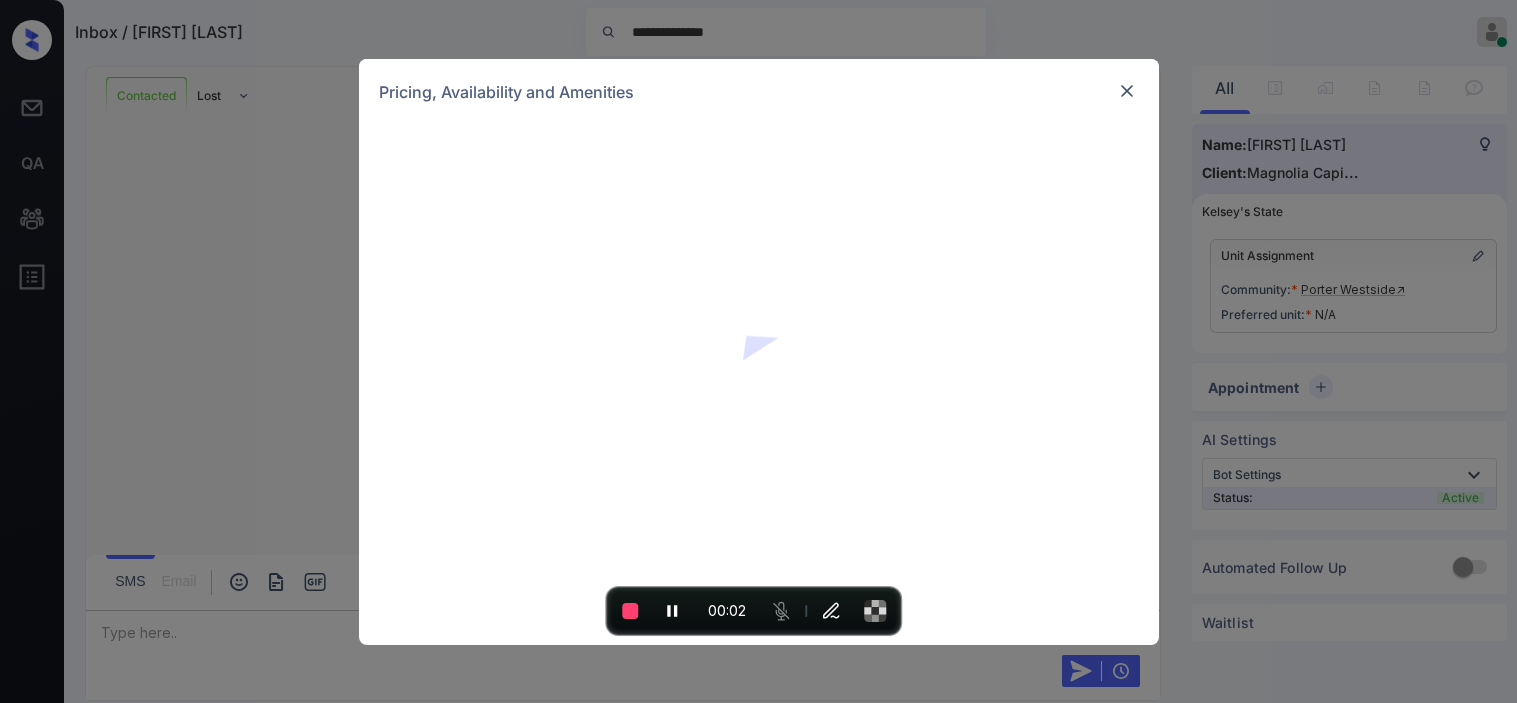 scroll, scrollTop: 0, scrollLeft: 0, axis: both 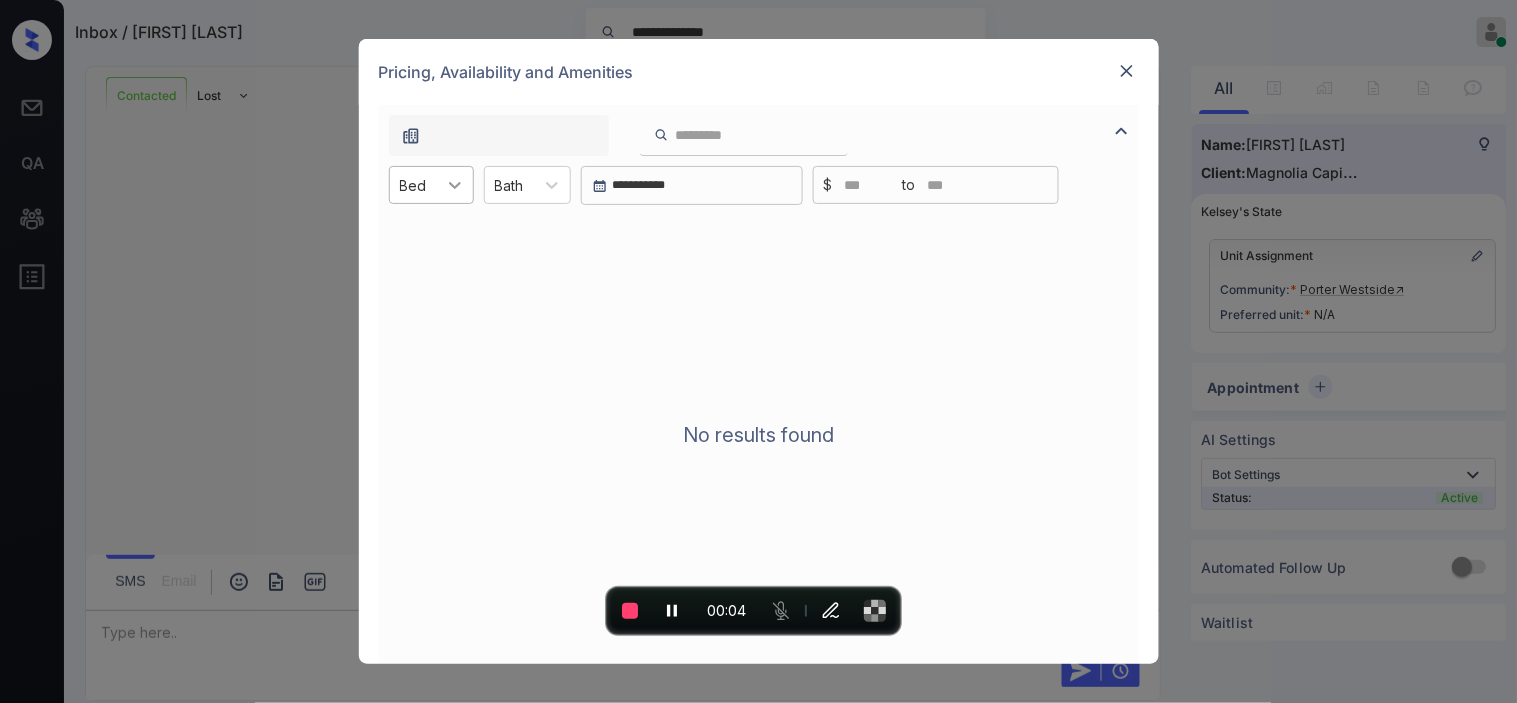 click 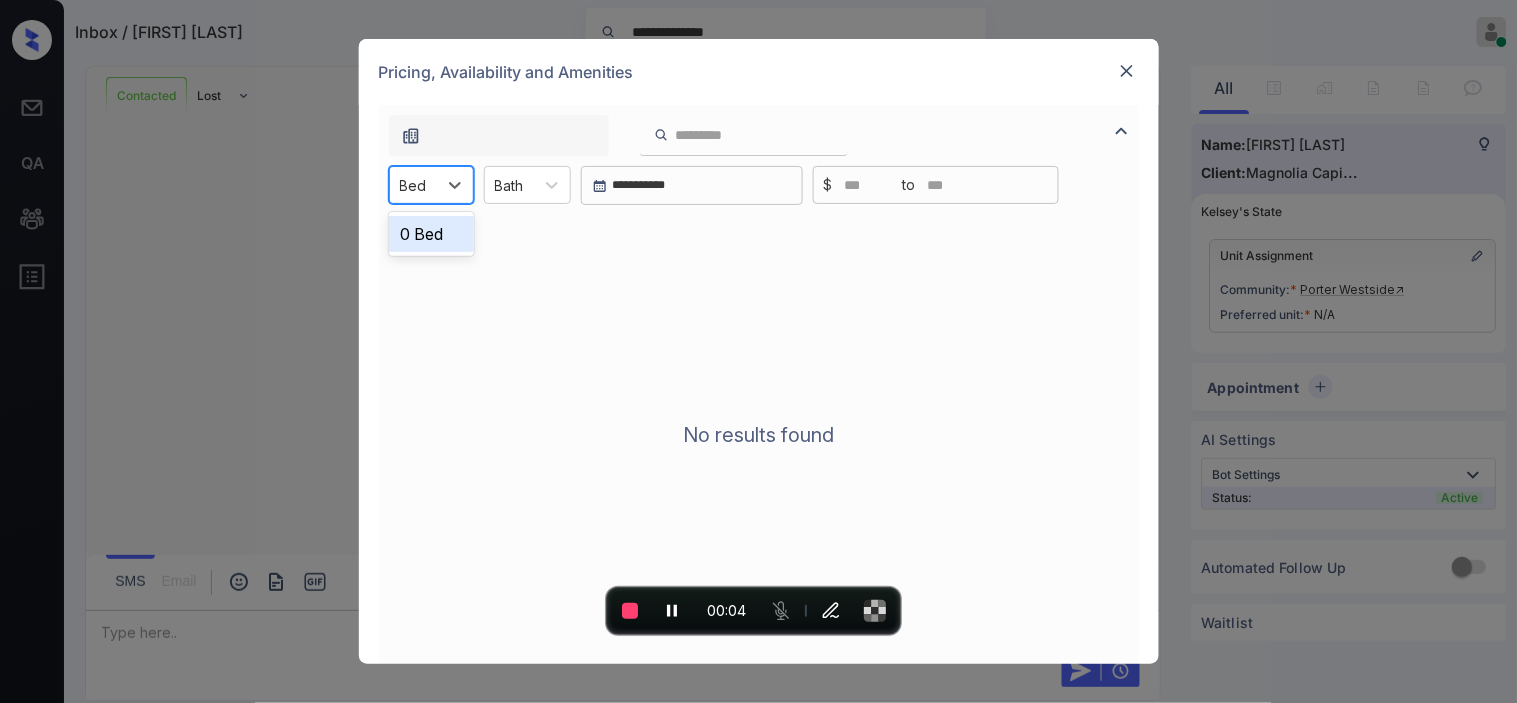 click on "0 Bed" at bounding box center [431, 234] 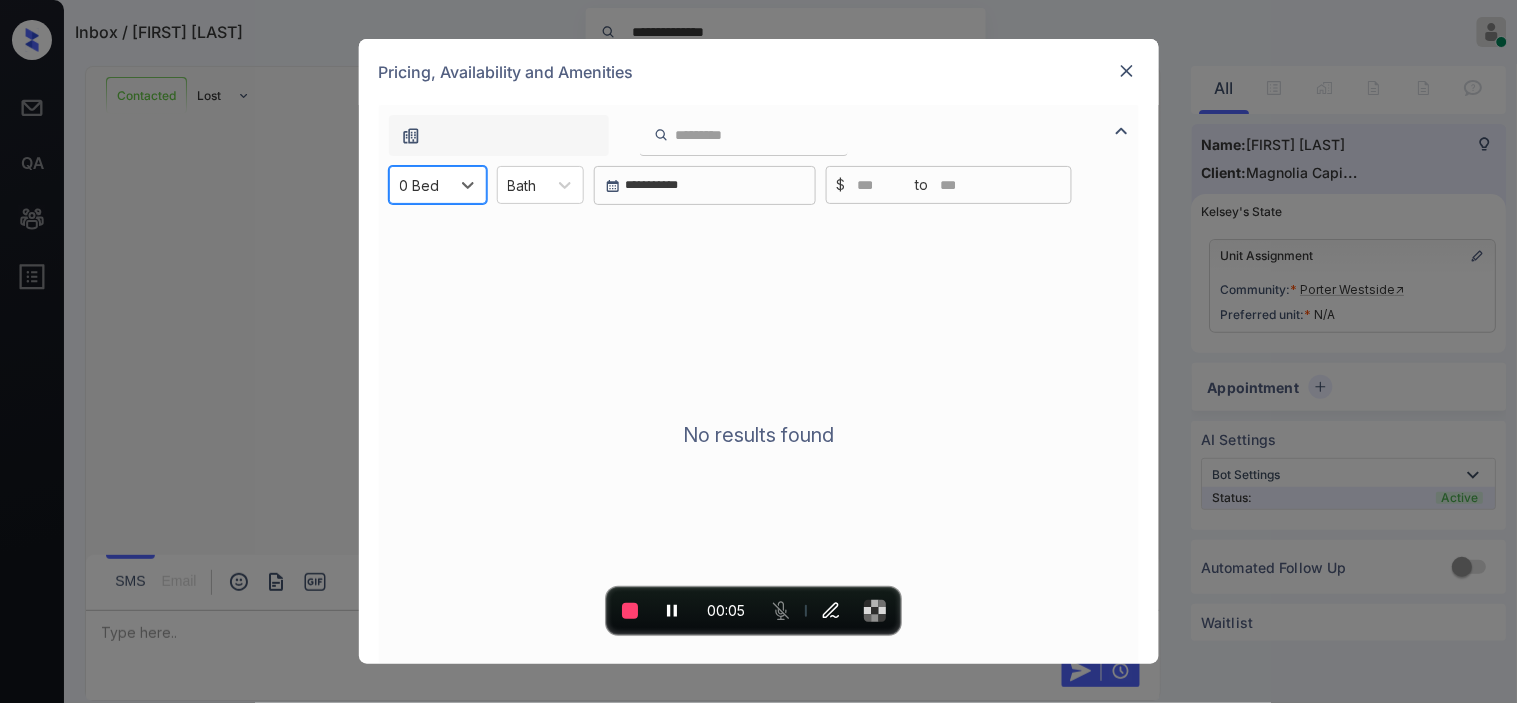 click at bounding box center [420, 185] 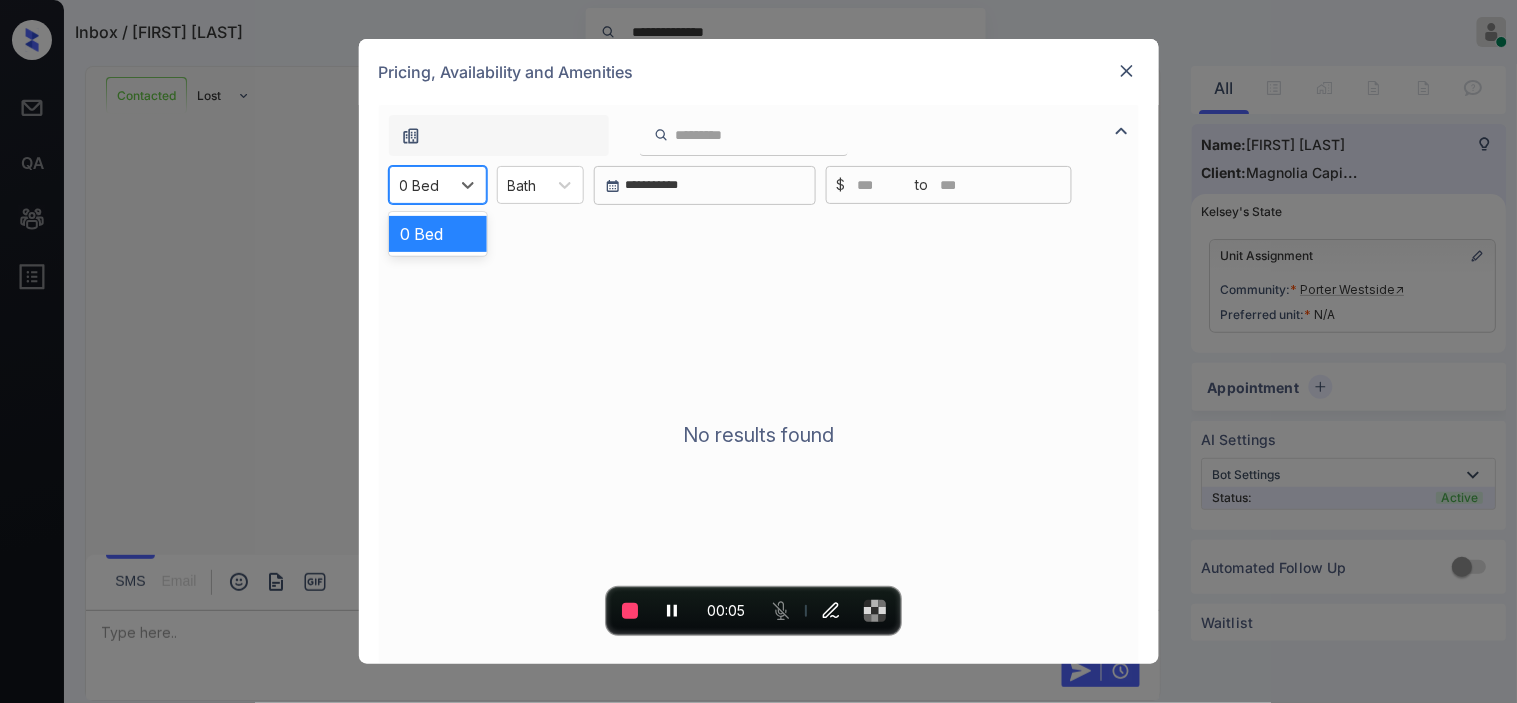 click on "0 Bed" at bounding box center [438, 234] 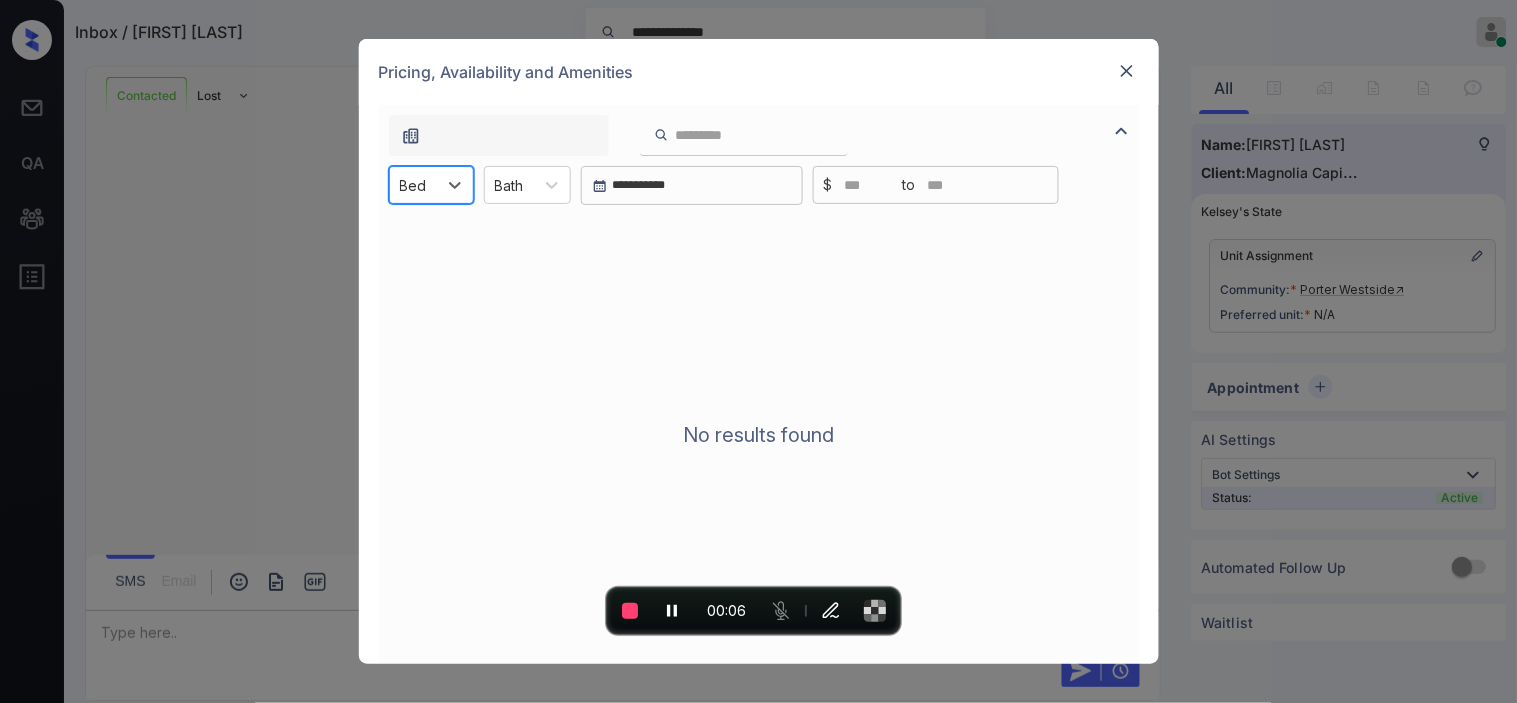 click at bounding box center (1127, 71) 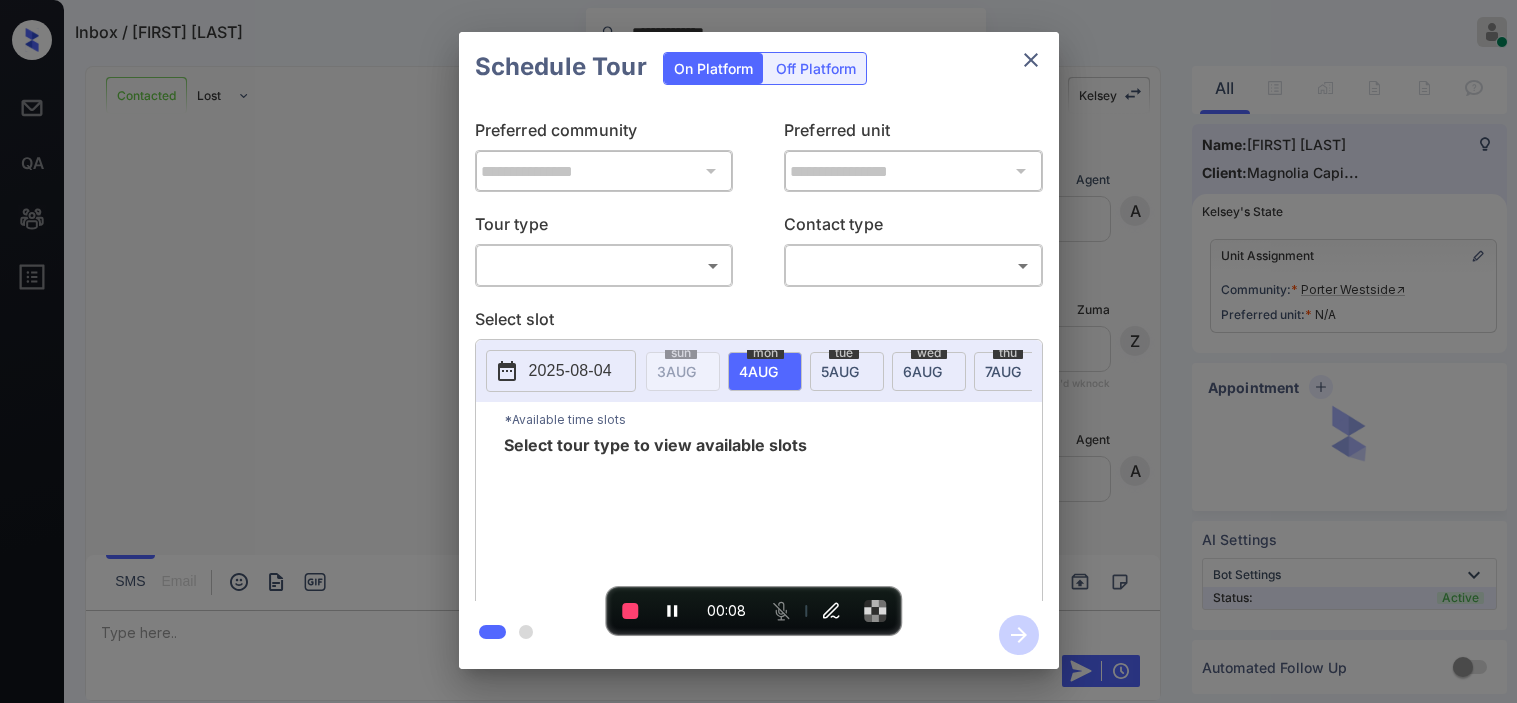 scroll, scrollTop: 0, scrollLeft: 0, axis: both 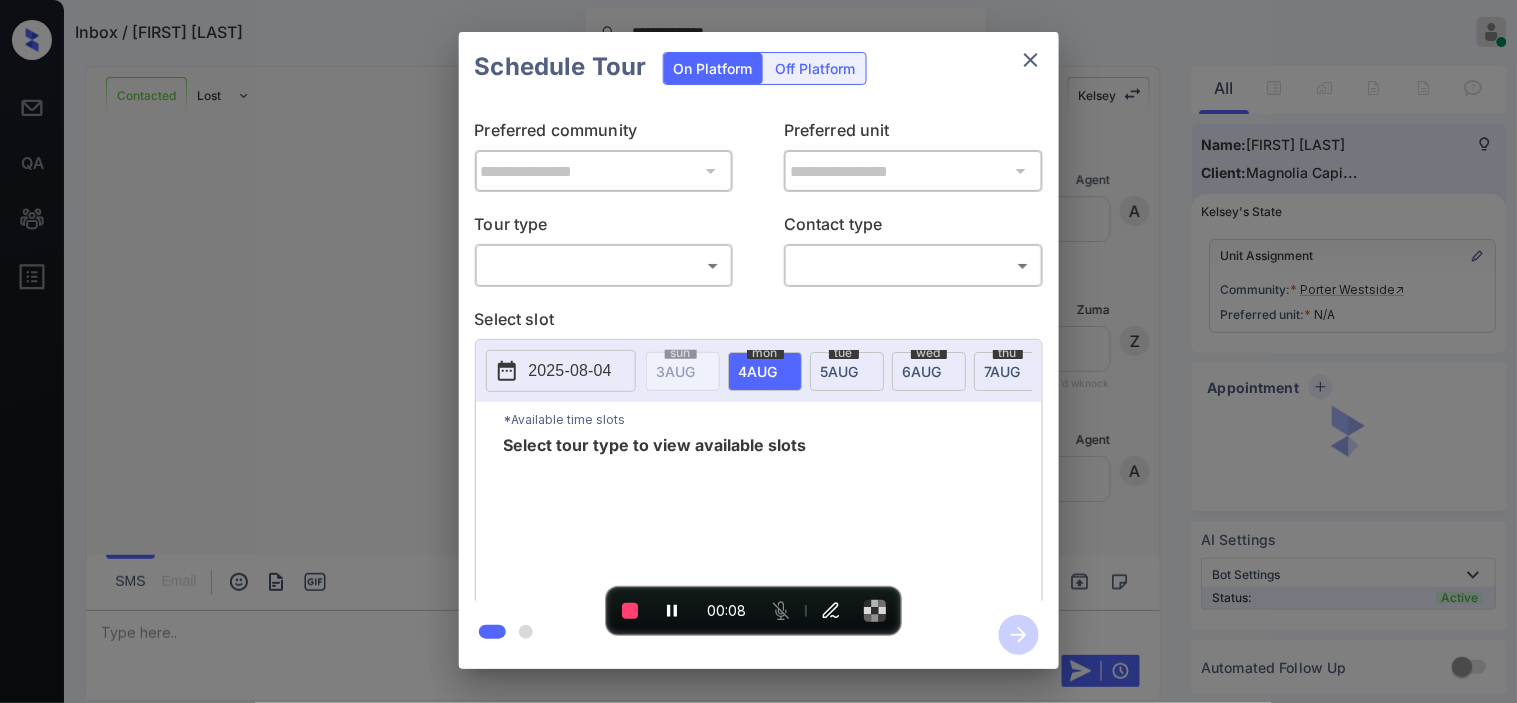 click on "Off Platform" at bounding box center [816, 68] 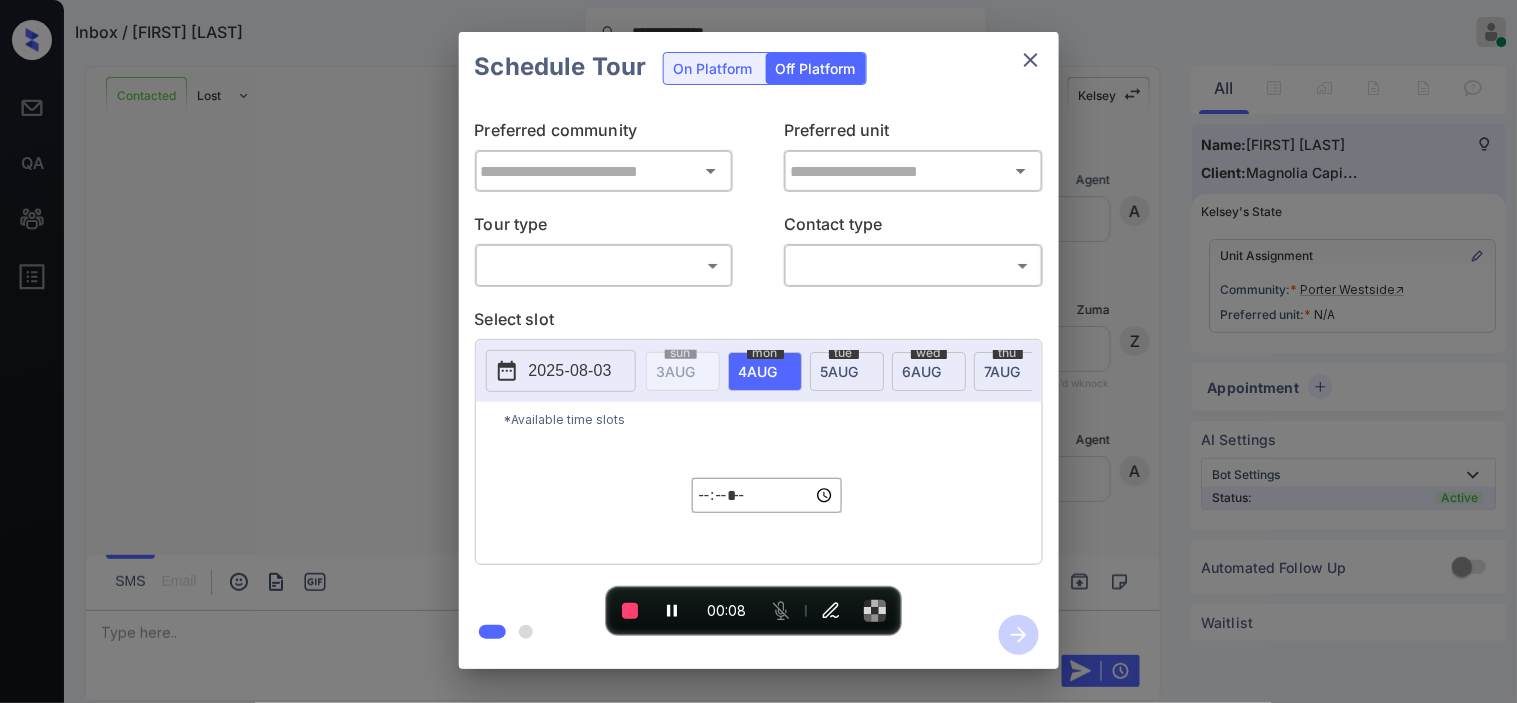 type on "**********" 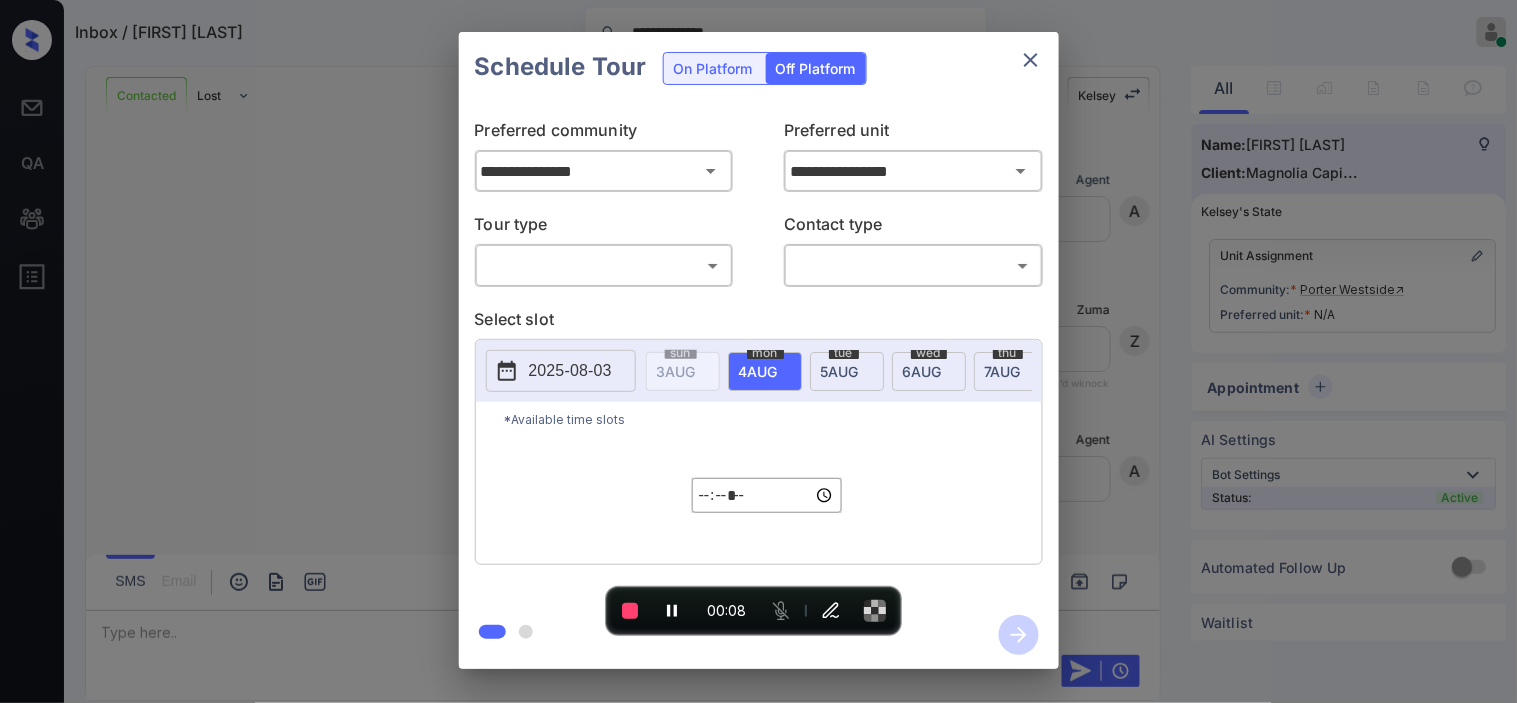 scroll, scrollTop: 6108, scrollLeft: 0, axis: vertical 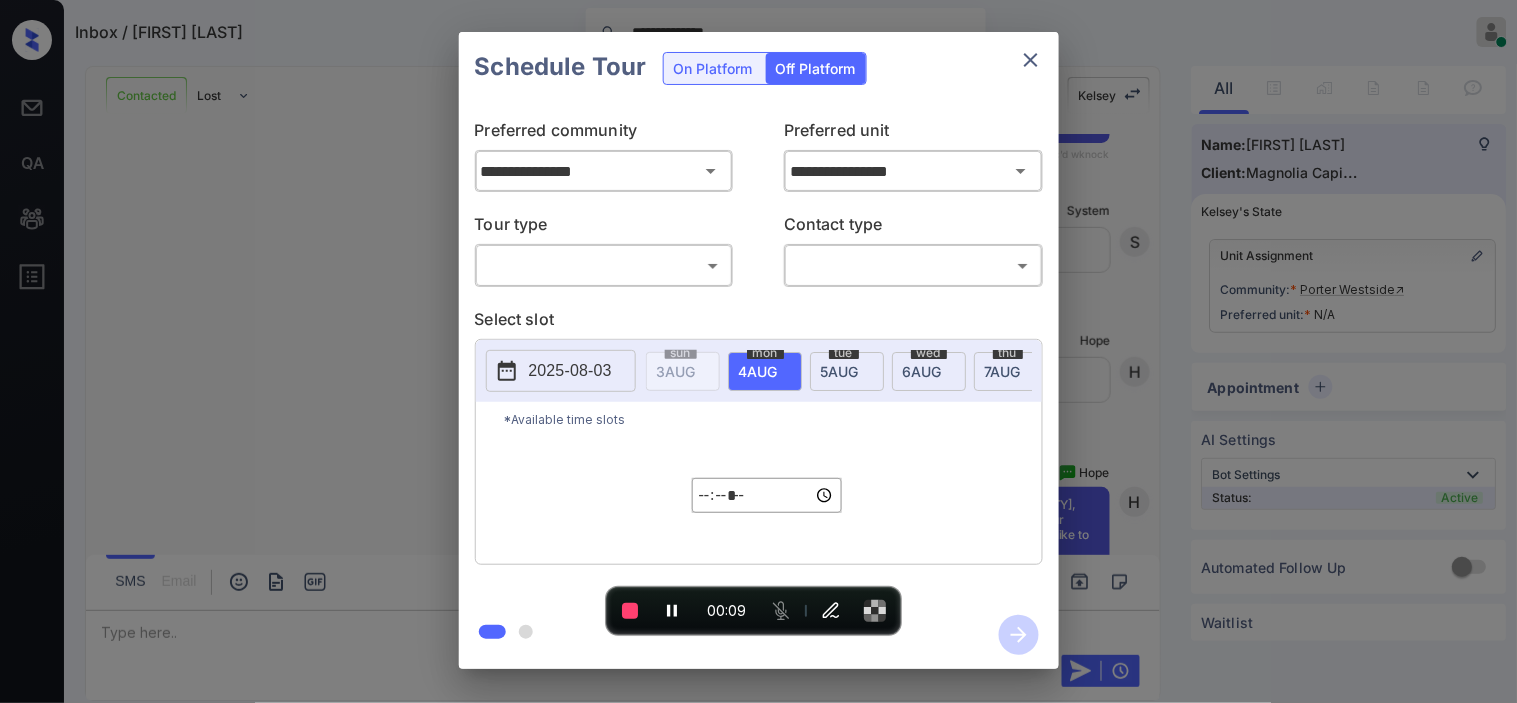 click on "**********" at bounding box center (913, 171) 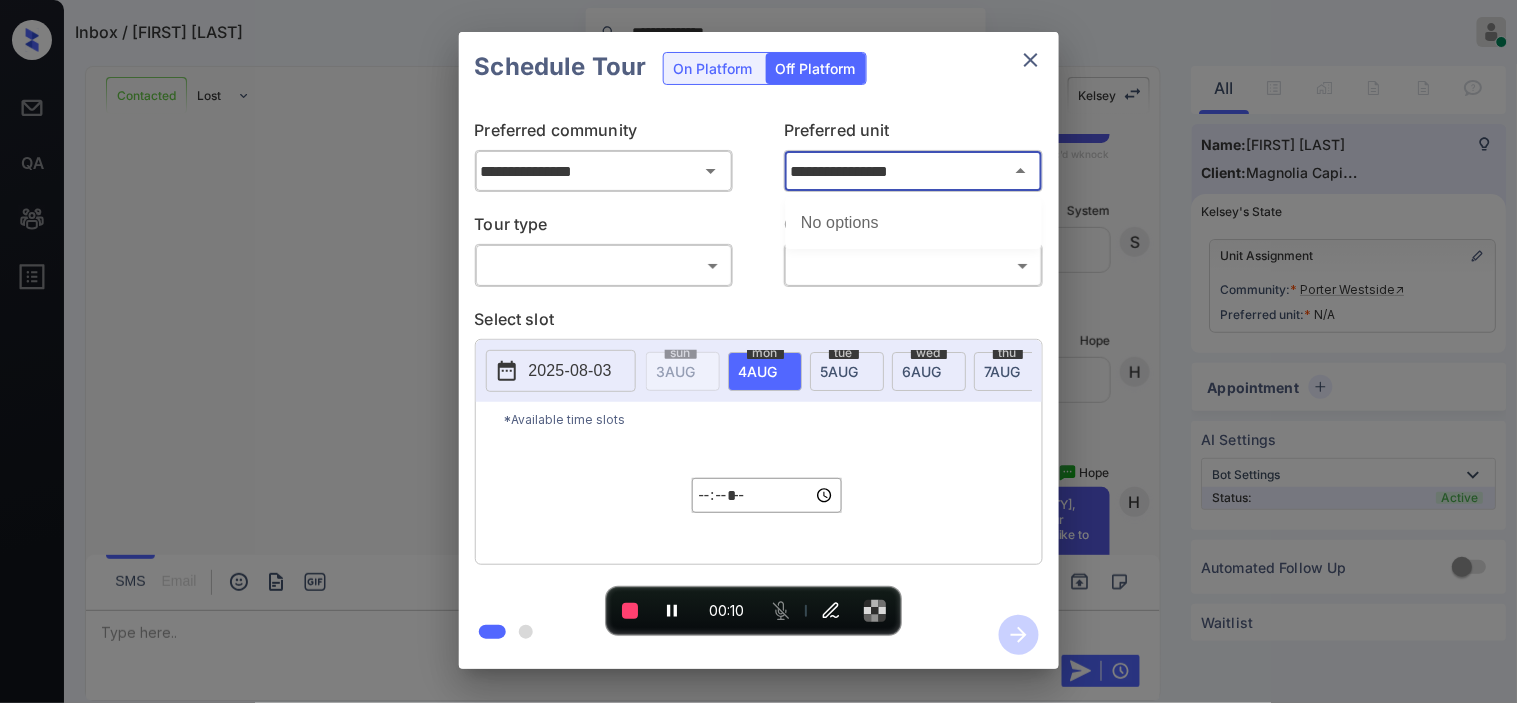 drag, startPoint x: 863, startPoint y: 224, endPoint x: 878, endPoint y: 181, distance: 45.54119 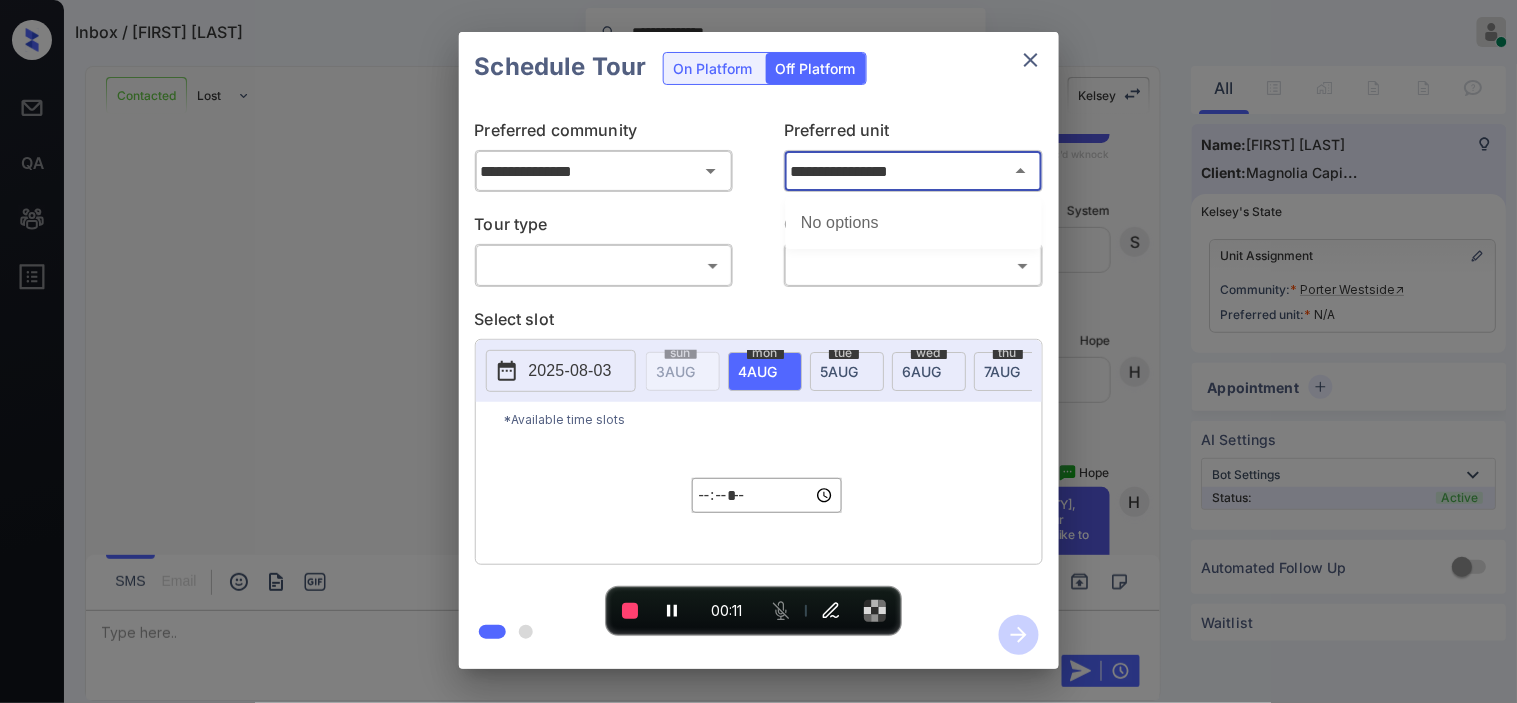 click on "**********" at bounding box center [913, 171] 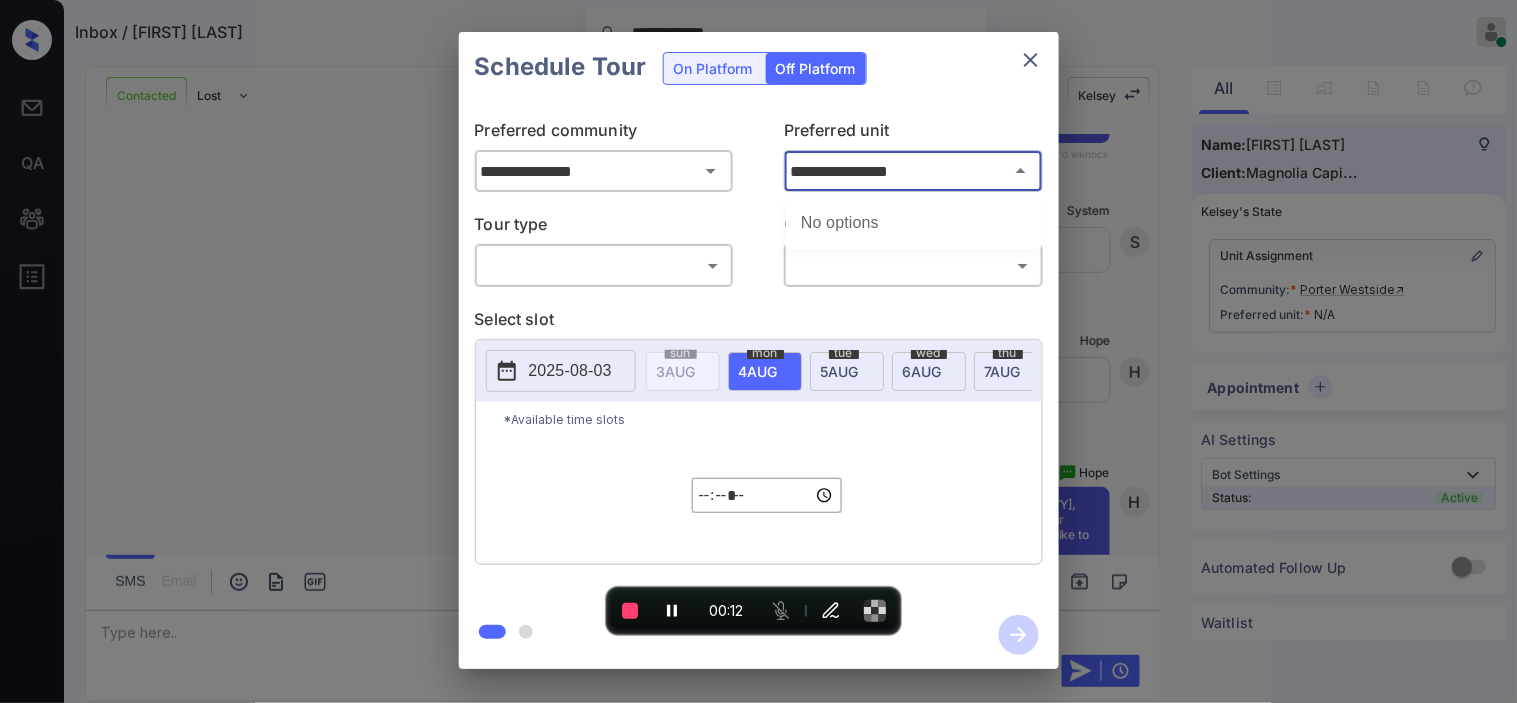click on "**********" at bounding box center [913, 171] 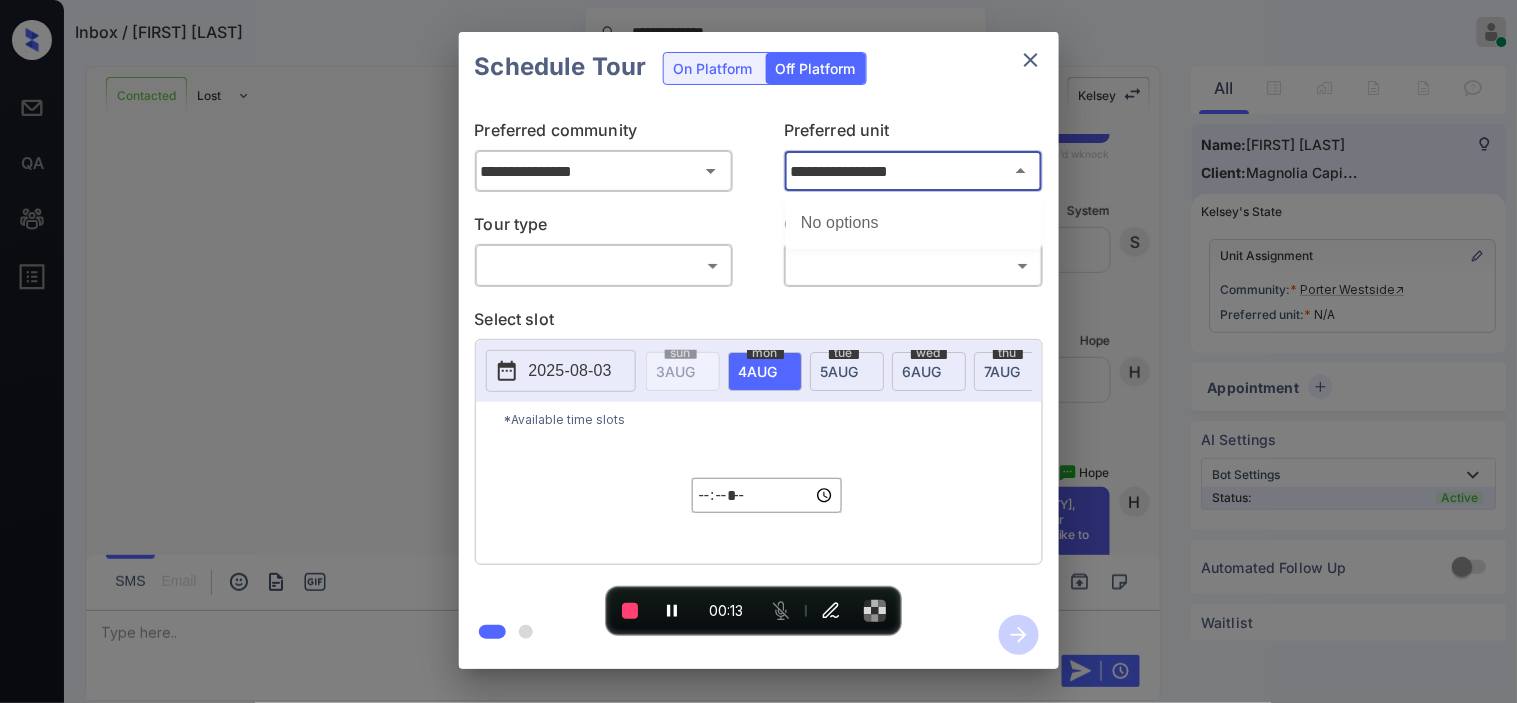 click 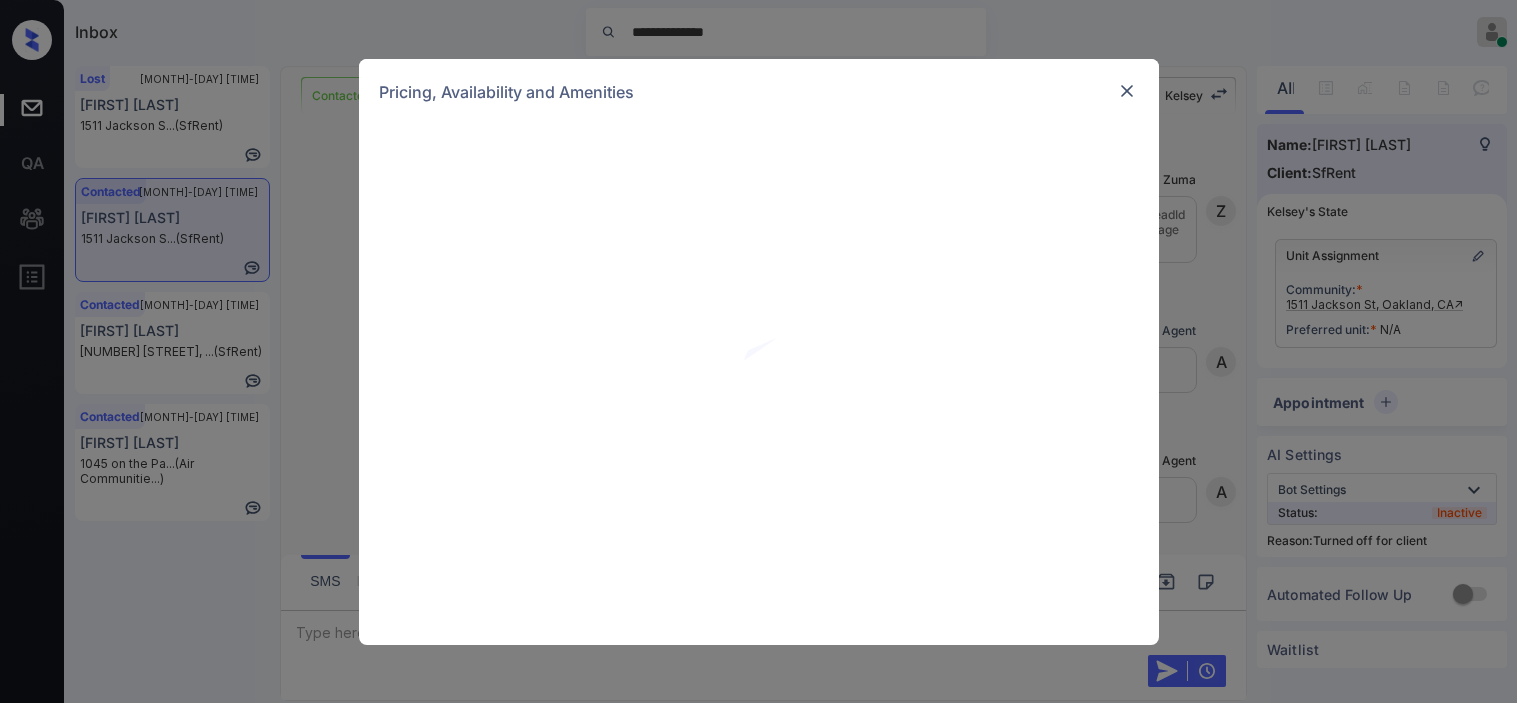 scroll, scrollTop: 0, scrollLeft: 0, axis: both 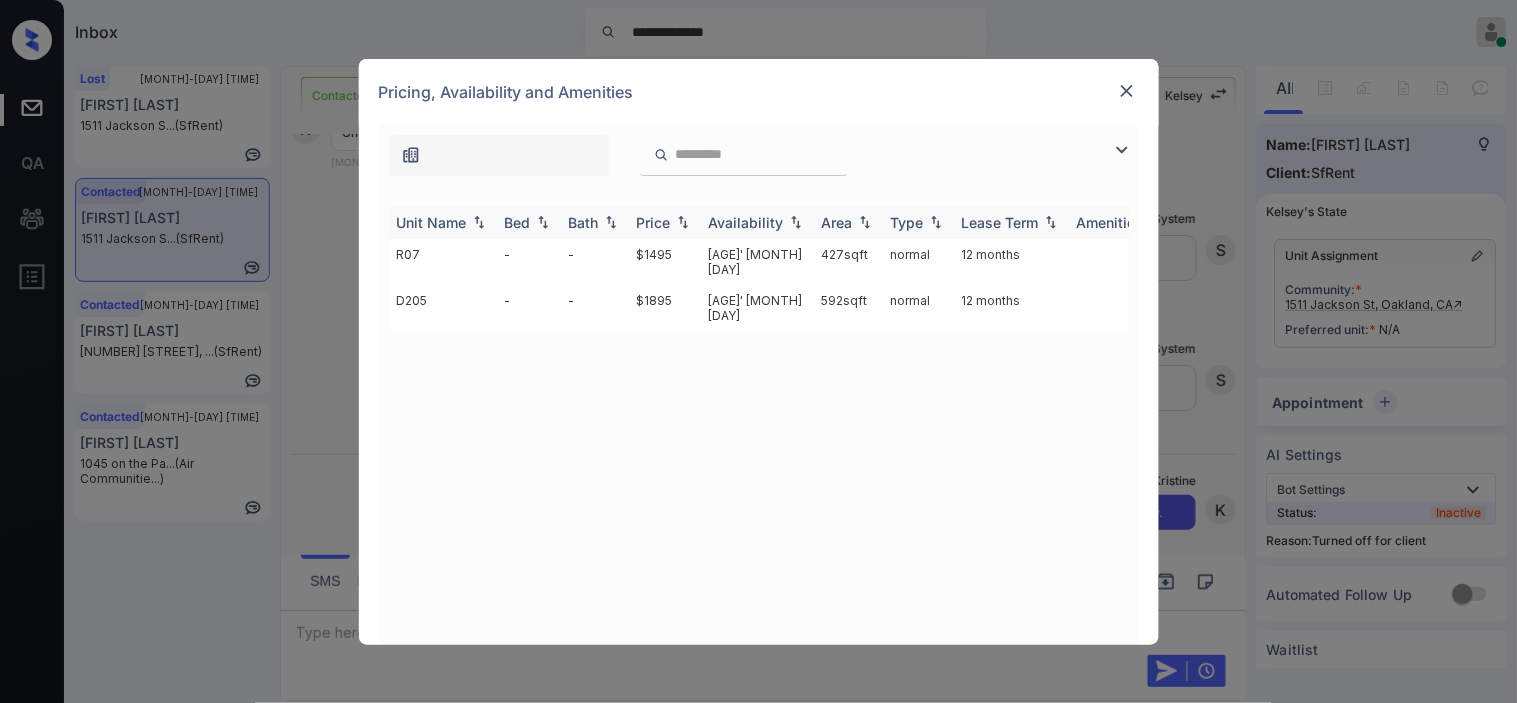 click on "Price" at bounding box center [665, 222] 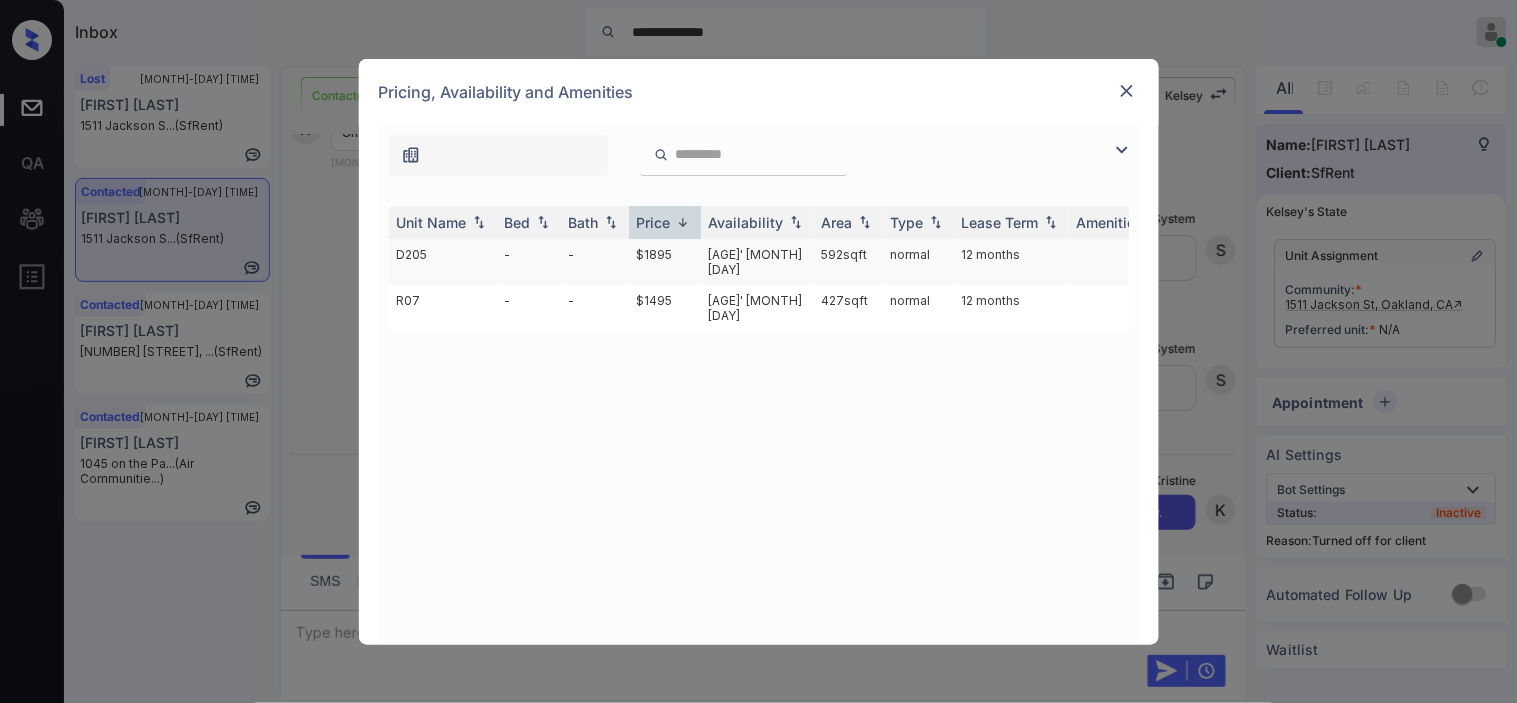click on "02' Sep 20" at bounding box center (757, 262) 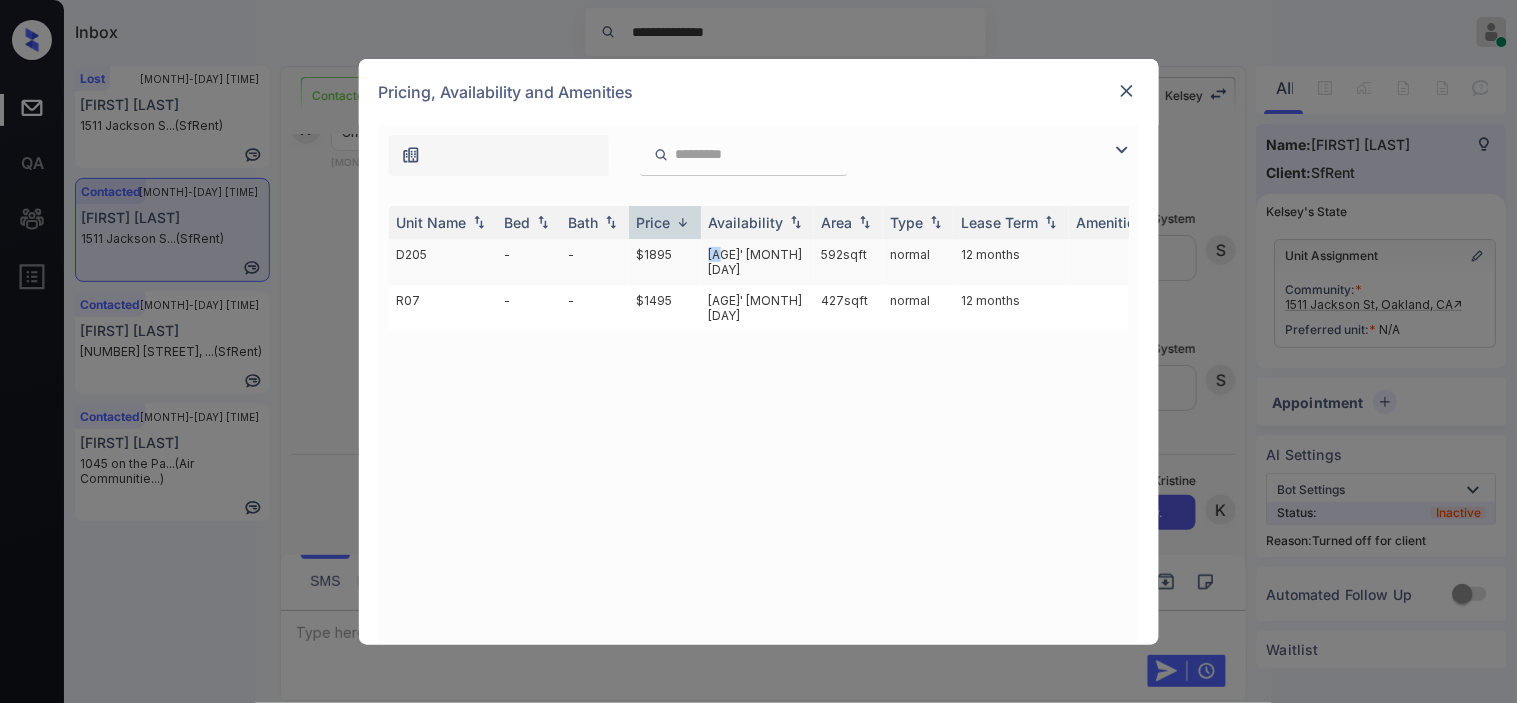 click on "02' Sep 20" at bounding box center [757, 262] 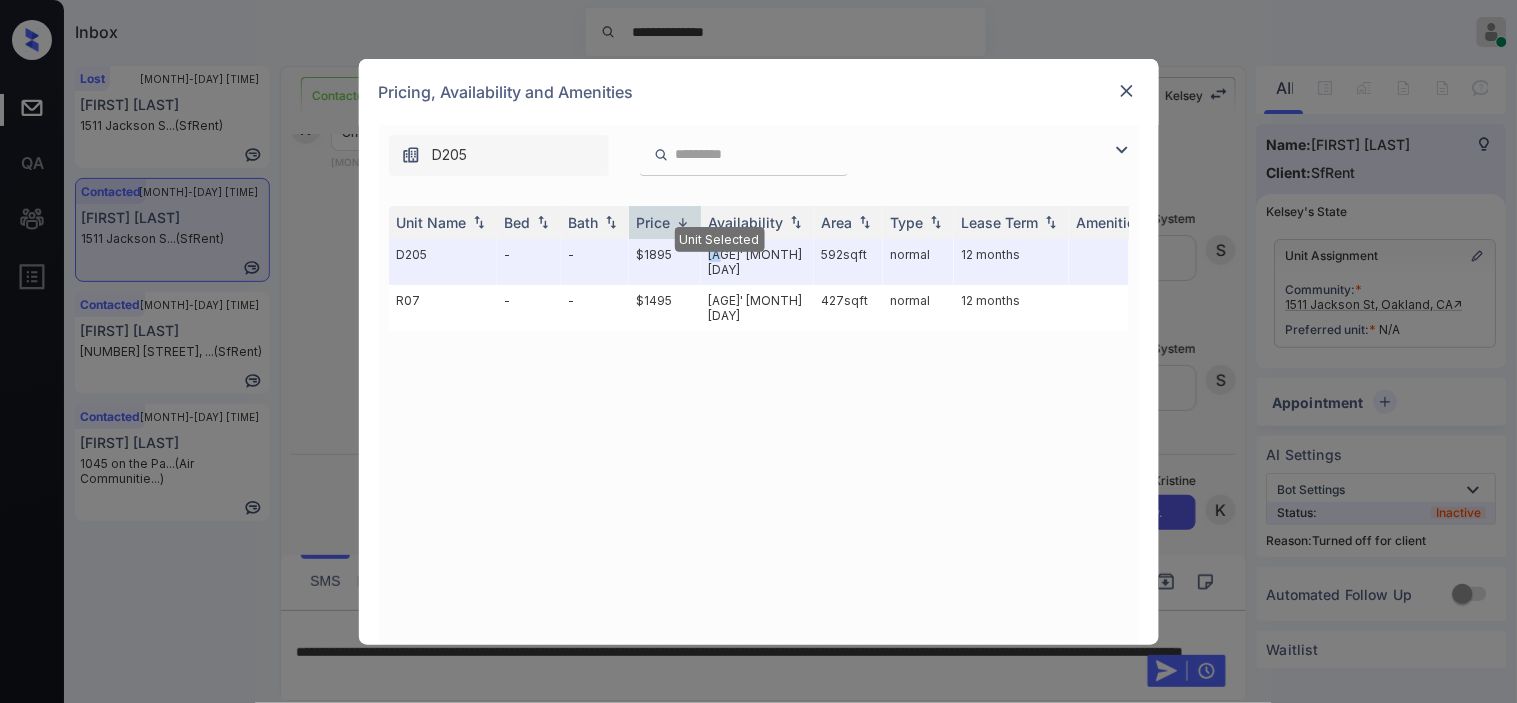 click at bounding box center [1127, 91] 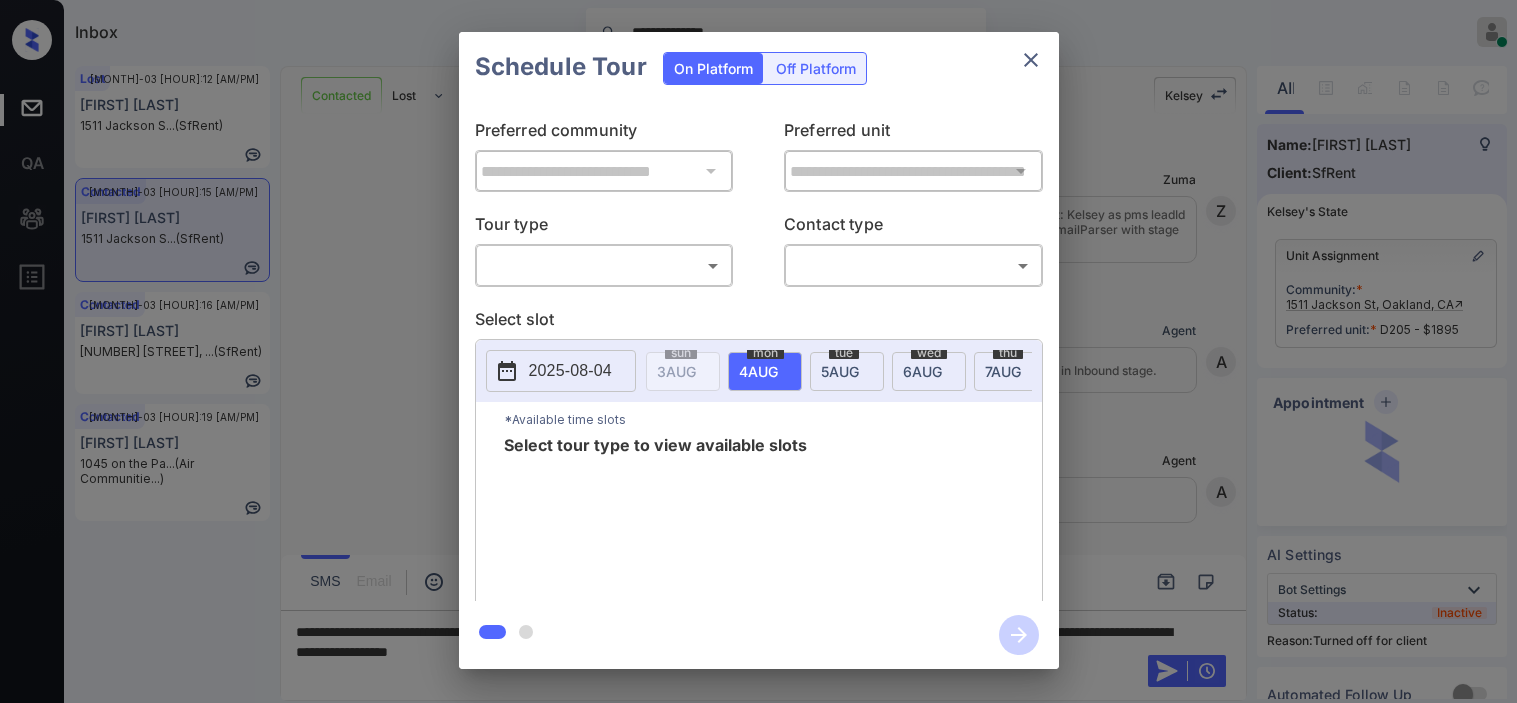 scroll, scrollTop: 0, scrollLeft: 0, axis: both 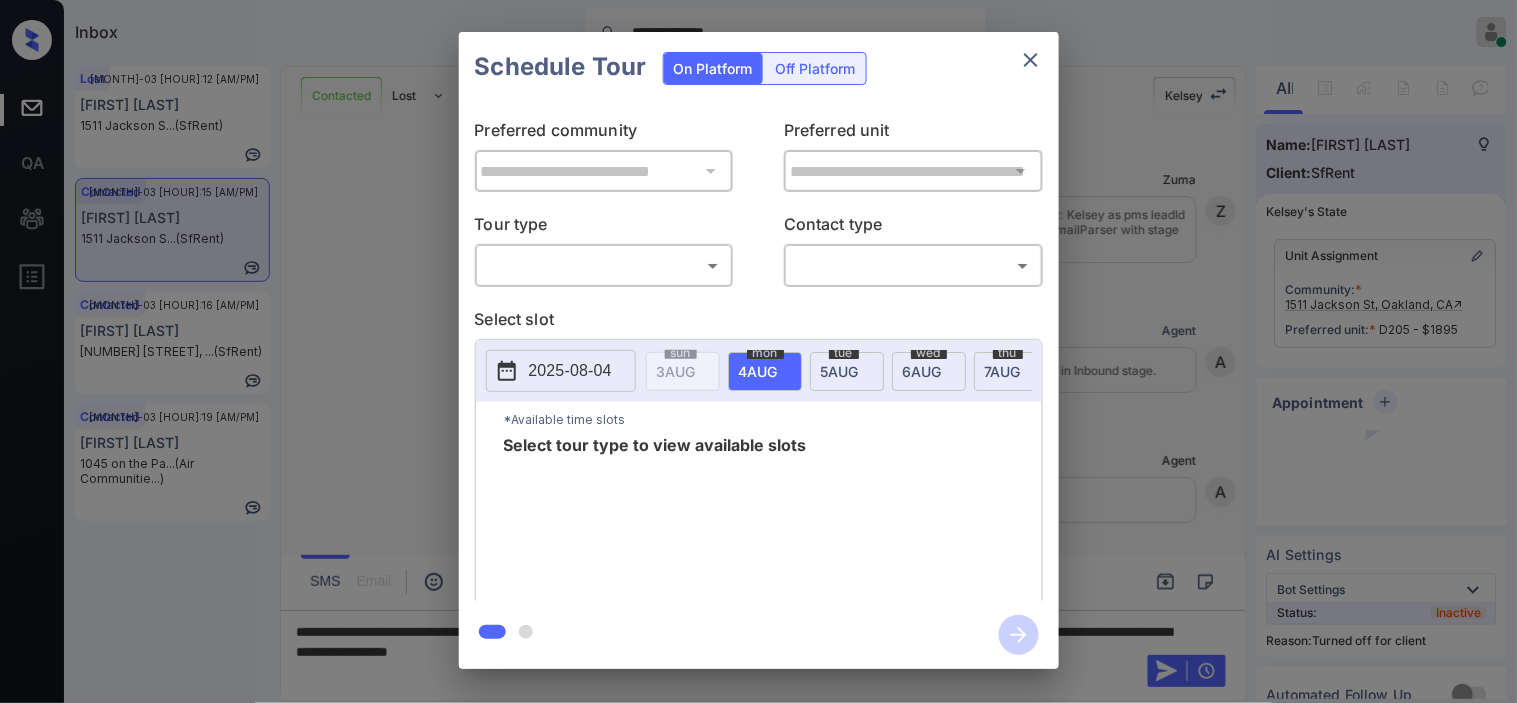click on "Off Platform" at bounding box center (816, 68) 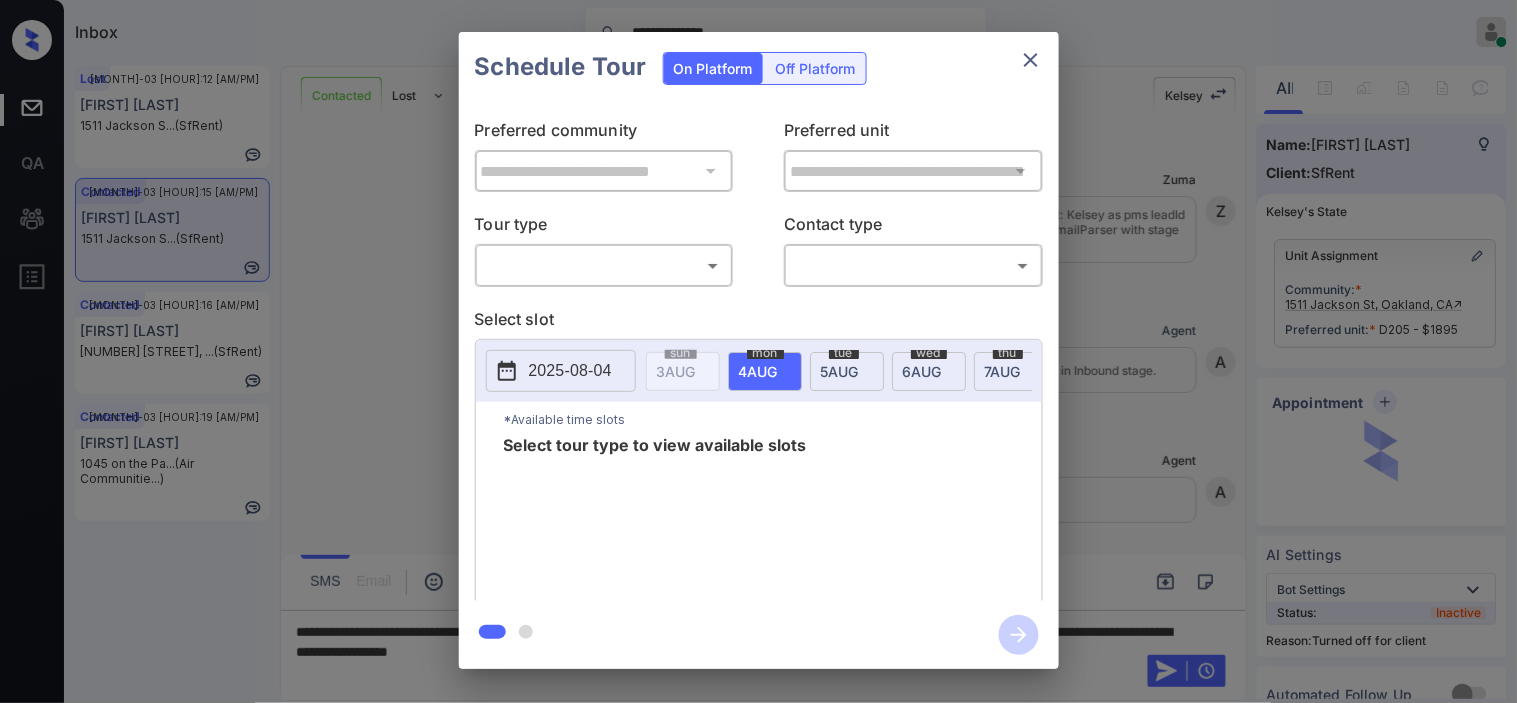 scroll, scrollTop: 4236, scrollLeft: 0, axis: vertical 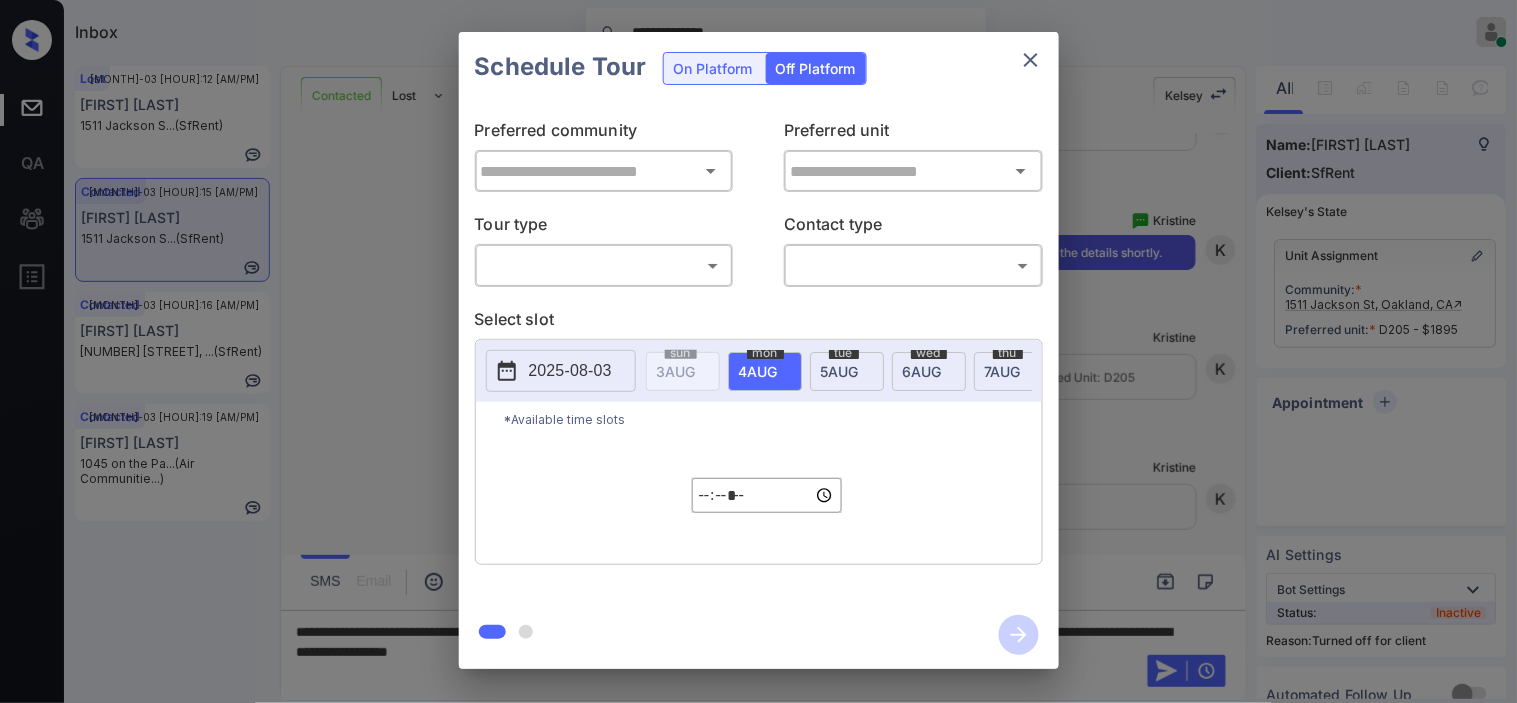 type on "**********" 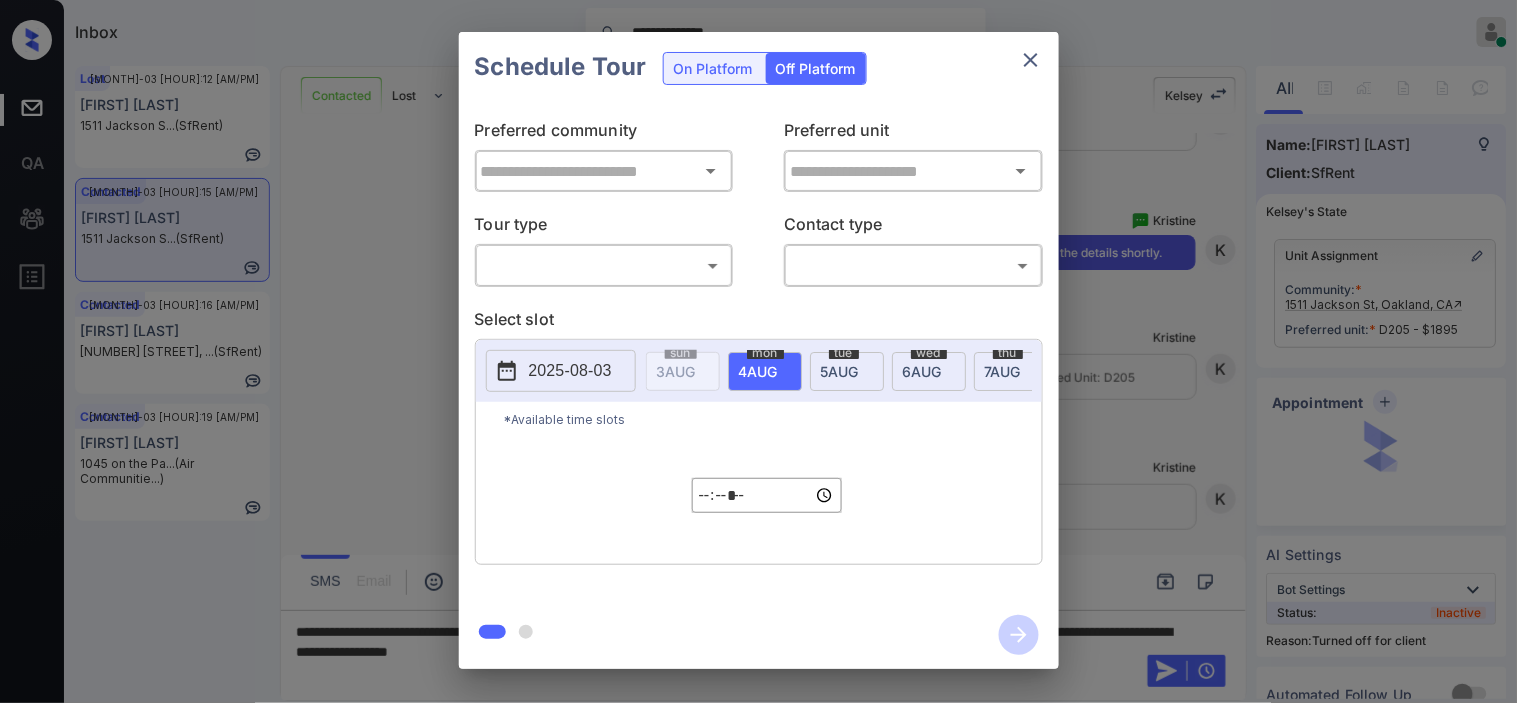 type on "**********" 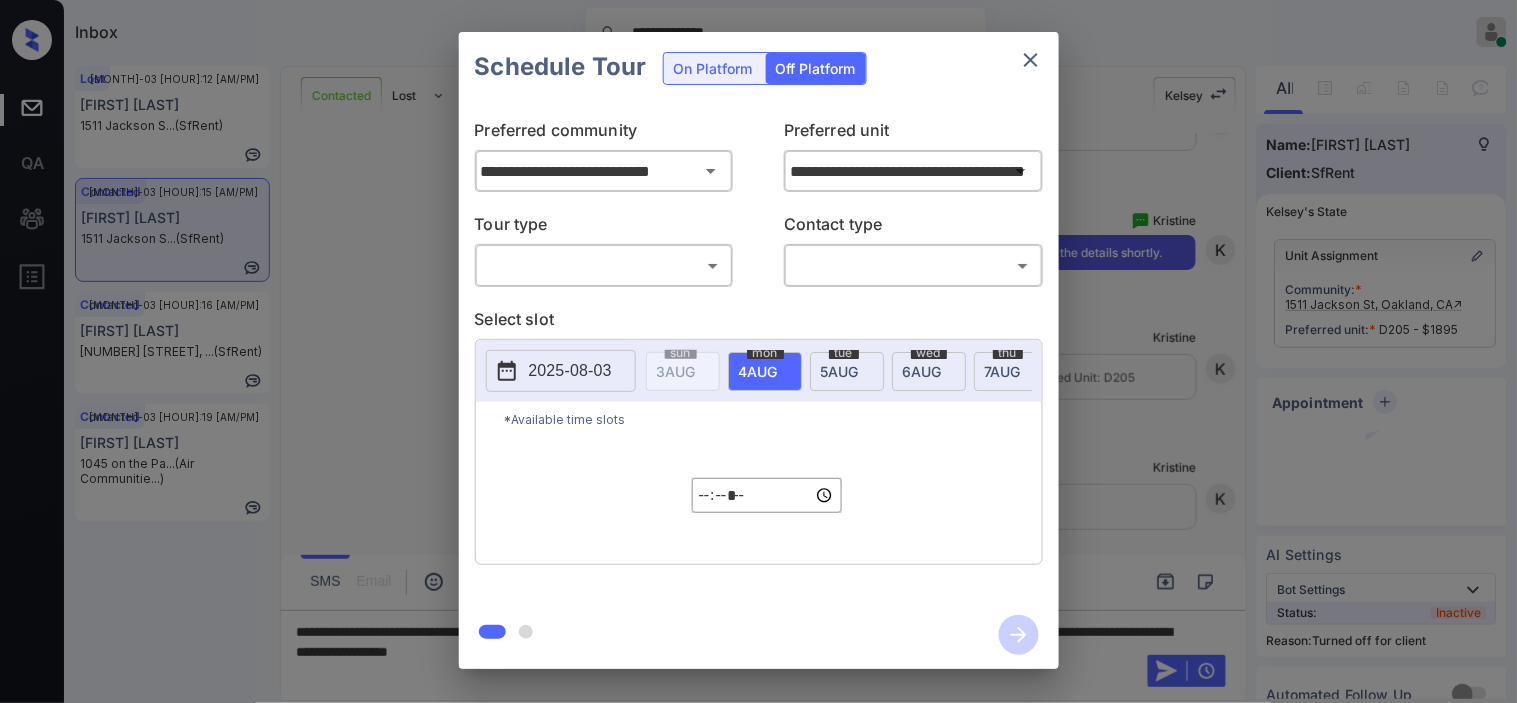 click on "**********" at bounding box center (758, 351) 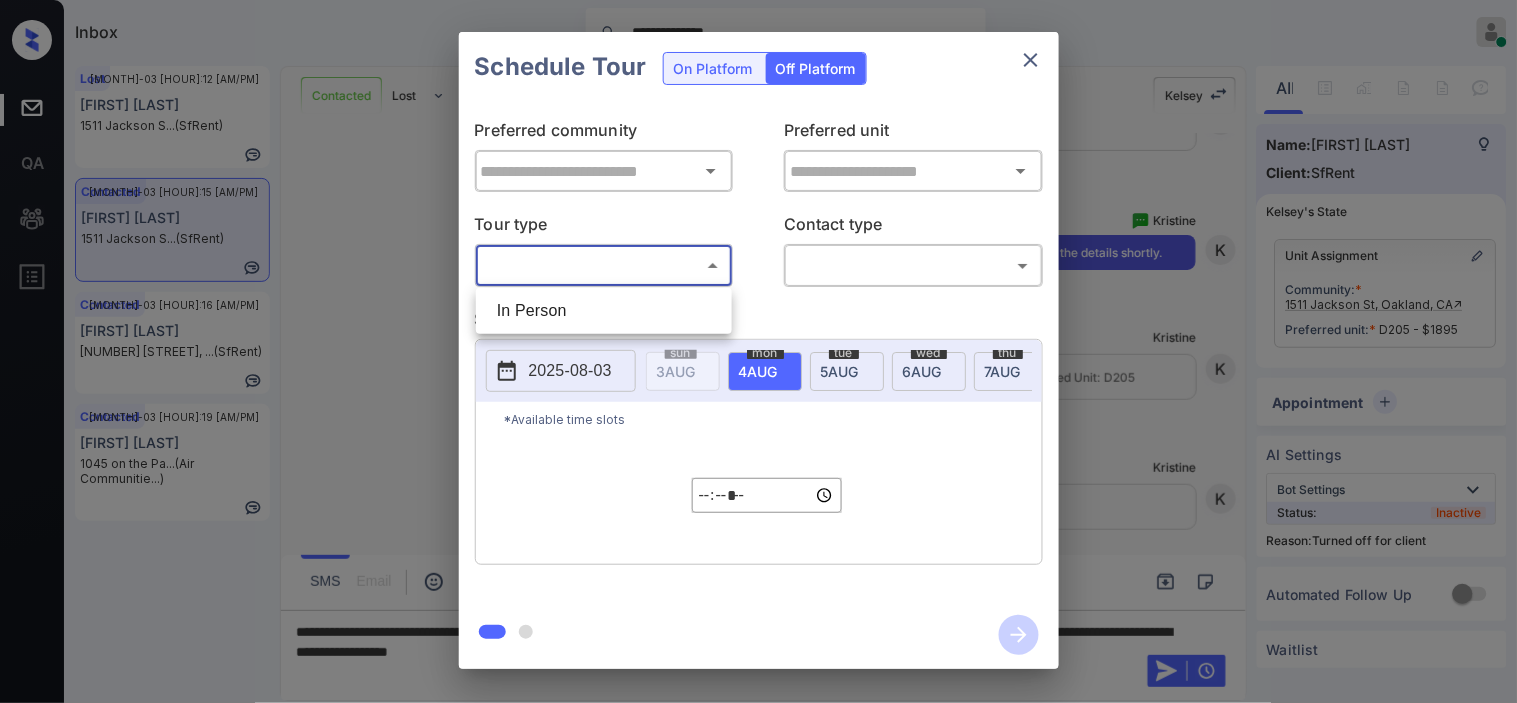 type on "**********" 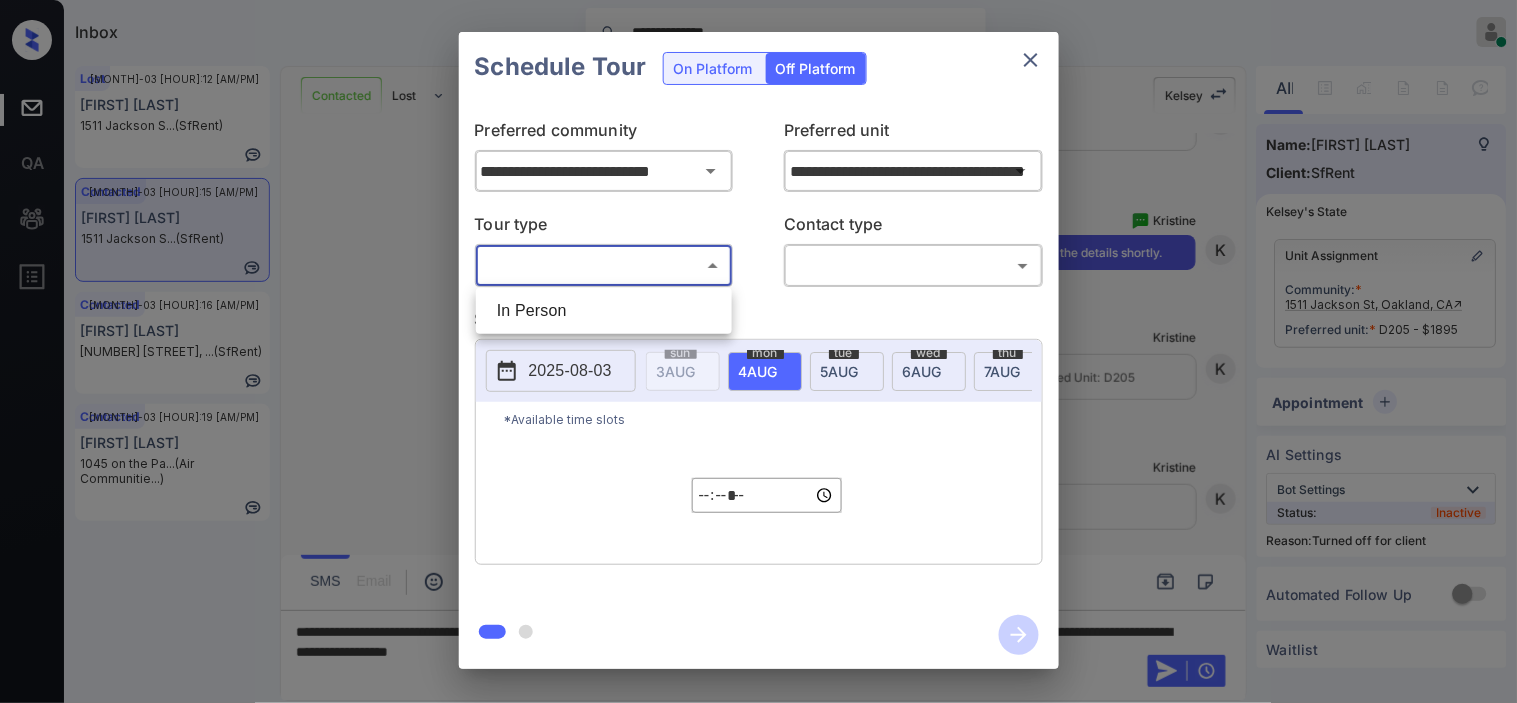 click on "In Person" at bounding box center [604, 311] 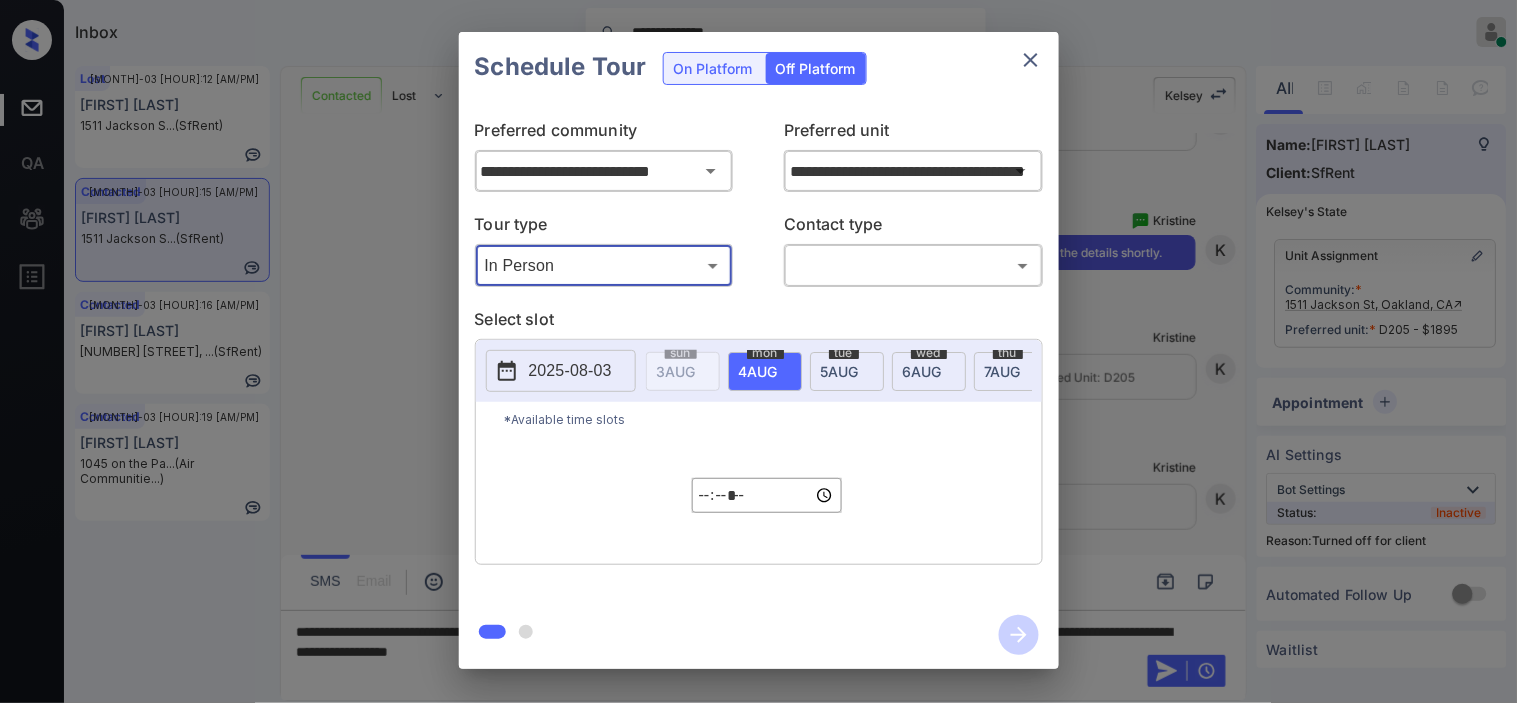 click on "**********" at bounding box center [758, 351] 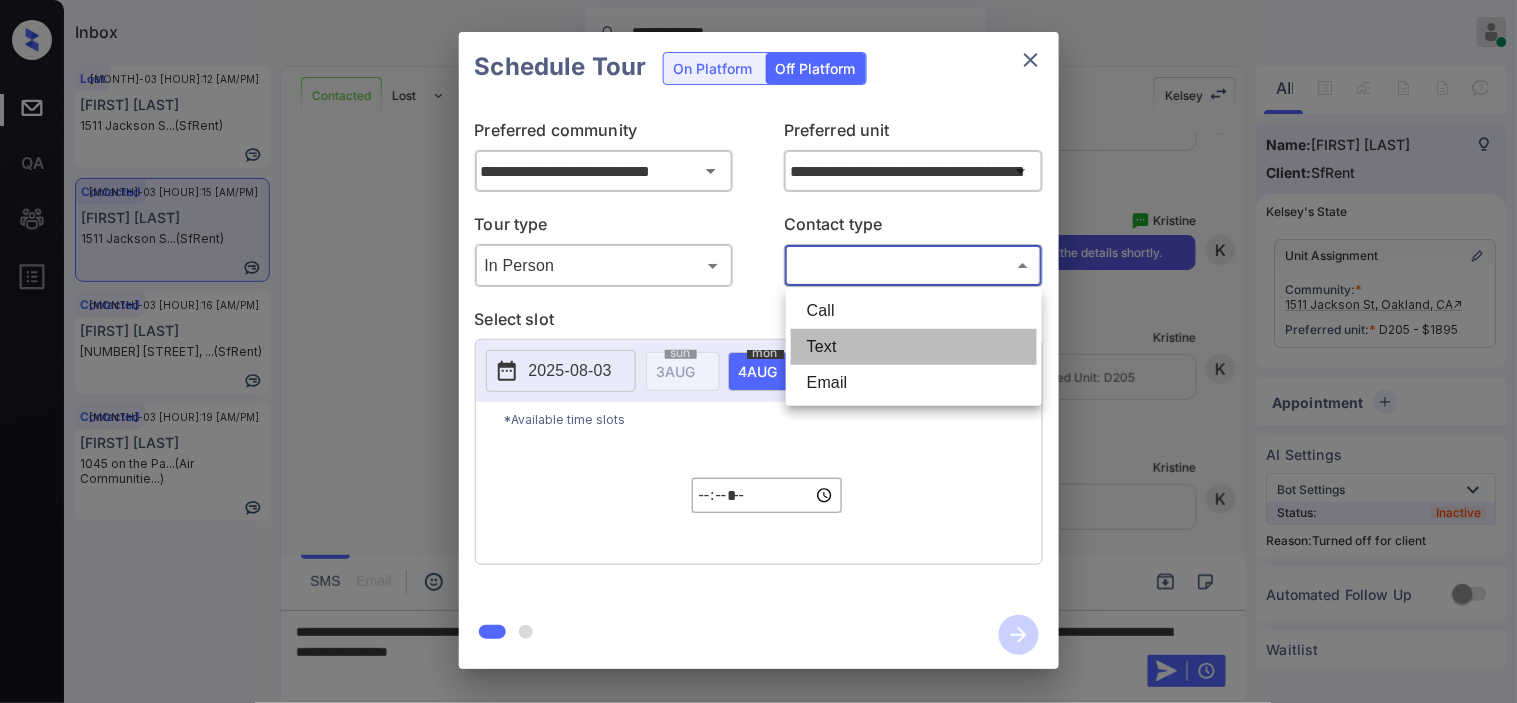 click on "Text" at bounding box center (914, 347) 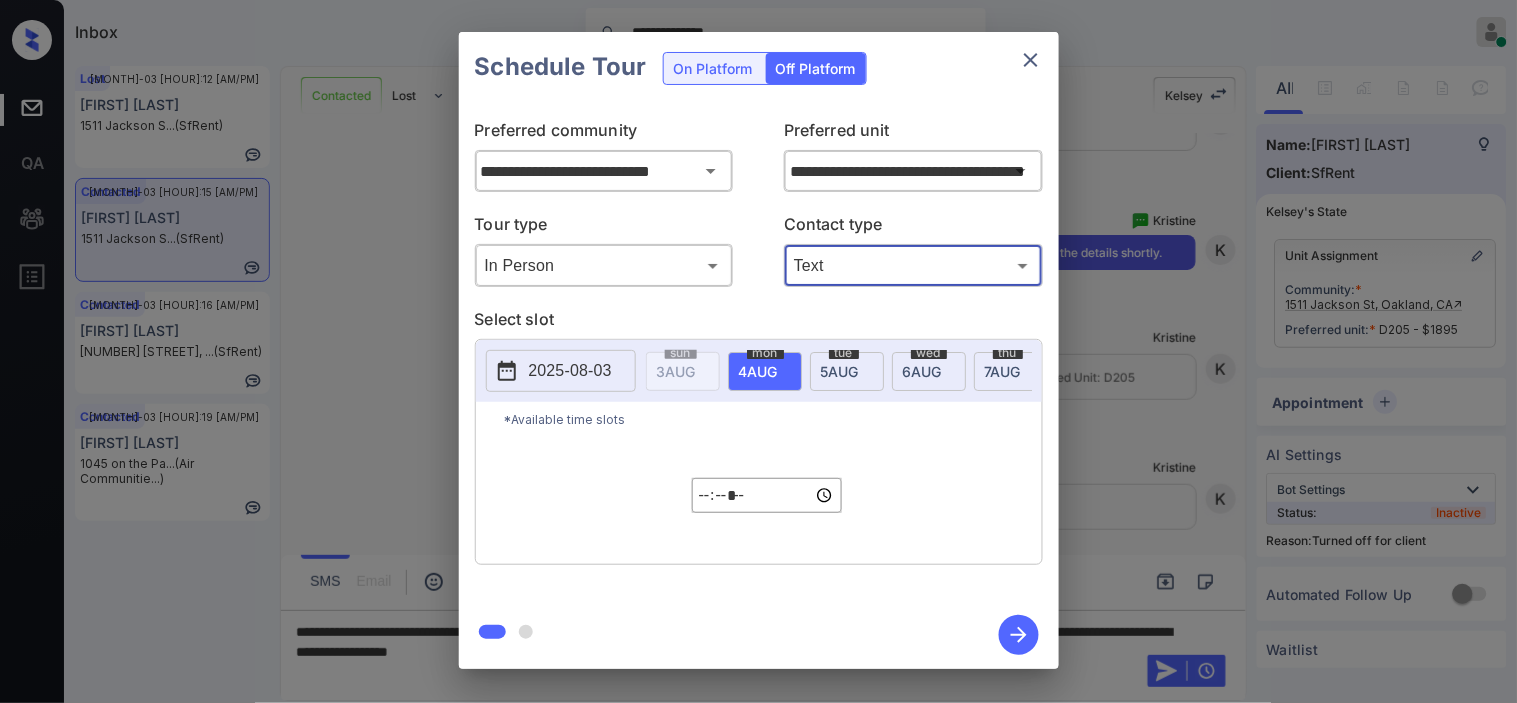 click on "2025-08-03" at bounding box center (570, 371) 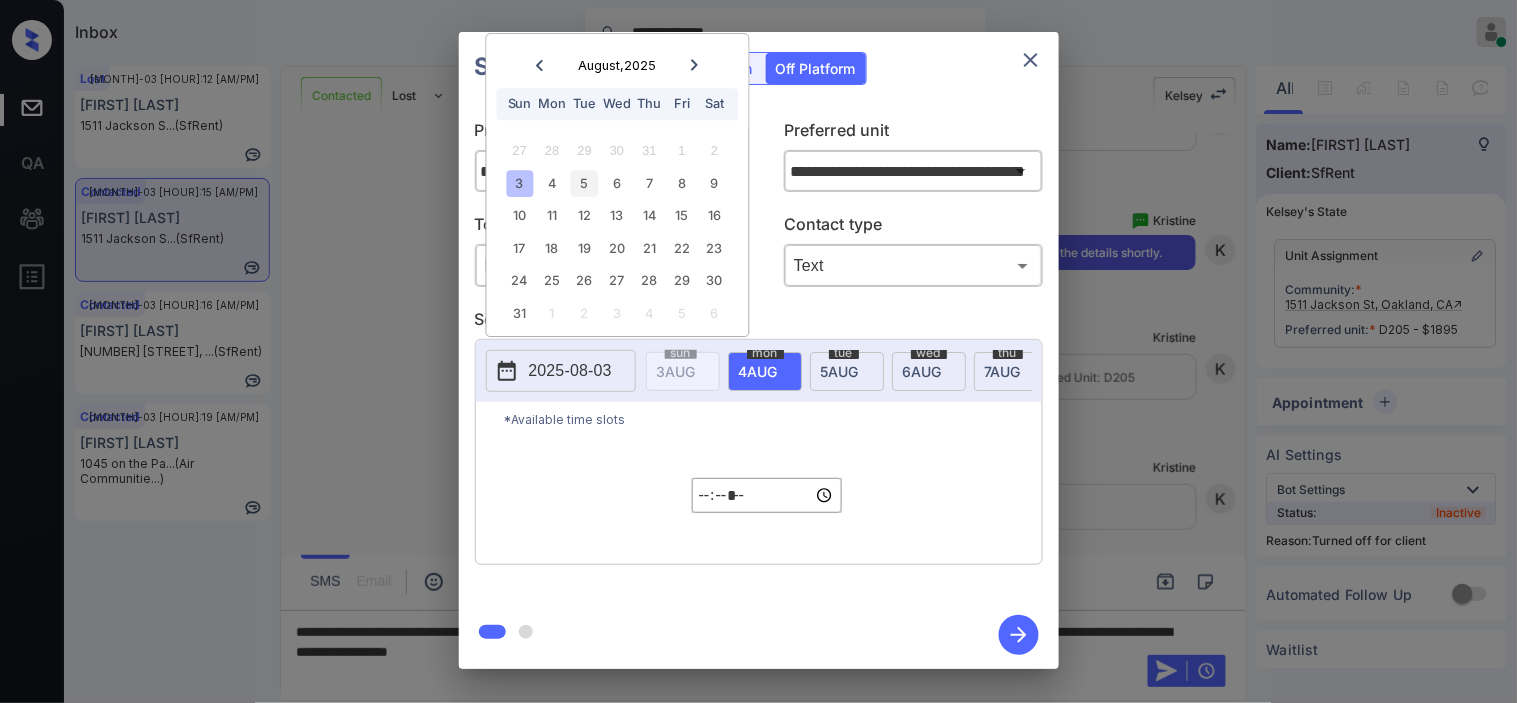 click on "5" at bounding box center [584, 183] 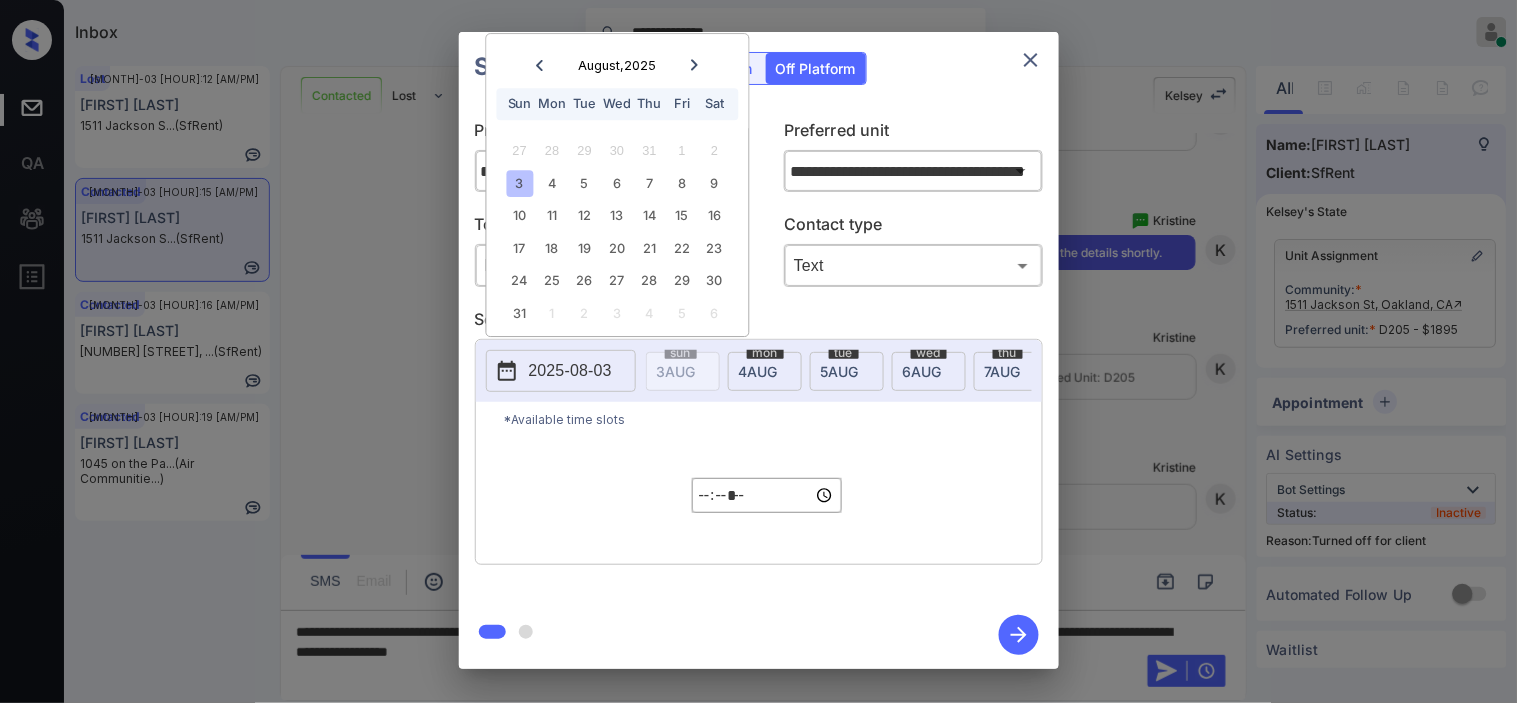 click on "*****" at bounding box center [767, 495] 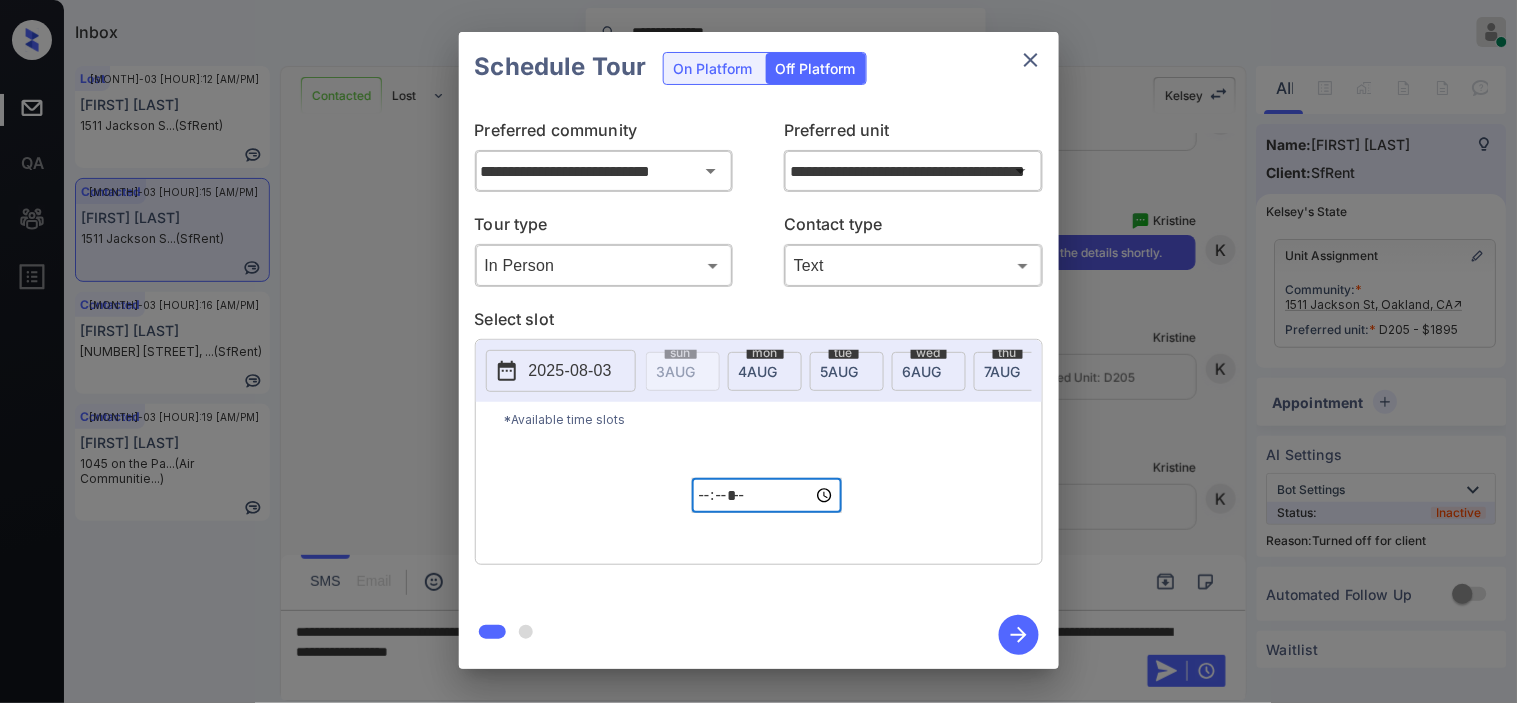 type on "*****" 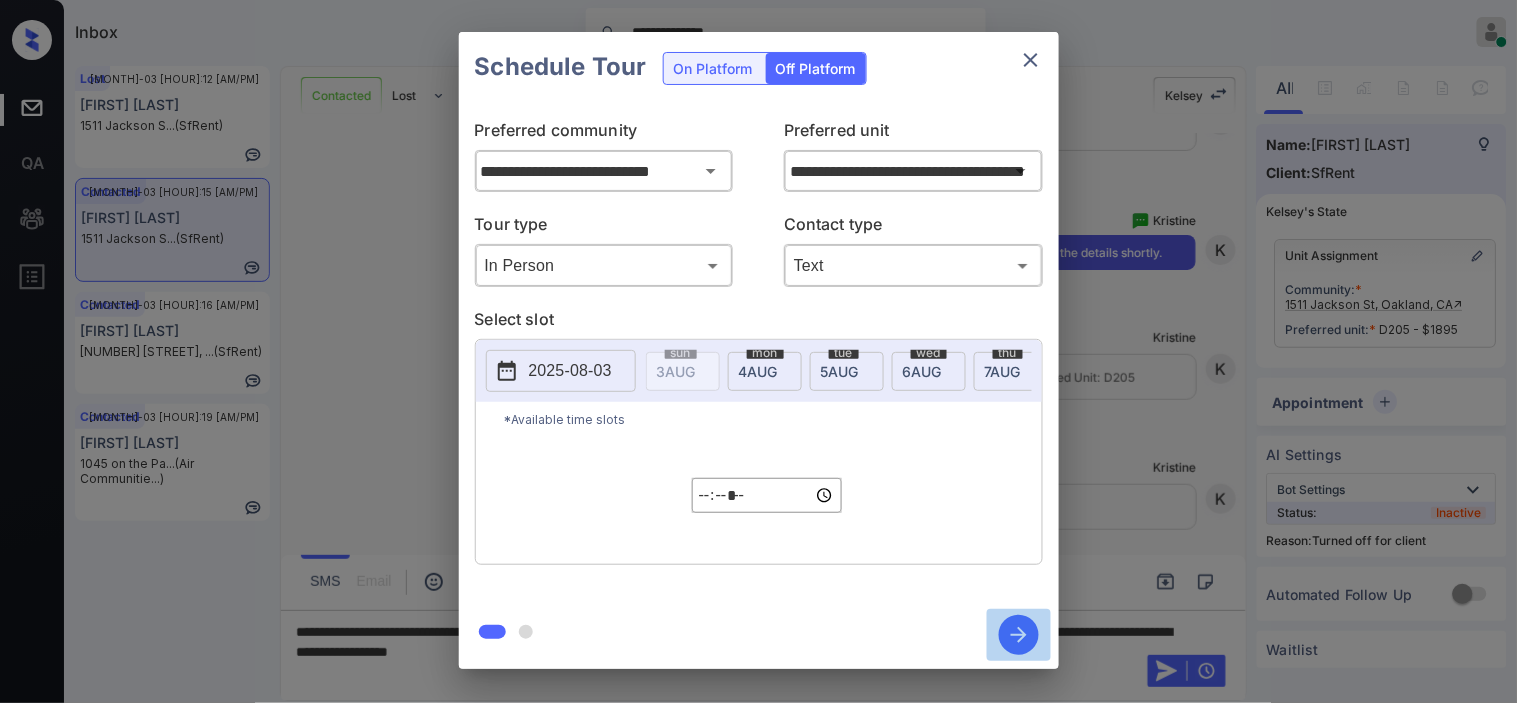click 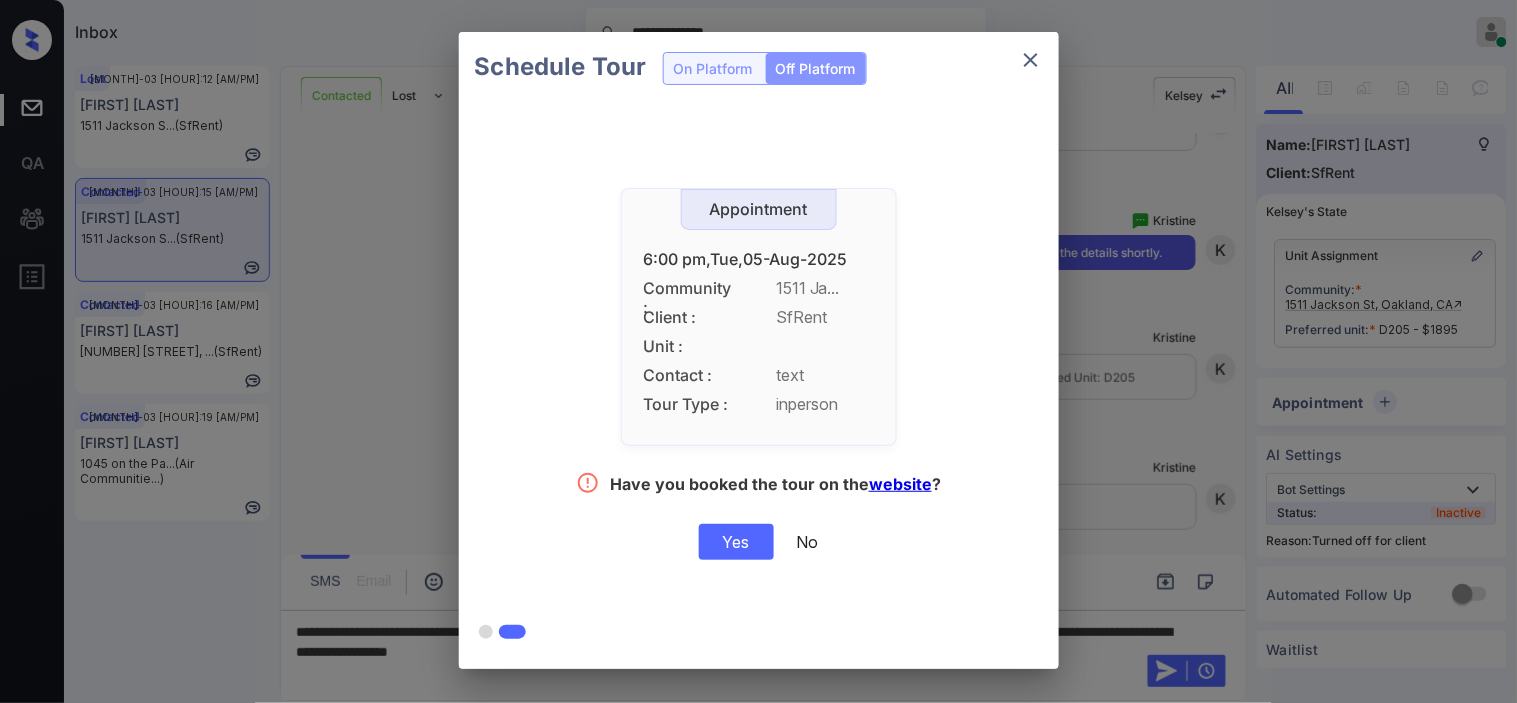 click on "Yes" at bounding box center (736, 542) 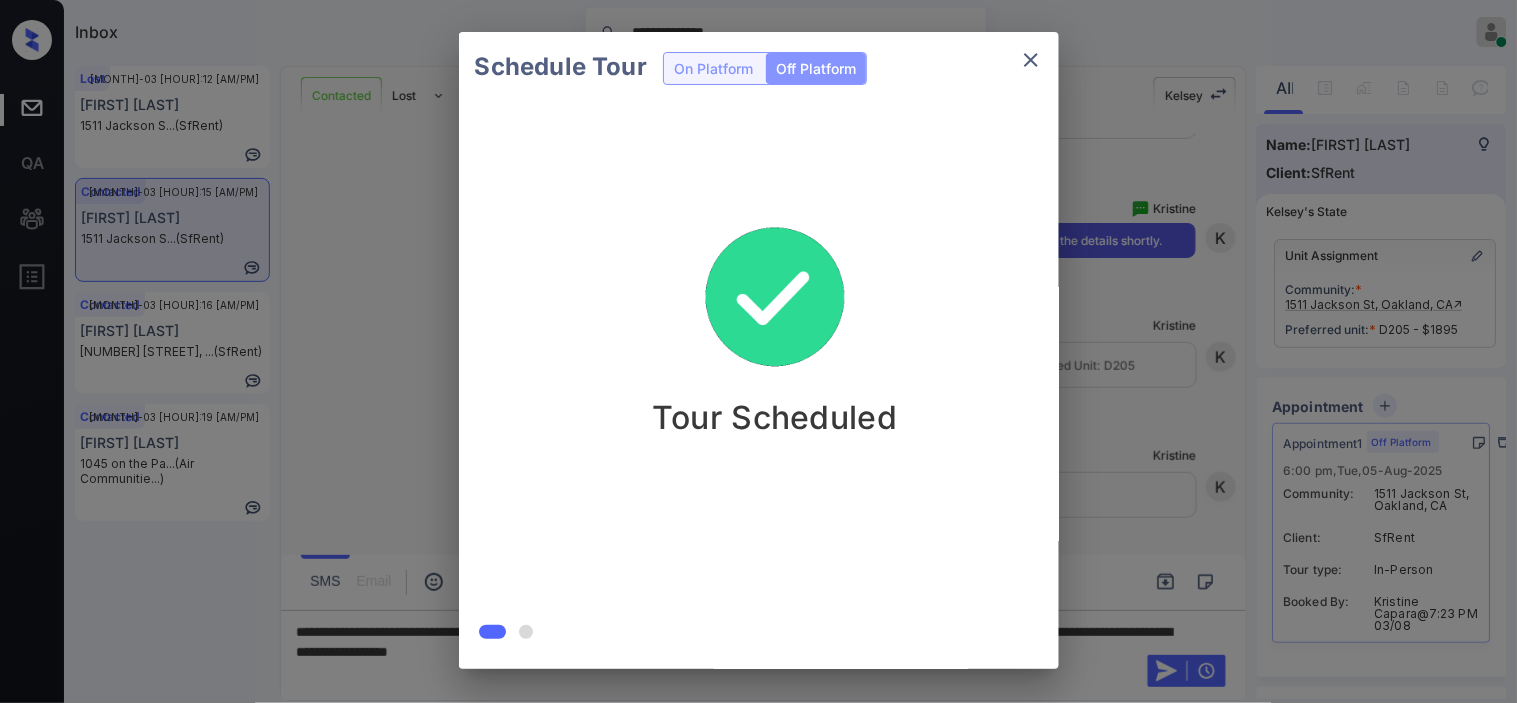 click on "Schedule Tour On Platform Off Platform Tour Scheduled" at bounding box center (758, 350) 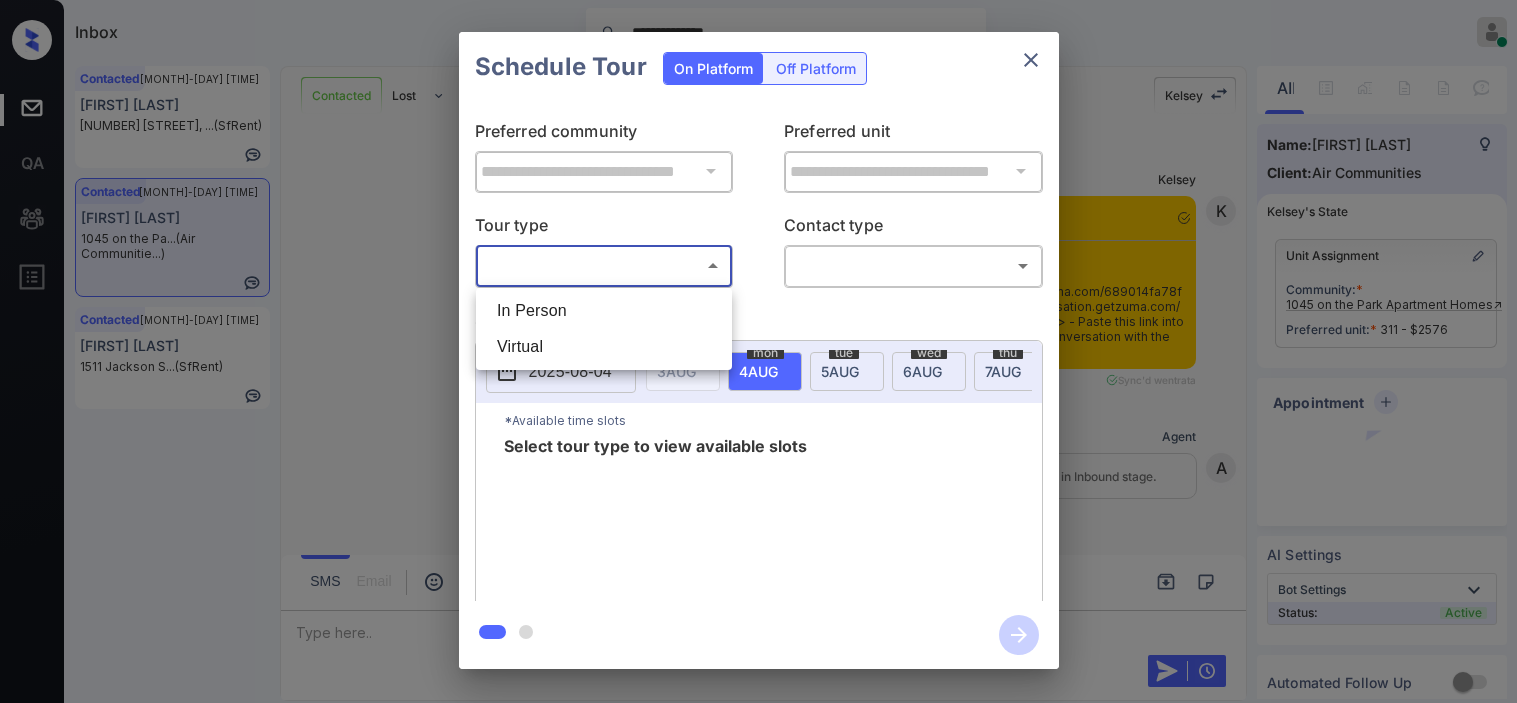 scroll, scrollTop: 0, scrollLeft: 0, axis: both 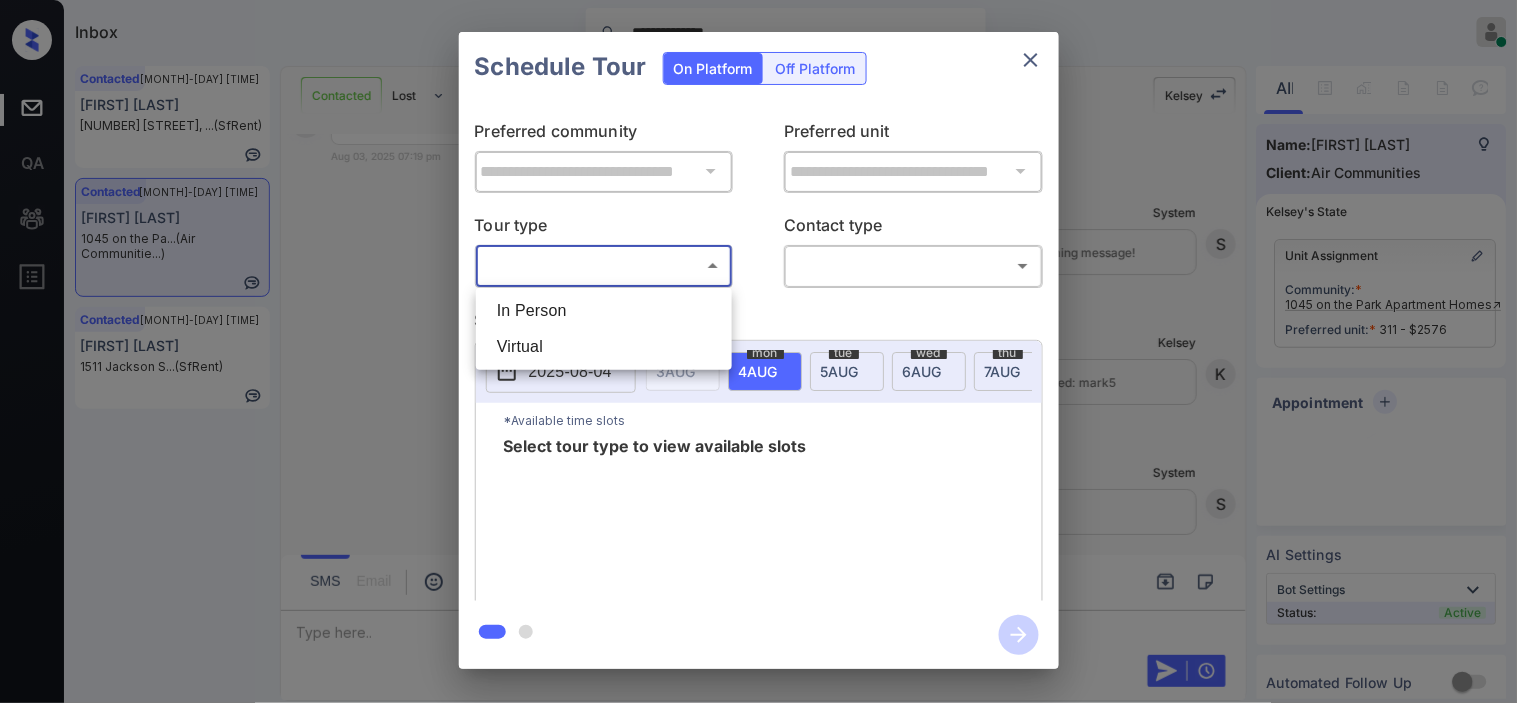 click on "In Person" at bounding box center (604, 311) 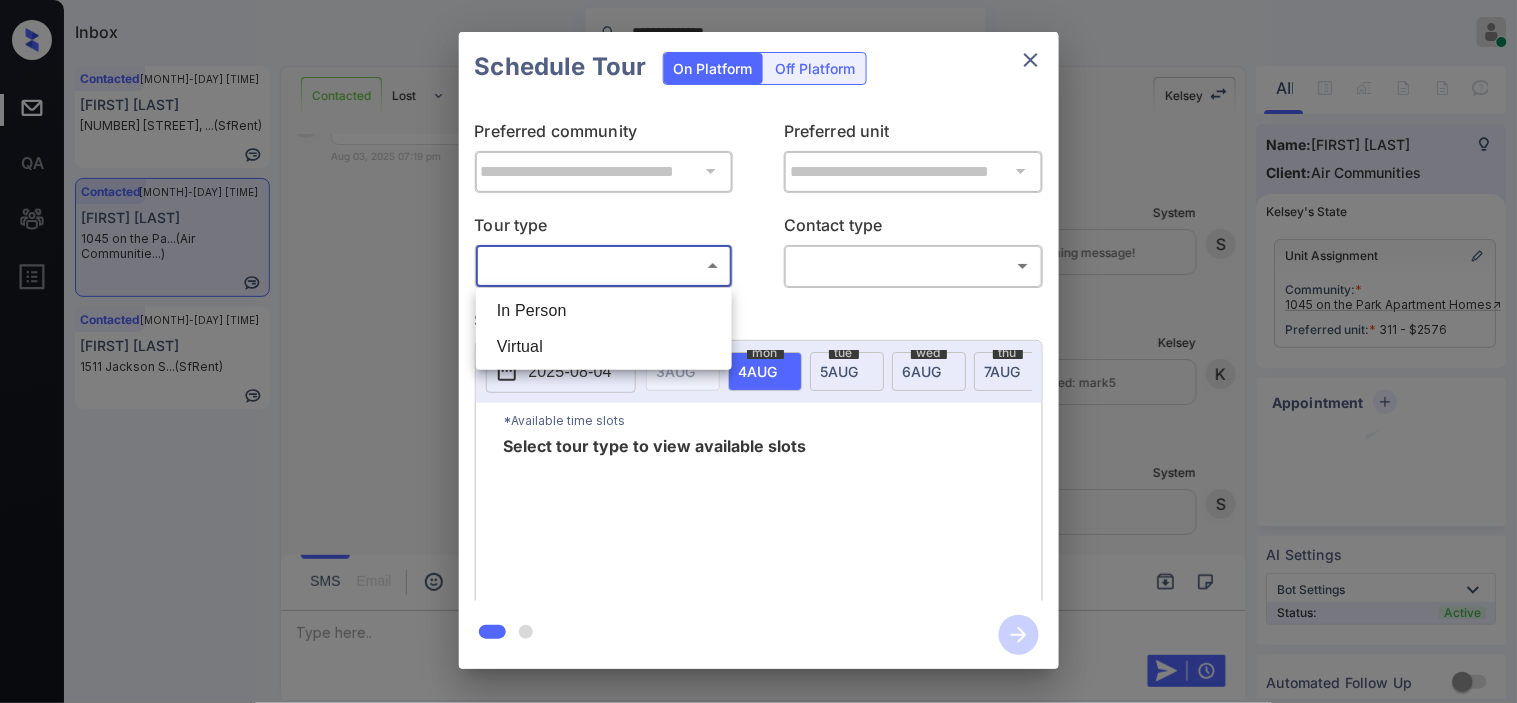 type on "********" 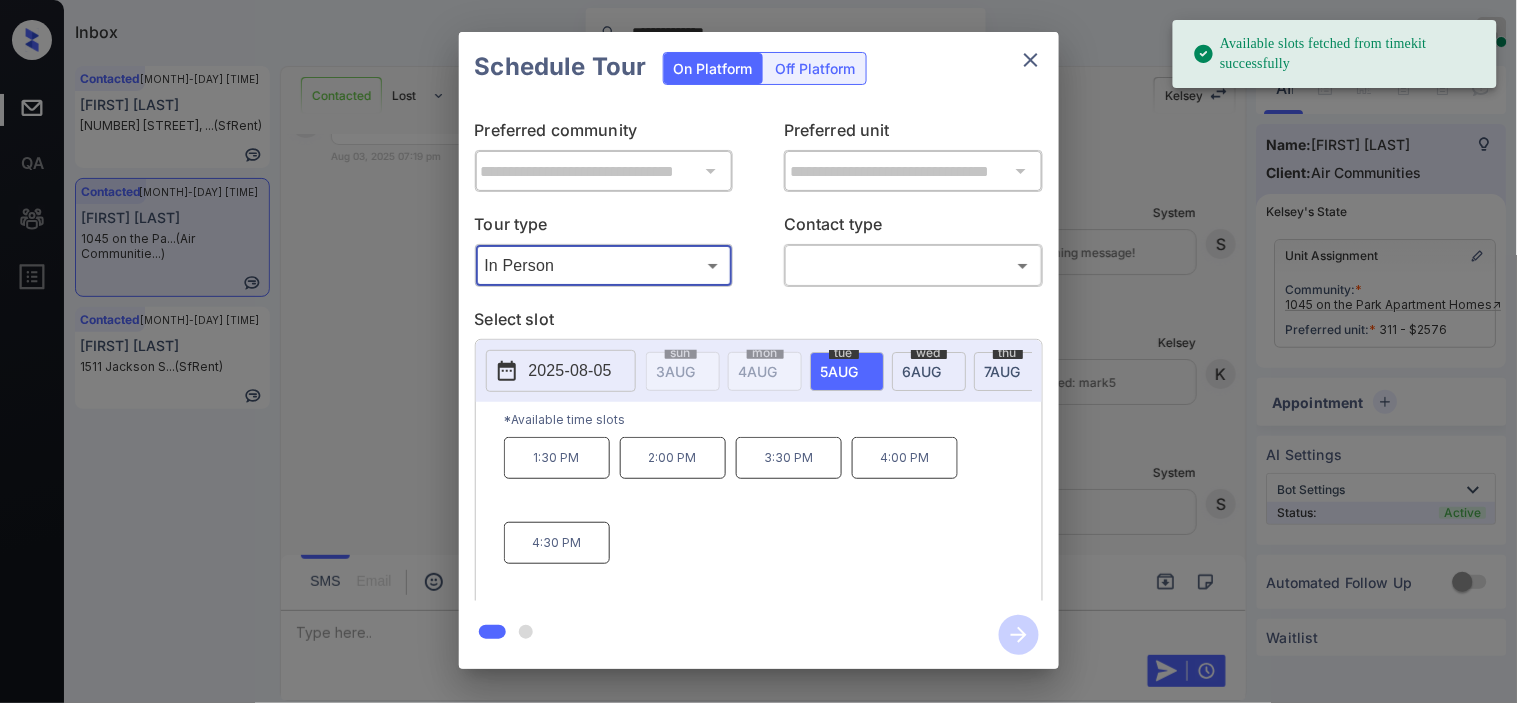 click on "2025-08-05" at bounding box center [570, 371] 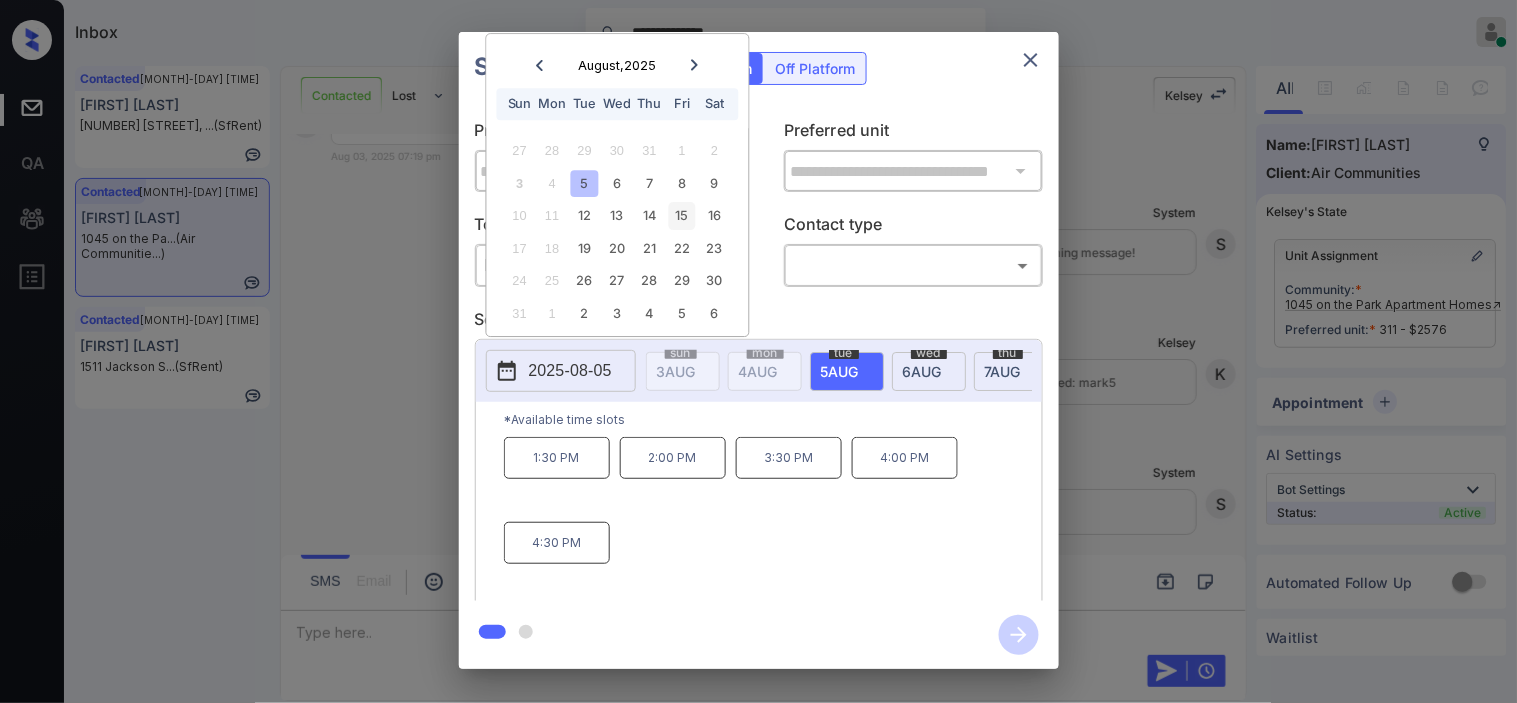 click on "15" at bounding box center [682, 216] 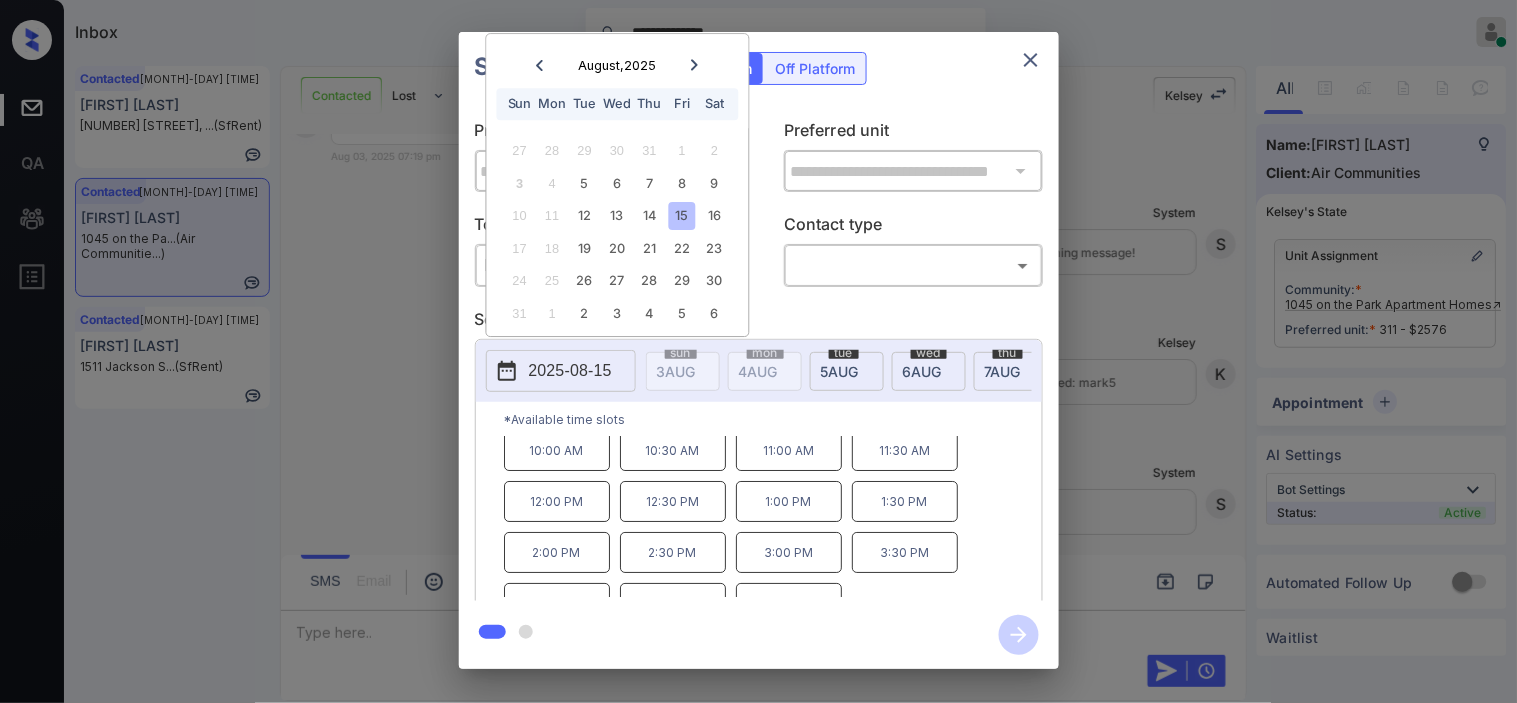 scroll, scrollTop: 0, scrollLeft: 0, axis: both 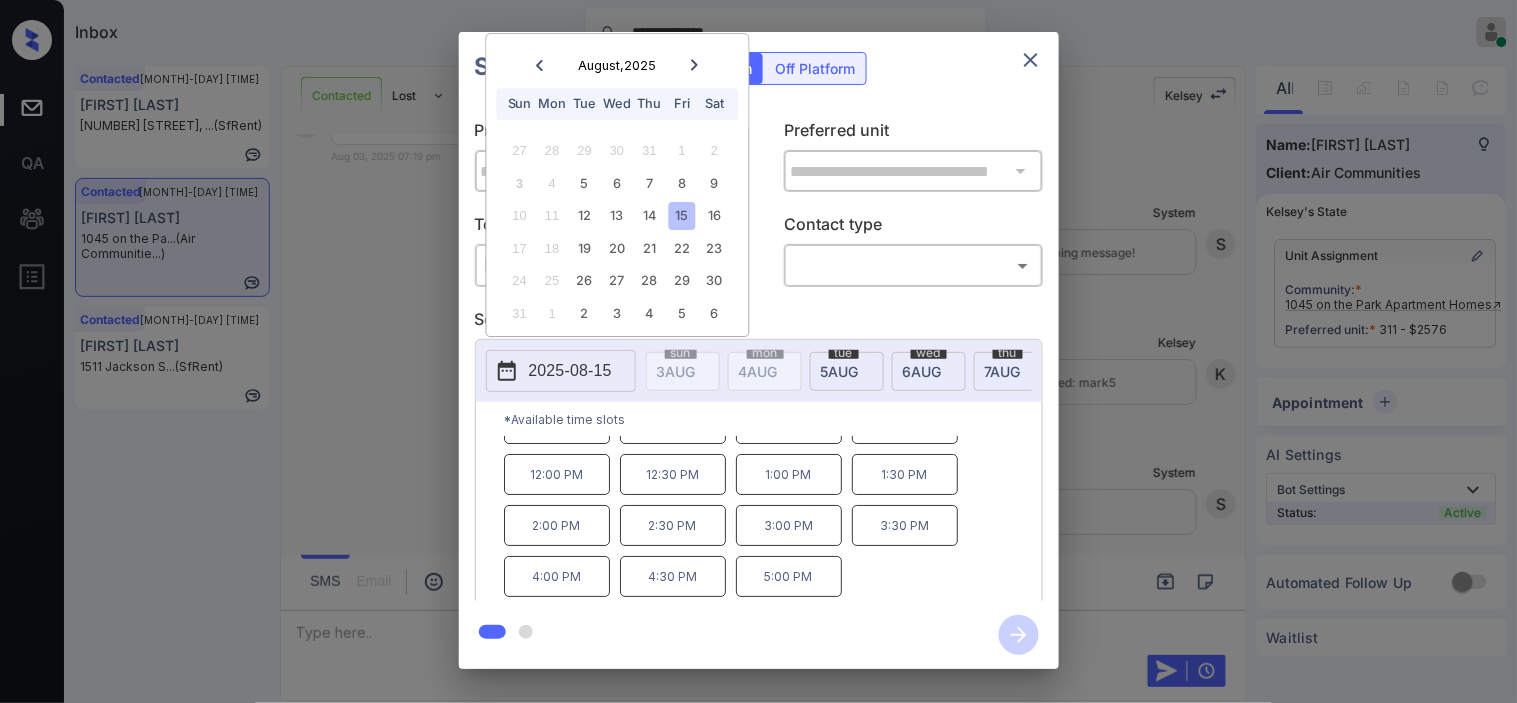 click on "**********" at bounding box center (758, 350) 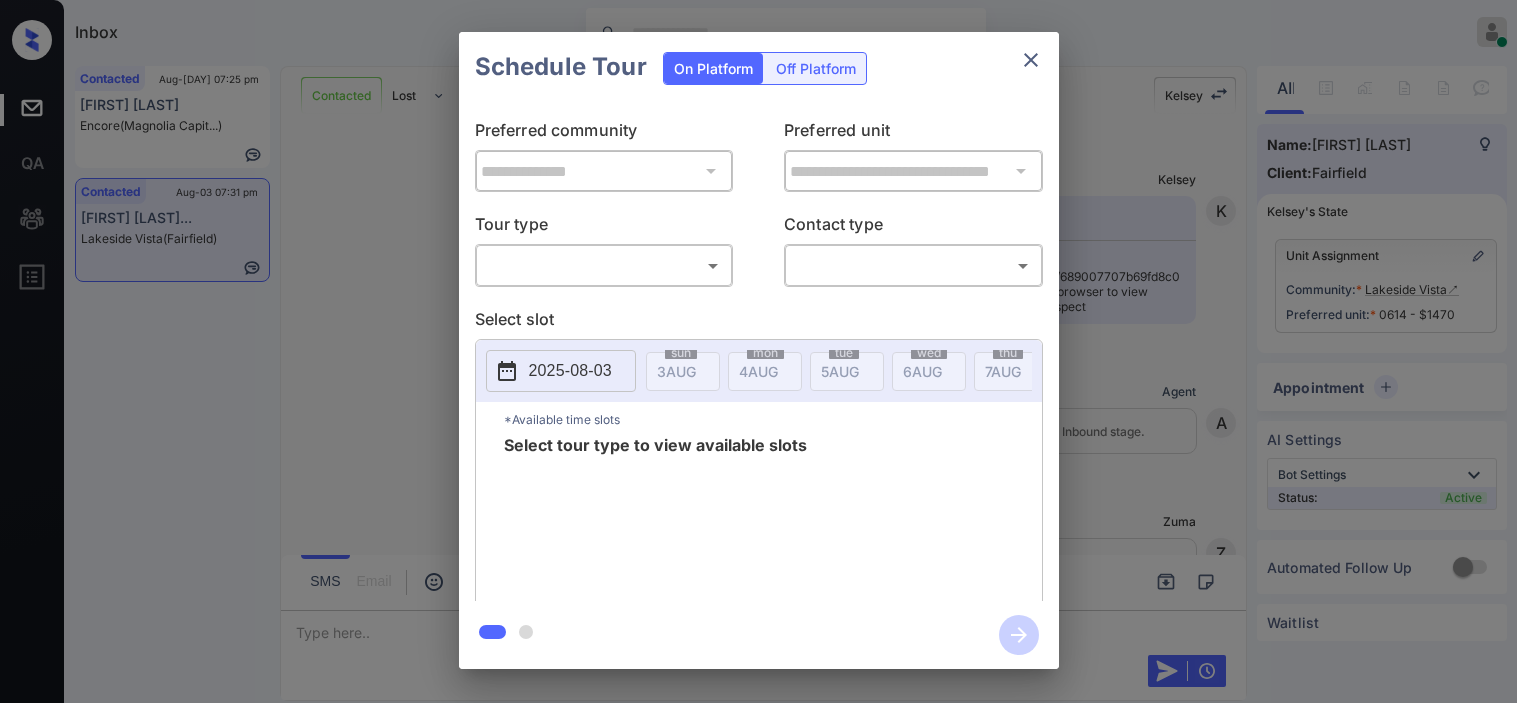 scroll, scrollTop: 0, scrollLeft: 0, axis: both 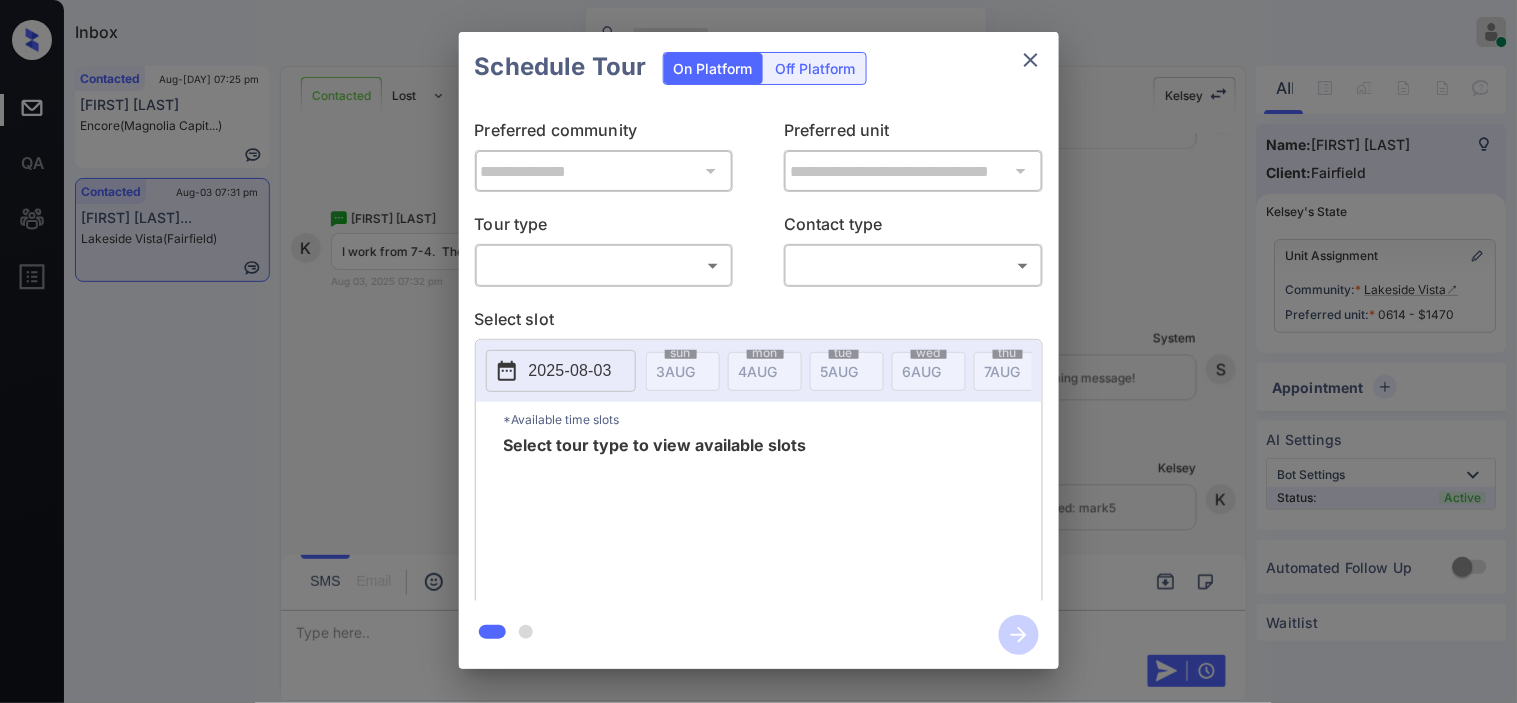click on "Inbox Kristine Capara Online Set yourself   offline Set yourself   on break Profile Switch to  dark  mode Sign out Contacted Aug-[DAY] 07:25 pm   Robin Russell Encore  (Magnolia Capit...) Contacted Aug-[DAY] 07:31 pm   Kimberly Jacks... Lakeside Vista  (Fairfield) Contacted Lost Lead Sentiment: Angry Upon sliding the acknowledgement:  Lead will move to lost stage. * ​ SMS and call option will be set to opt out. AFM will be turned off for the lead. Kelsey New Message Kelsey Notes Note: https://conversation.getzuma.com/689007707b69fd8c0bcbc73b - Paste this link into your browser to view Kelsey’s conversation with the prospect Aug 03, 2025 06:05 pm K New Message Agent Lead created via leadPoller in Inbound stage. Aug 03, 2025 06:05 pm A New Message Zuma Lead transferred to leasing agent: kelsey Aug 03, 2025 06:05 pm  Sync'd w  yardi Z New Message Agent AFM Request sent to Kelsey. Aug 03, 2025 06:05 pm A New Message Agent Notes Note: Aug 03, 2025 06:05 pm A New Message Kelsey Aug 03, 2025 06:05 pm   K New Message K" at bounding box center (758, 351) 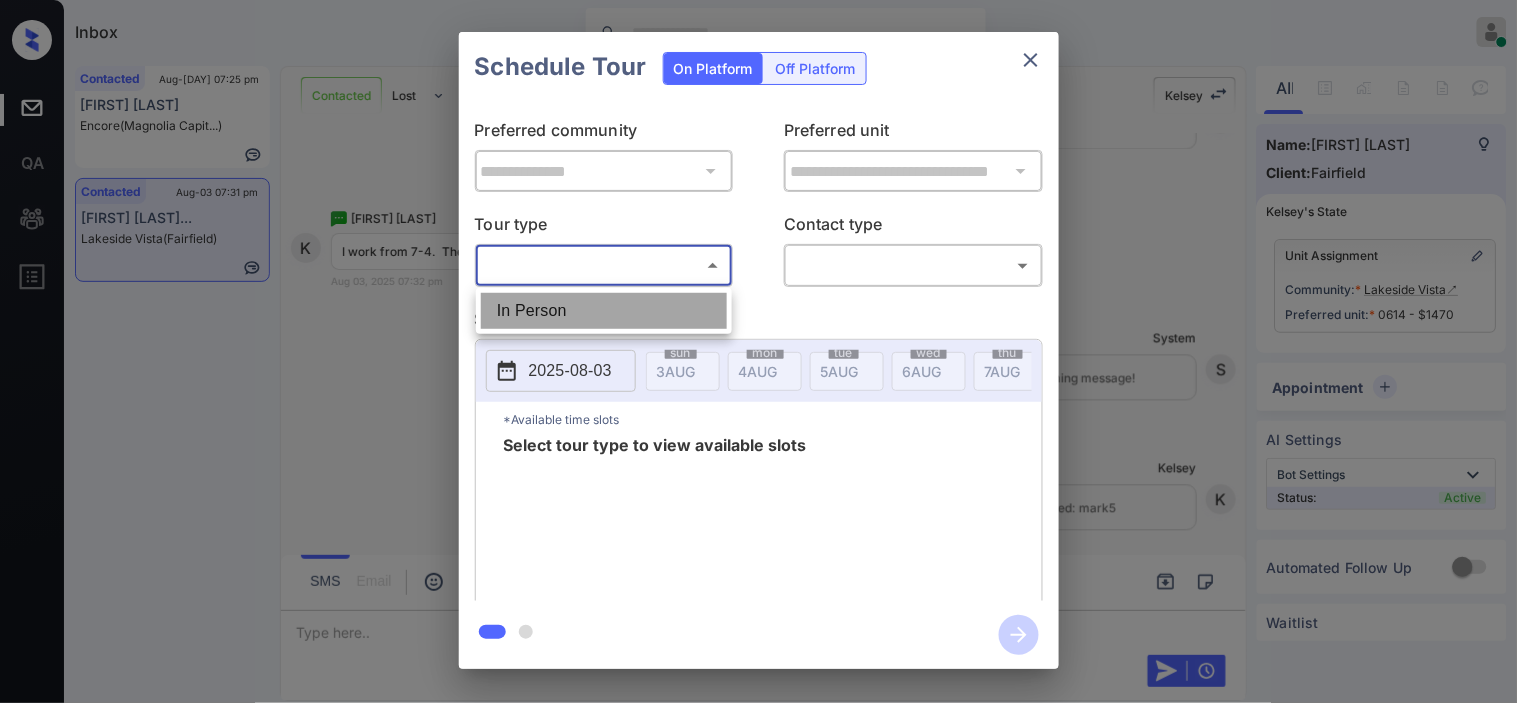 click on "In Person" at bounding box center (604, 311) 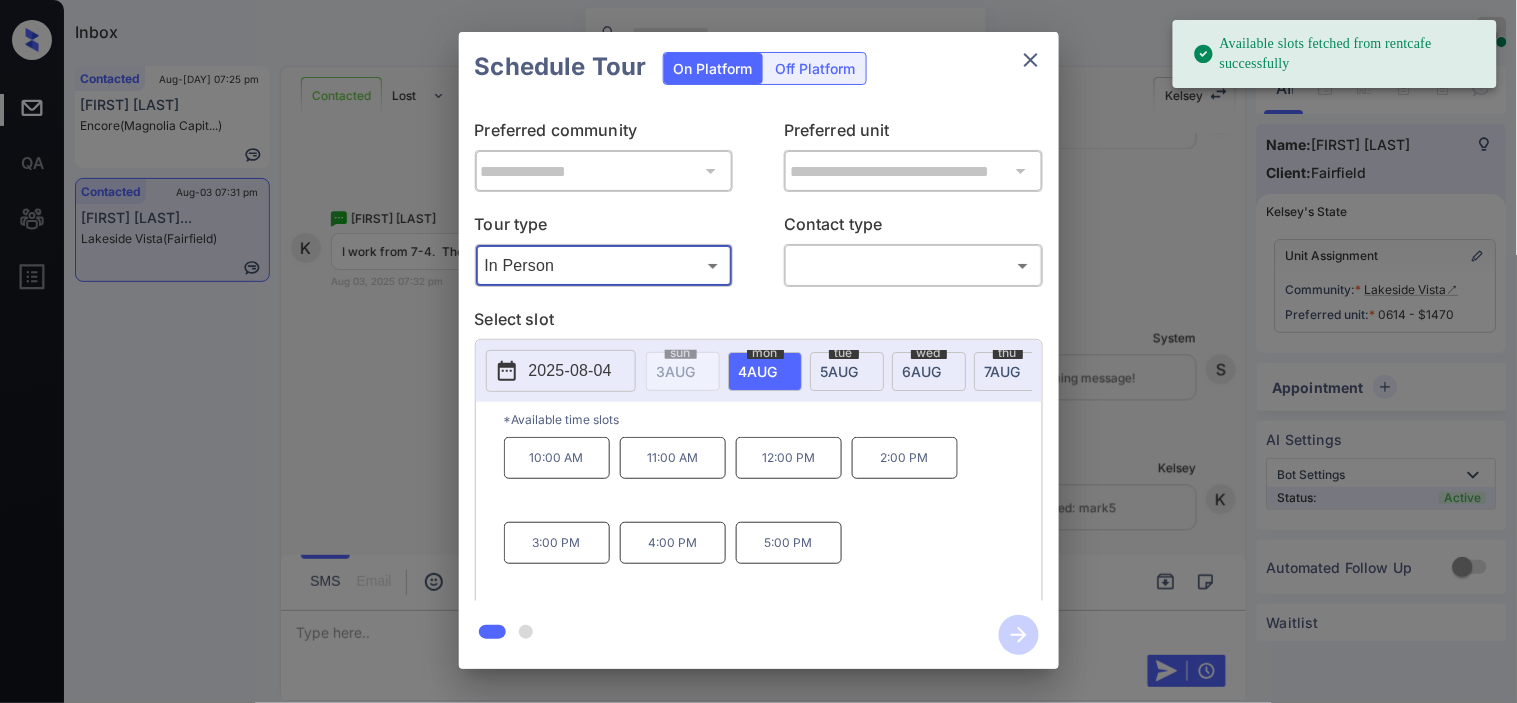click 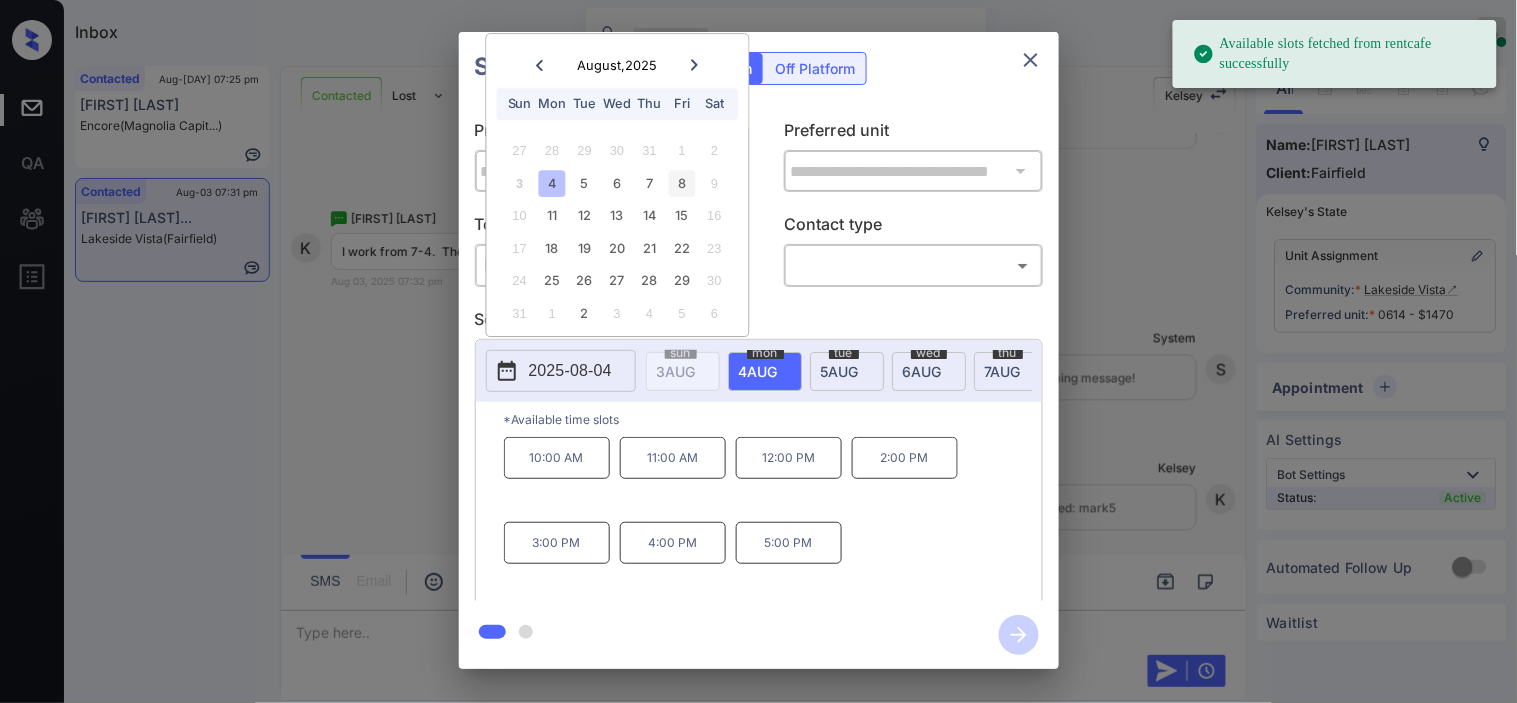 click on "8" at bounding box center [682, 183] 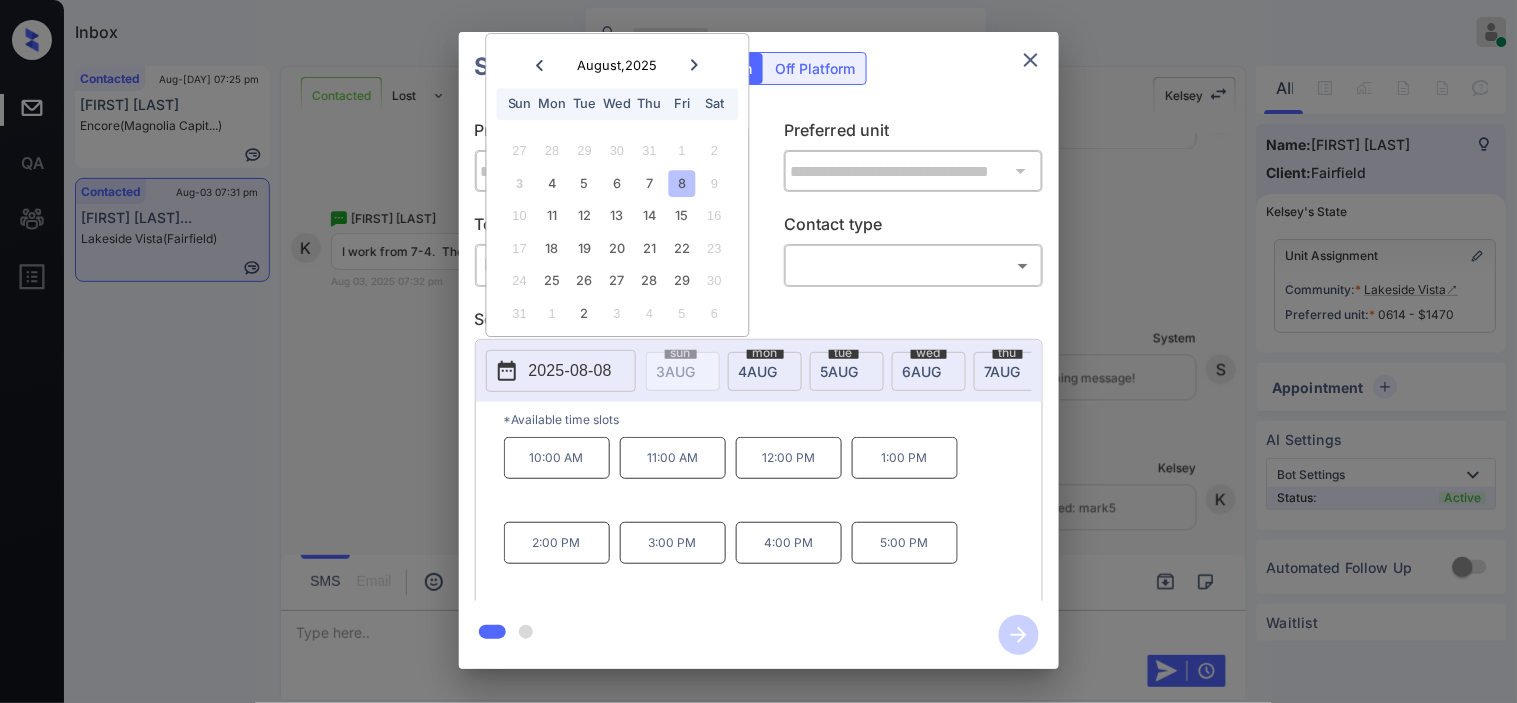 click on "**********" at bounding box center (758, 350) 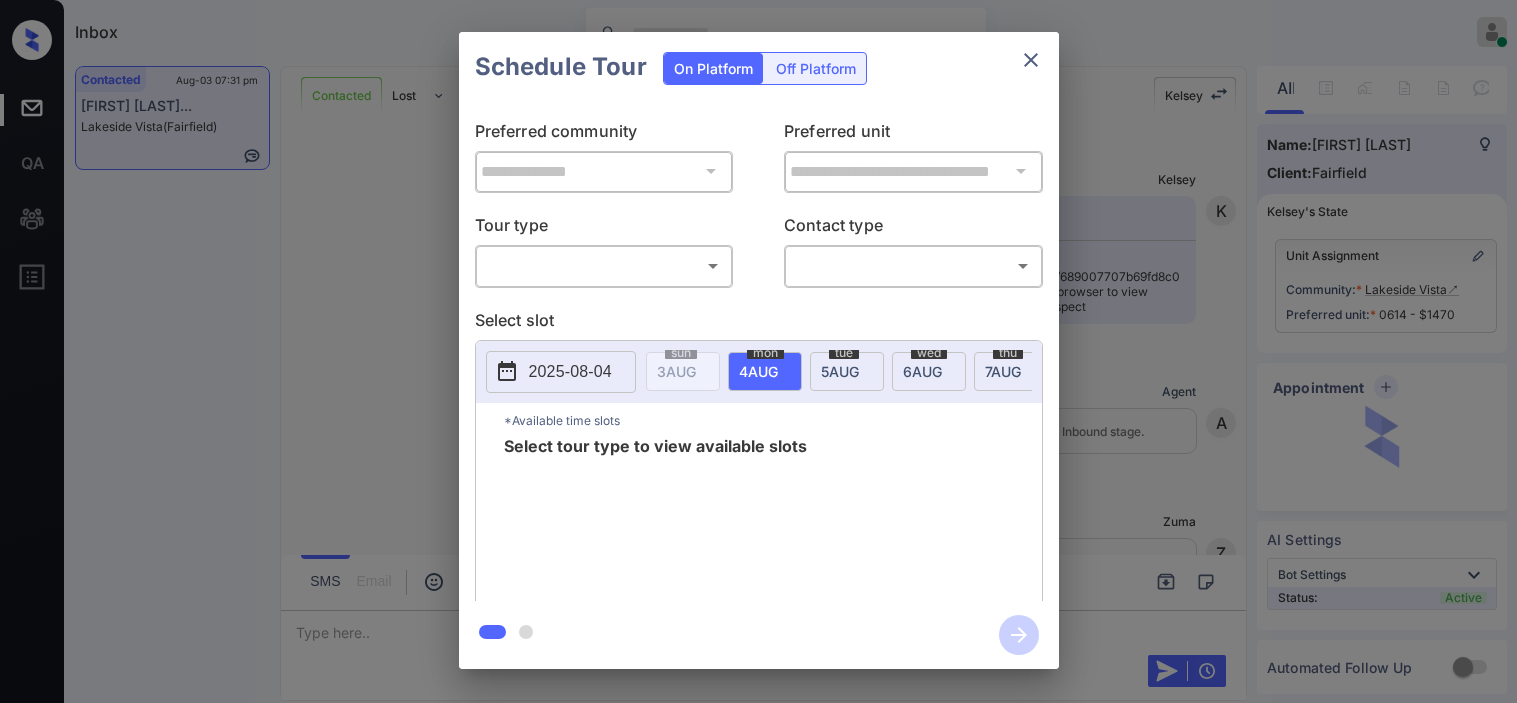 scroll, scrollTop: 0, scrollLeft: 0, axis: both 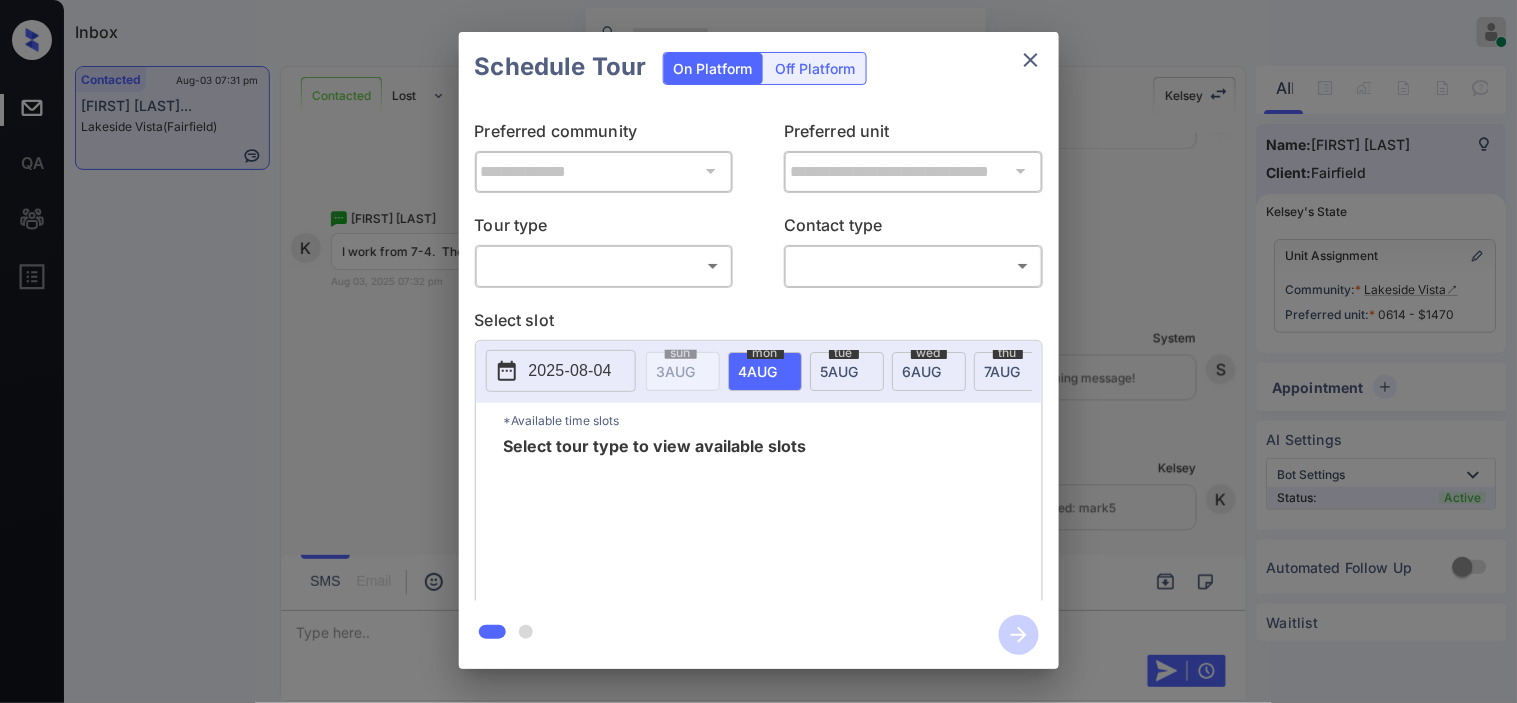 click on "Inbox Kristine Capara Online Set yourself   offline Set yourself   on break Profile Switch to  dark  mode Sign out Contacted Aug-03 07:31 pm   Kimberly Jacks... Lakeside Vista  (Fairfield) Contacted Lost Lead Sentiment: Angry Upon sliding the acknowledgement:  Lead will move to lost stage. * ​ SMS and call option will be set to opt out. AFM will be turned off for the lead. Kelsey New Message Kelsey Notes Note: https://conversation.getzuma.com/689007707b69fd8c0bcbc73b - Paste this link into your browser to view Kelsey’s conversation with the prospect Aug 03, 2025 06:05 pm K New Message Agent Lead created via leadPoller in Inbound stage. Aug 03, 2025 06:05 pm A New Message Zuma Lead transferred to leasing agent: kelsey Aug 03, 2025 06:05 pm  Sync'd w  yardi Z New Message Agent AFM Request sent to Kelsey. Aug 03, 2025 06:05 pm A New Message Agent Notes Note: Aug 03, 2025 06:05 pm A New Message Kelsey Aug 03, 2025 06:05 pm   | TemplateAFMSms K New Message Kelsey Lead archived by Kelsey! Aug 03, 2025 06:05 pm" at bounding box center (758, 351) 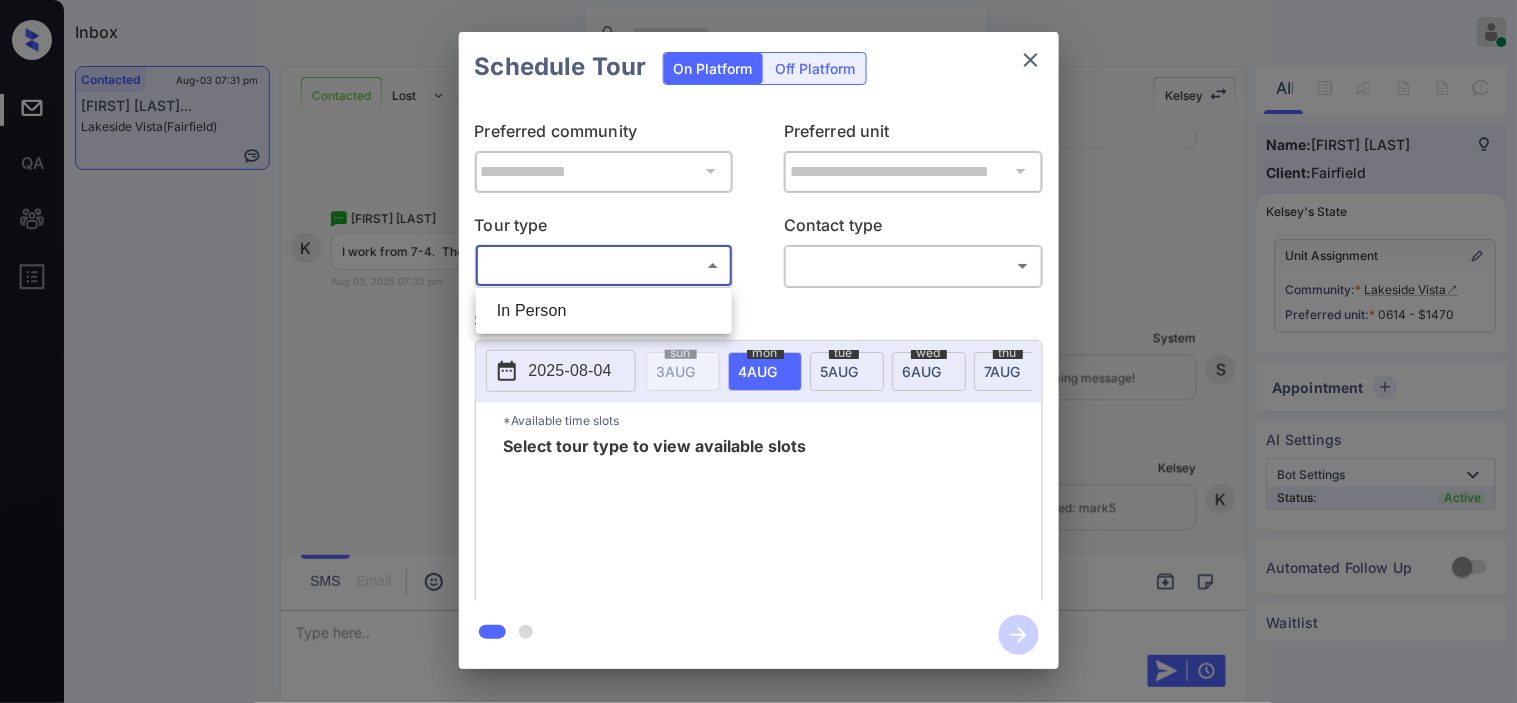 click on "In Person" at bounding box center [604, 311] 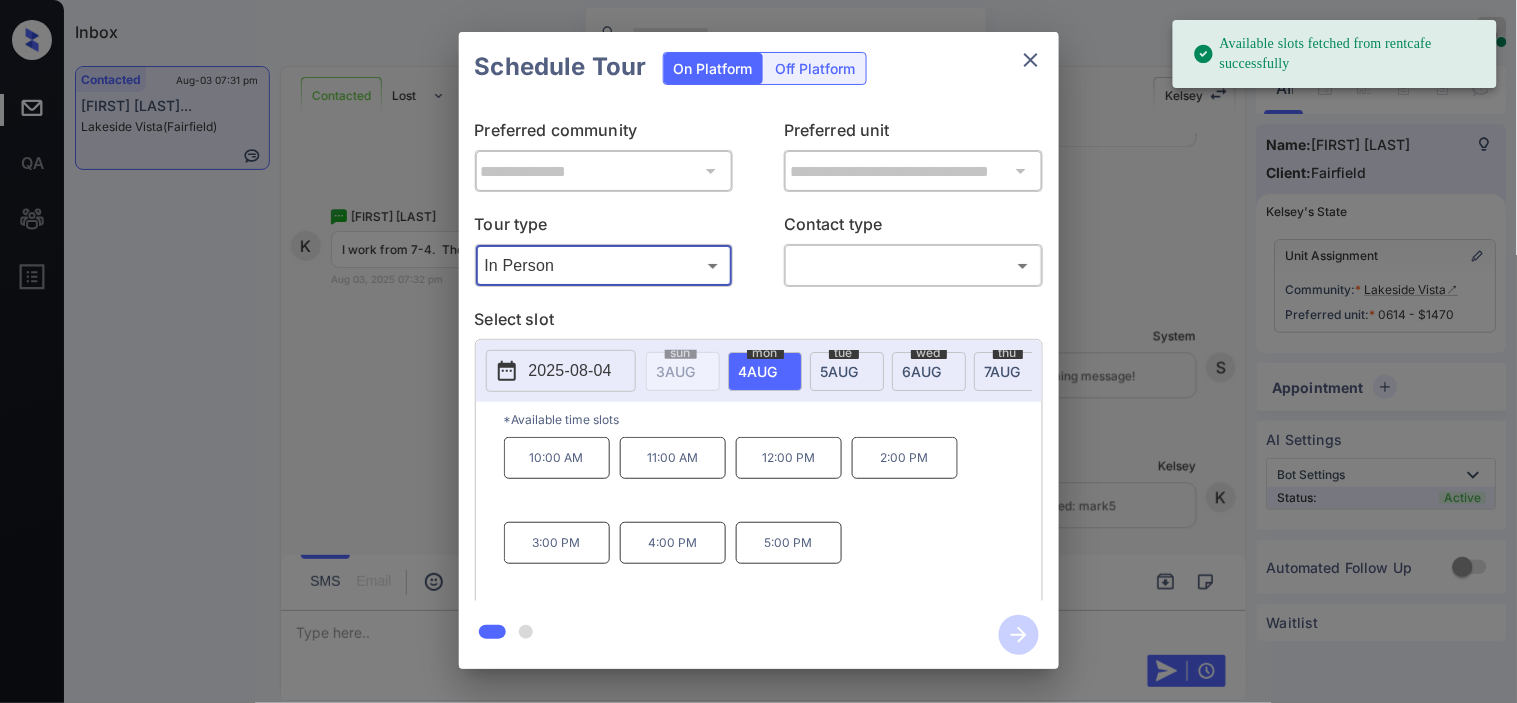 click on "**********" at bounding box center [758, 350] 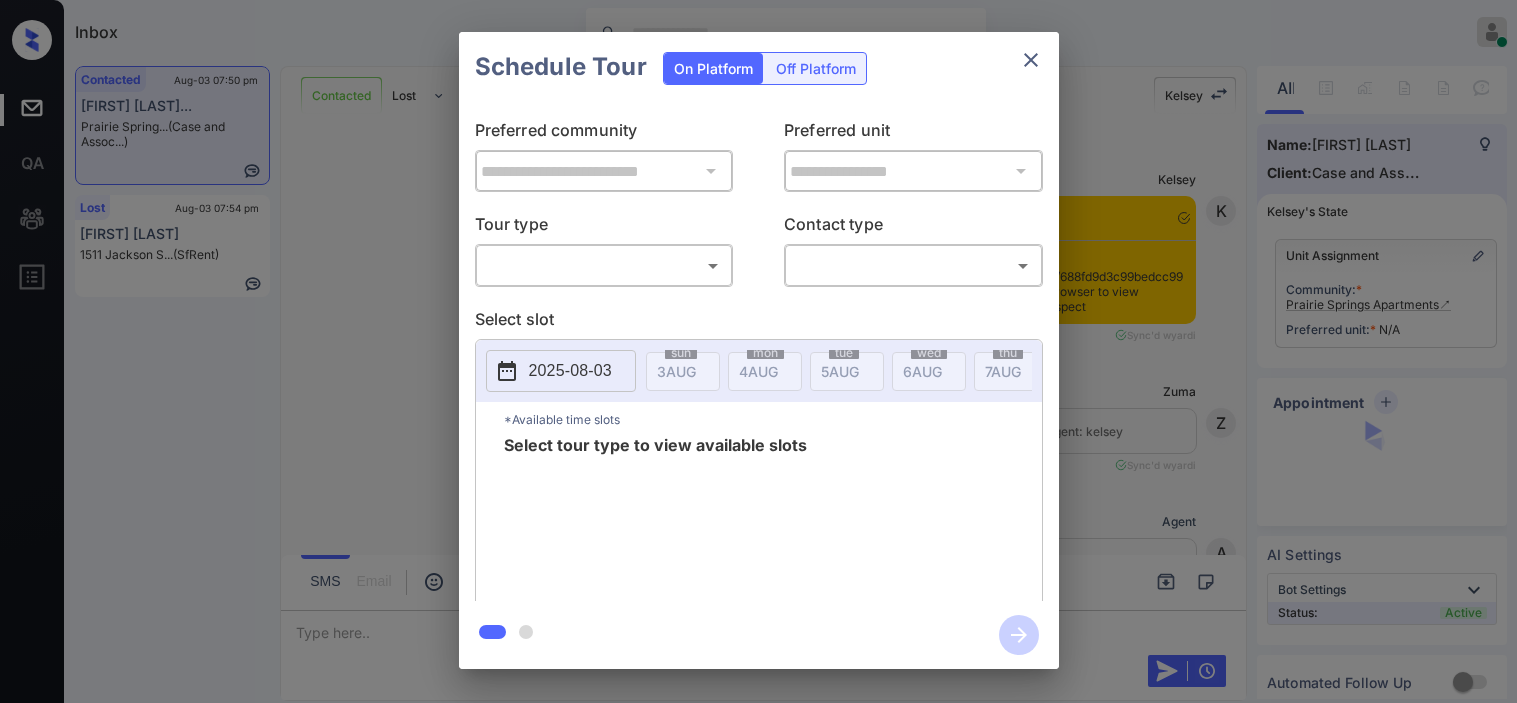 click on "Inbox [FIRST] [LAST] Online Set yourself   offline Set yourself   on break Profile Switch to  dark  mode Sign out Contacted Aug-03 07:50 pm   [FIRST] [LAST]... Prairie Spring...  (Case and Assoc...) Lost Aug-03 07:54 pm   [FIRST] [LAST] 1511 Jackson S...  (SfRent) Contacted Lost Lead Sentiment: Angry Upon sliding the acknowledgement:  Lead will move to lost stage. * ​ SMS and call option will be set to opt out. AFM will be turned off for the lead. [FIRST] New Message [FIRST] Notes Note: https://conversation.getzuma.com/688fd9d3c99bedcc99d53199 - Paste this link into your browser to view [FIRST]’s conversation with the prospect Aug 03, 2025 02:51 pm  Sync'd w  yardi K New Message Zuma Lead transferred to leasing agent: [FIRST] Aug 03, 2025 02:51 pm  Sync'd w  yardi Z New Message Agent Lead created via leadPoller in Inbound stage. Aug 03, 2025 02:51 pm A New Message Agent AFM Request sent to [FIRST]. Aug 03, 2025 02:51 pm A New Message Agent Notes Note: Aug 03, 2025 02:51 pm A New Message [FIRST] K New Message K" at bounding box center [758, 351] 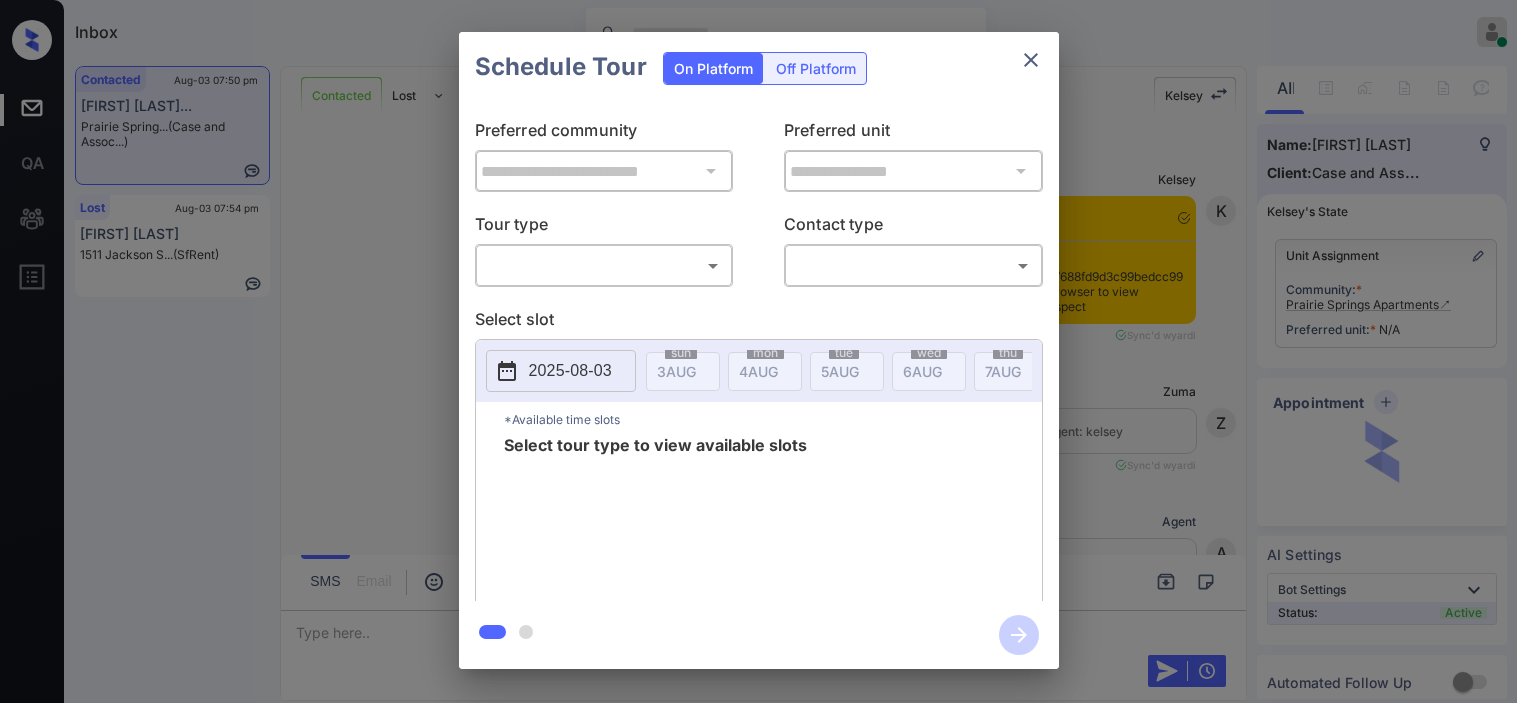 scroll, scrollTop: 0, scrollLeft: 0, axis: both 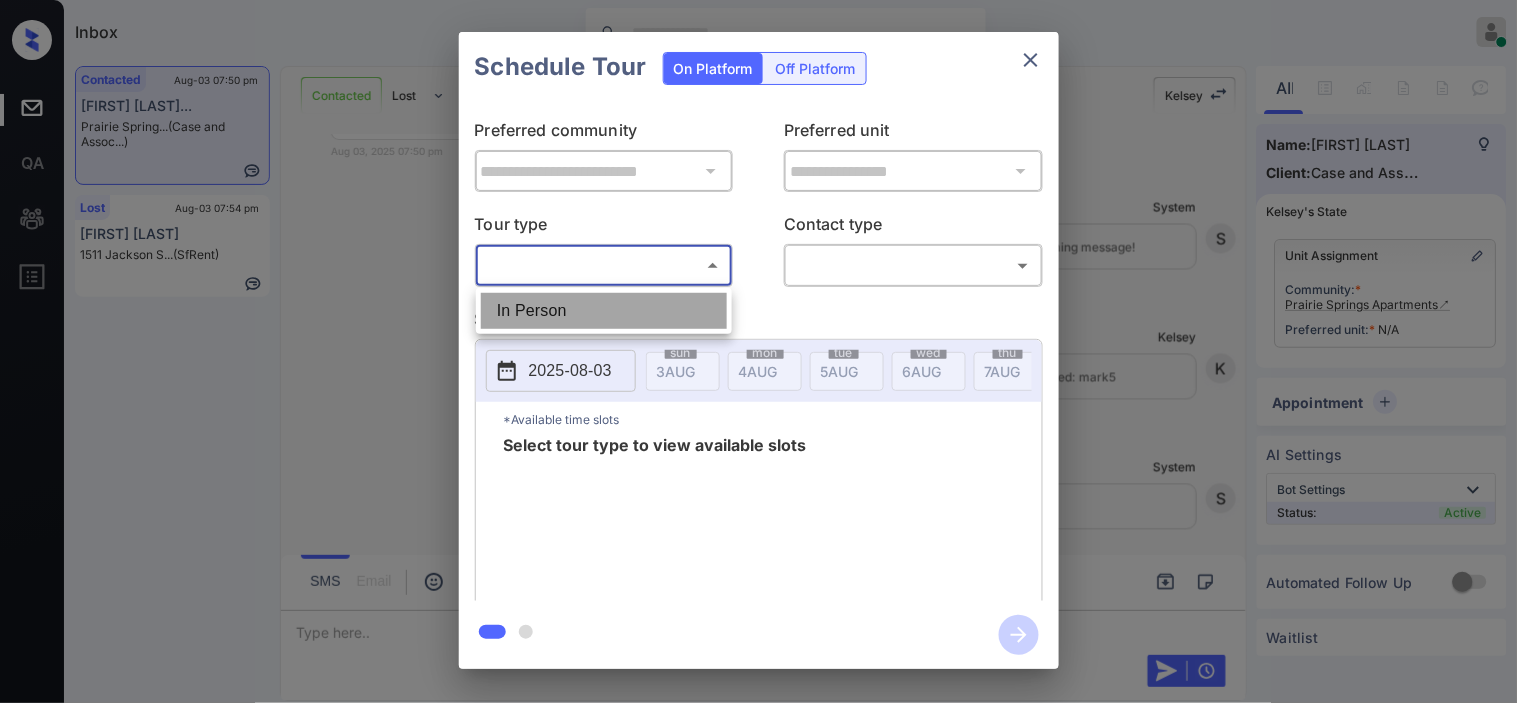 click on "In Person" at bounding box center (604, 311) 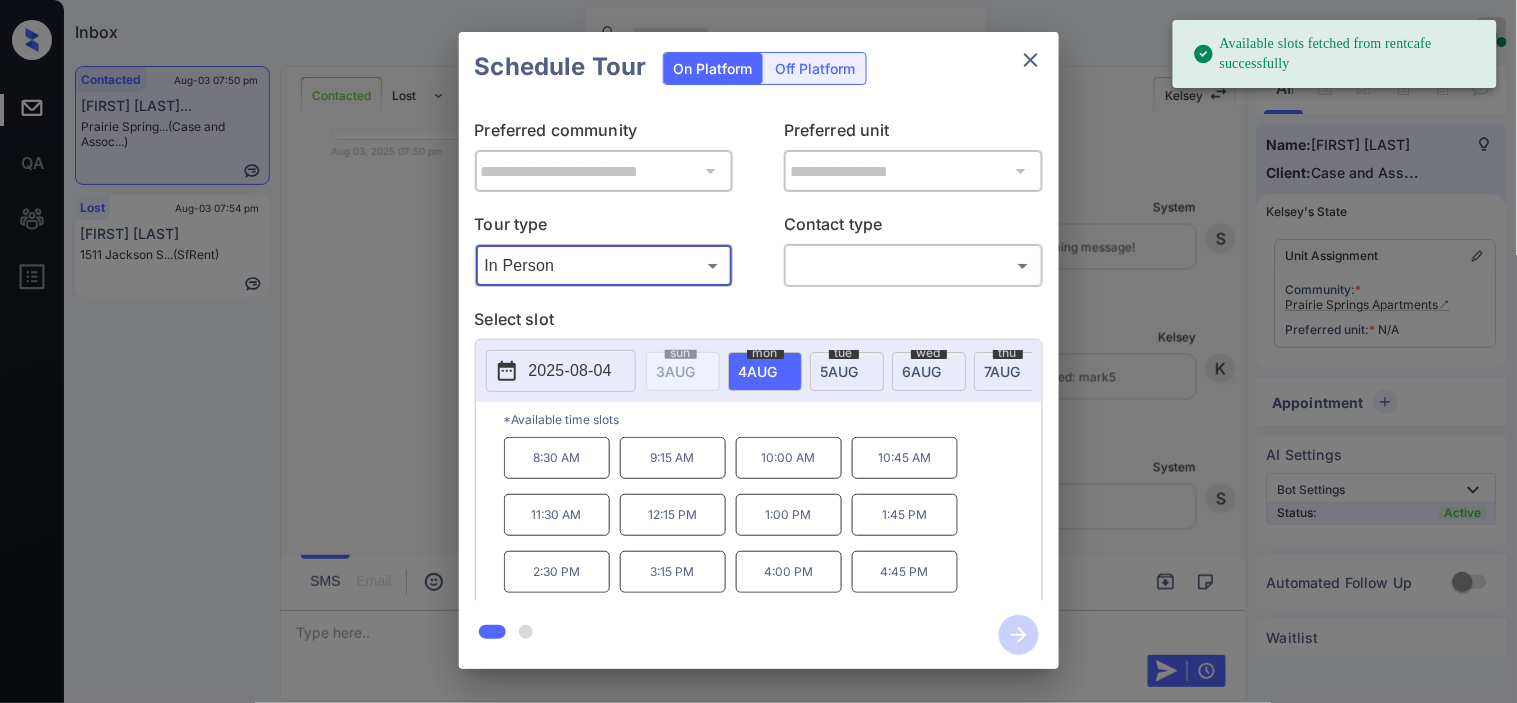 click 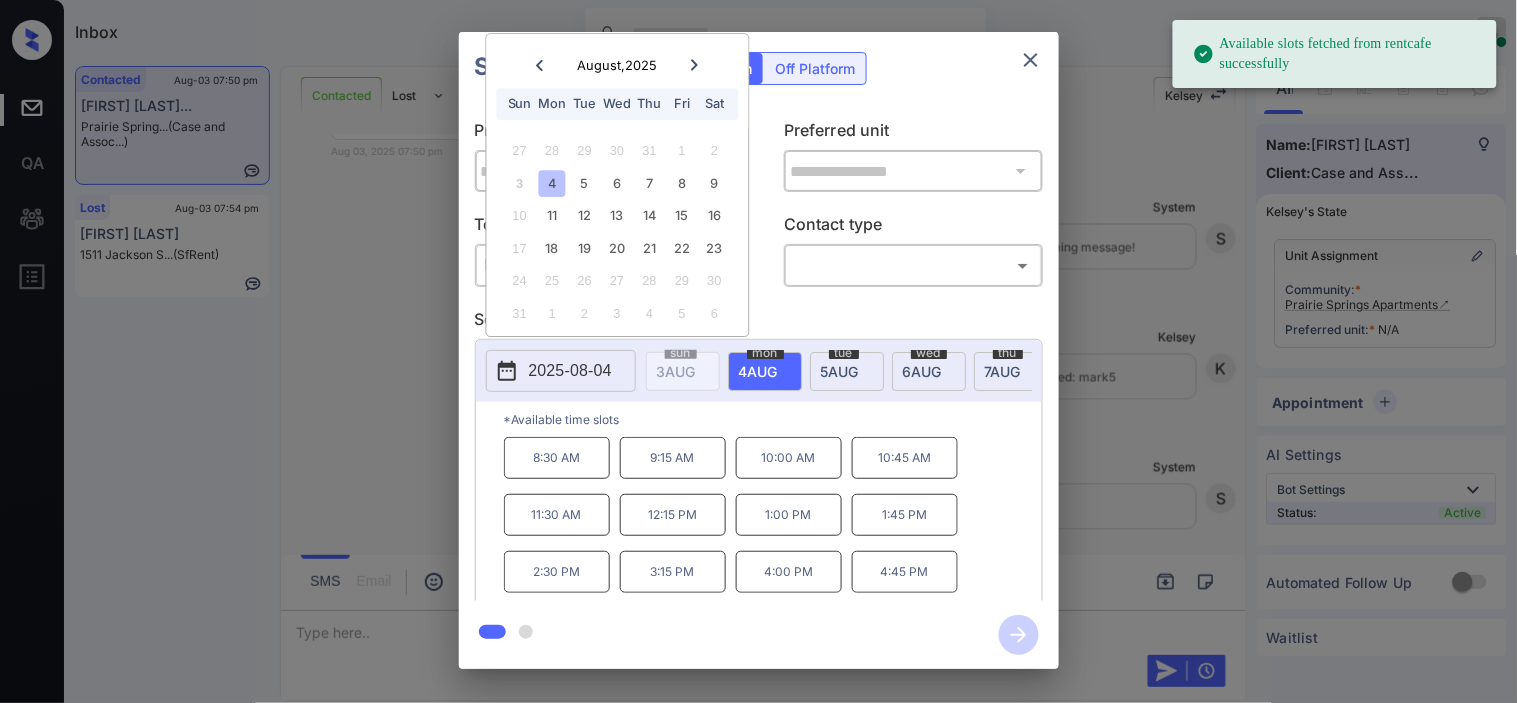click on "**********" at bounding box center [758, 350] 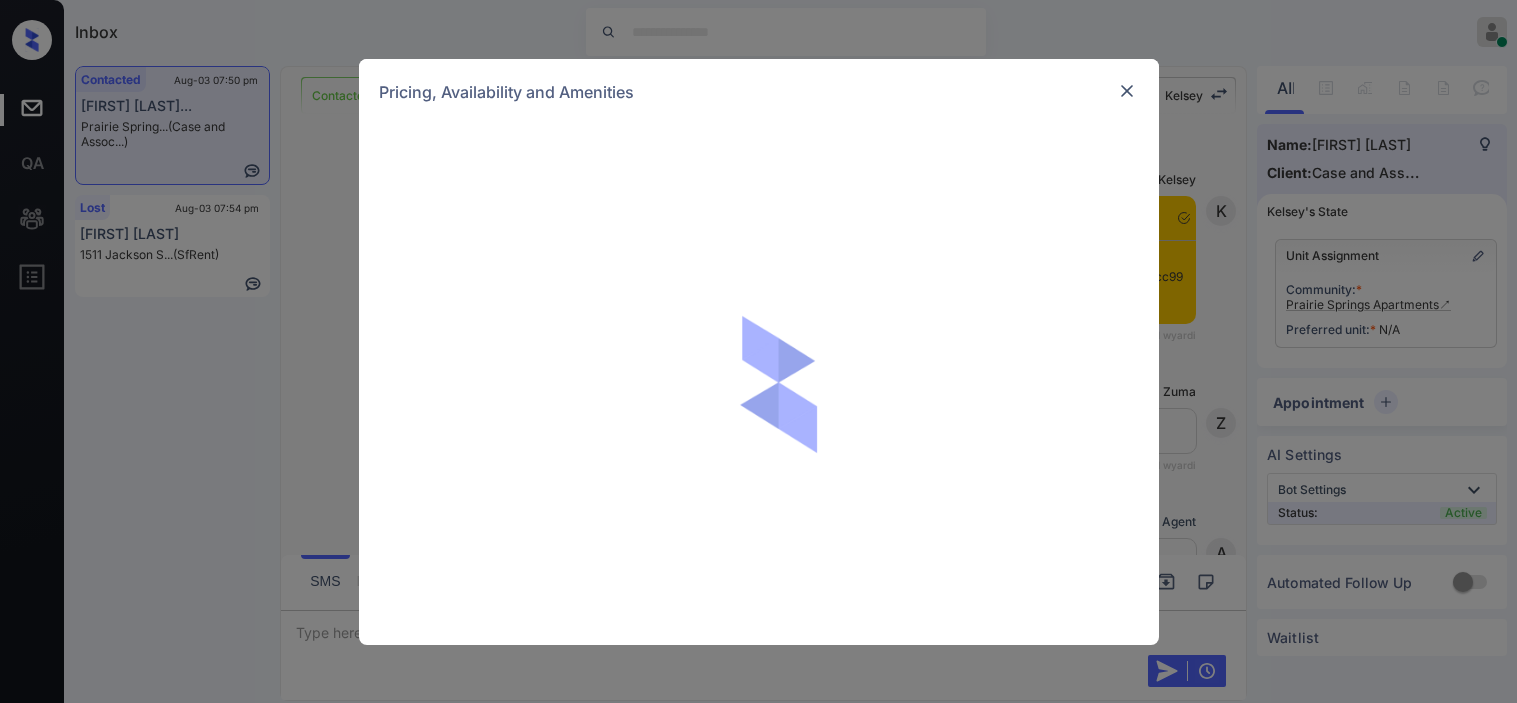 scroll, scrollTop: 0, scrollLeft: 0, axis: both 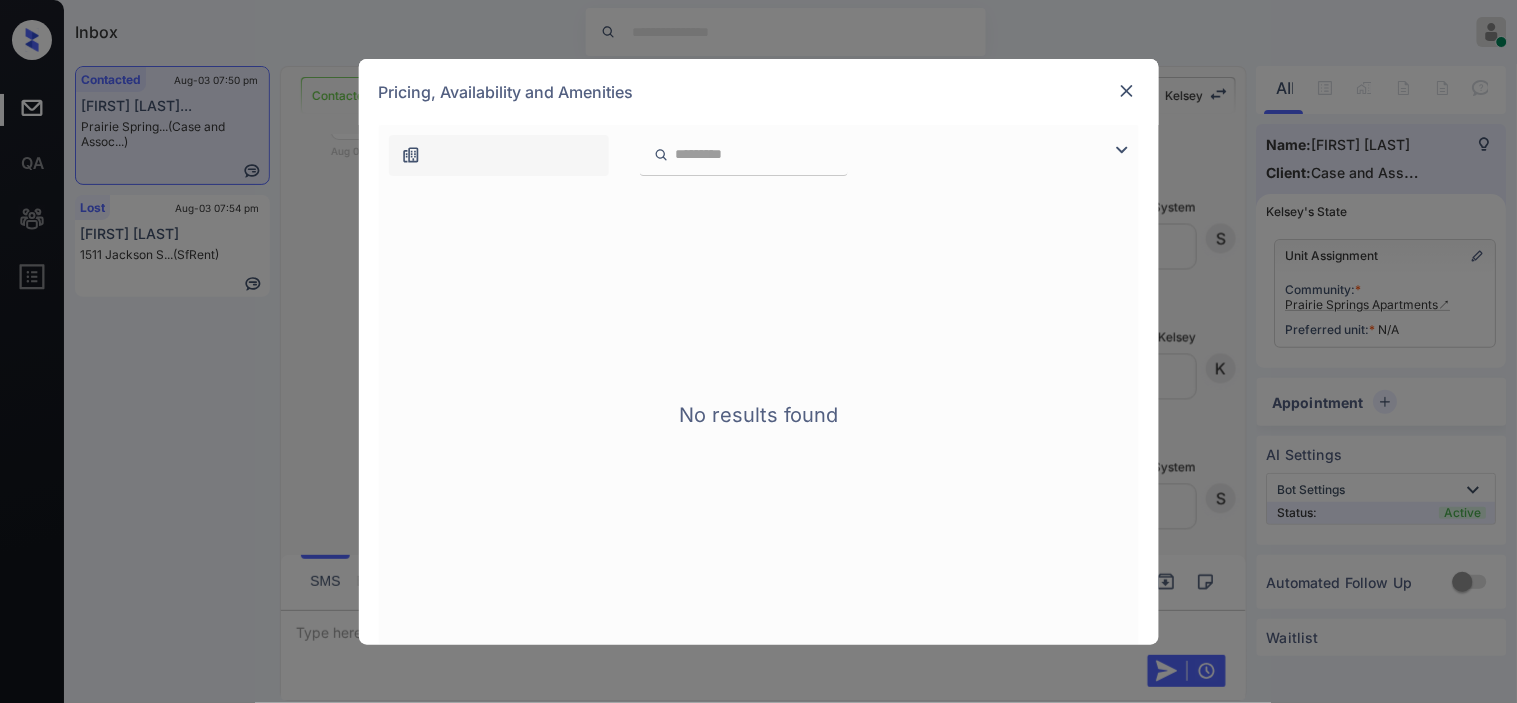 click at bounding box center [1122, 150] 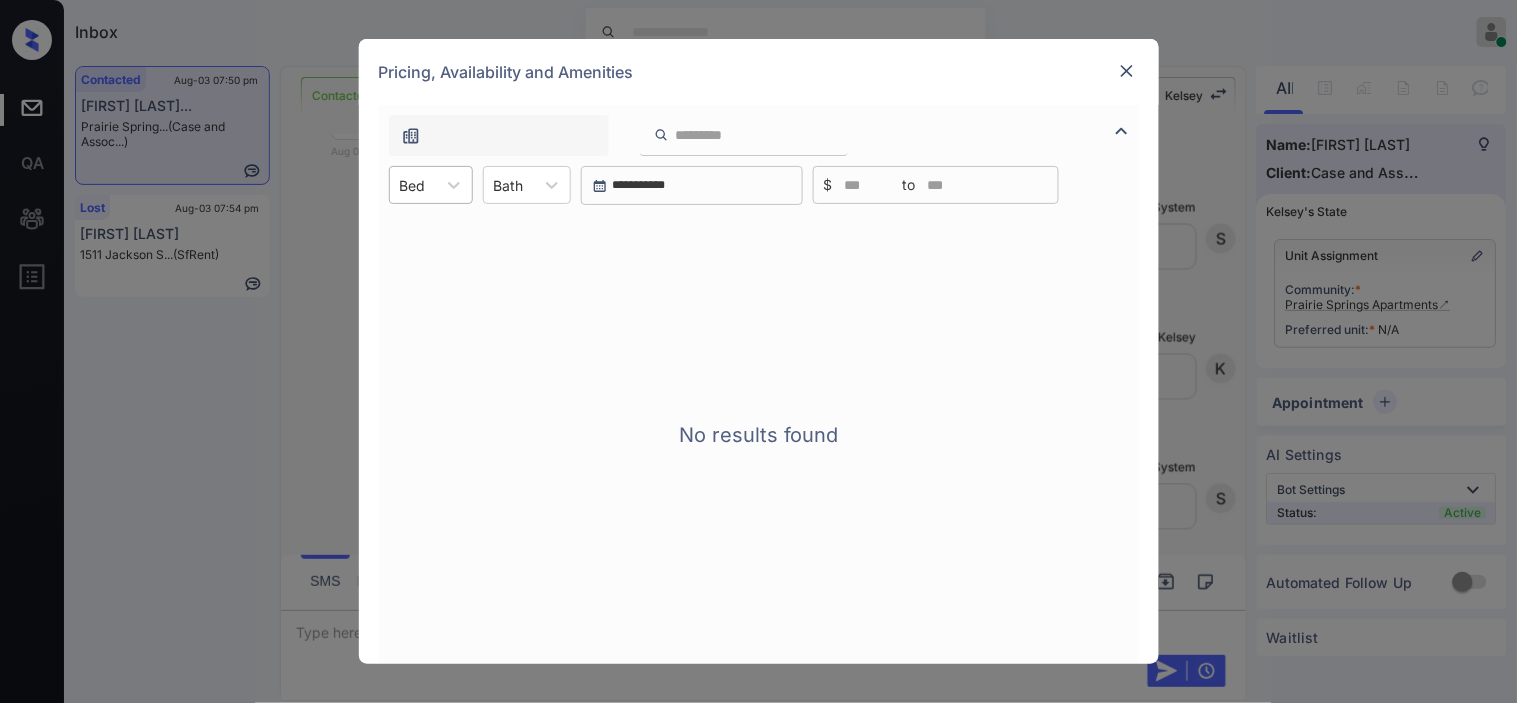 click on "Bed" at bounding box center [413, 185] 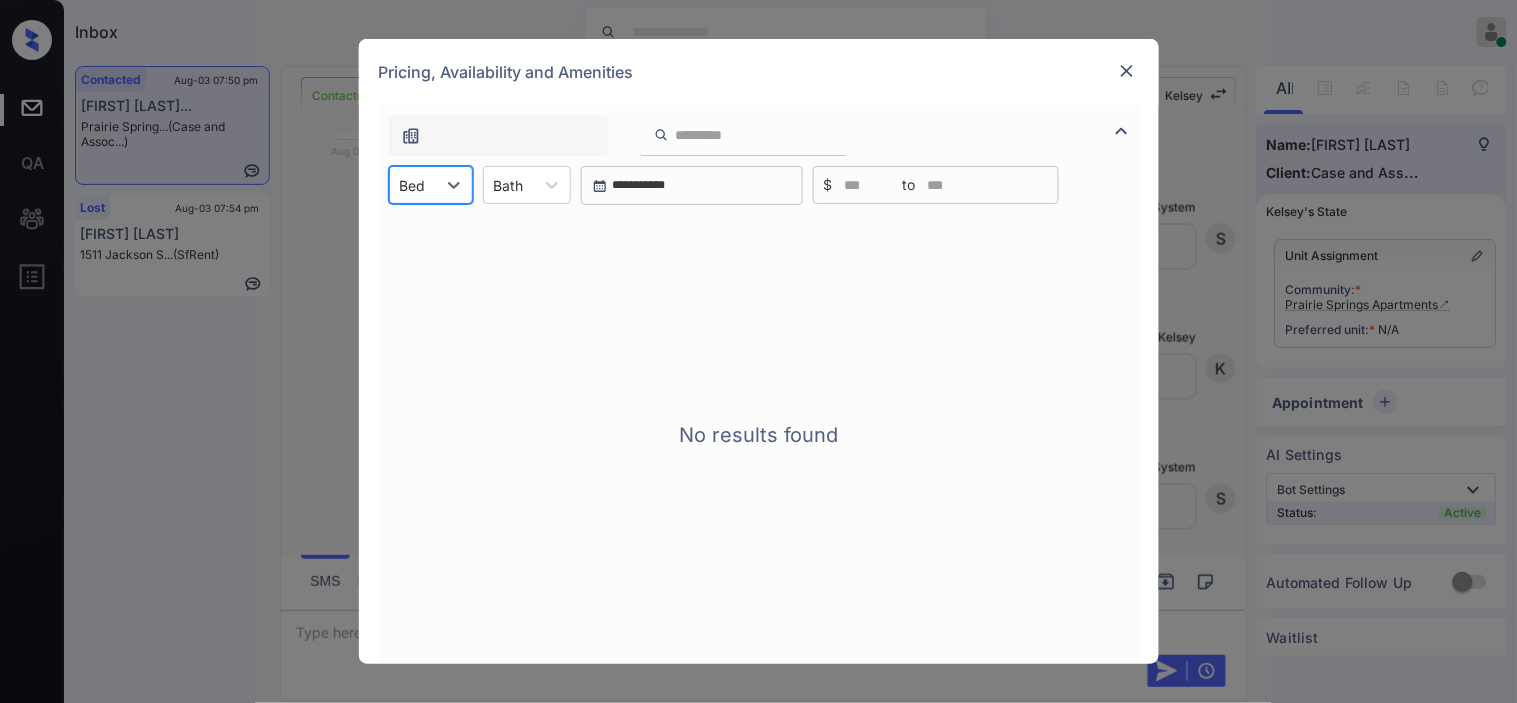 drag, startPoint x: 176, startPoint y: 428, endPoint x: 363, endPoint y: 474, distance: 192.57466 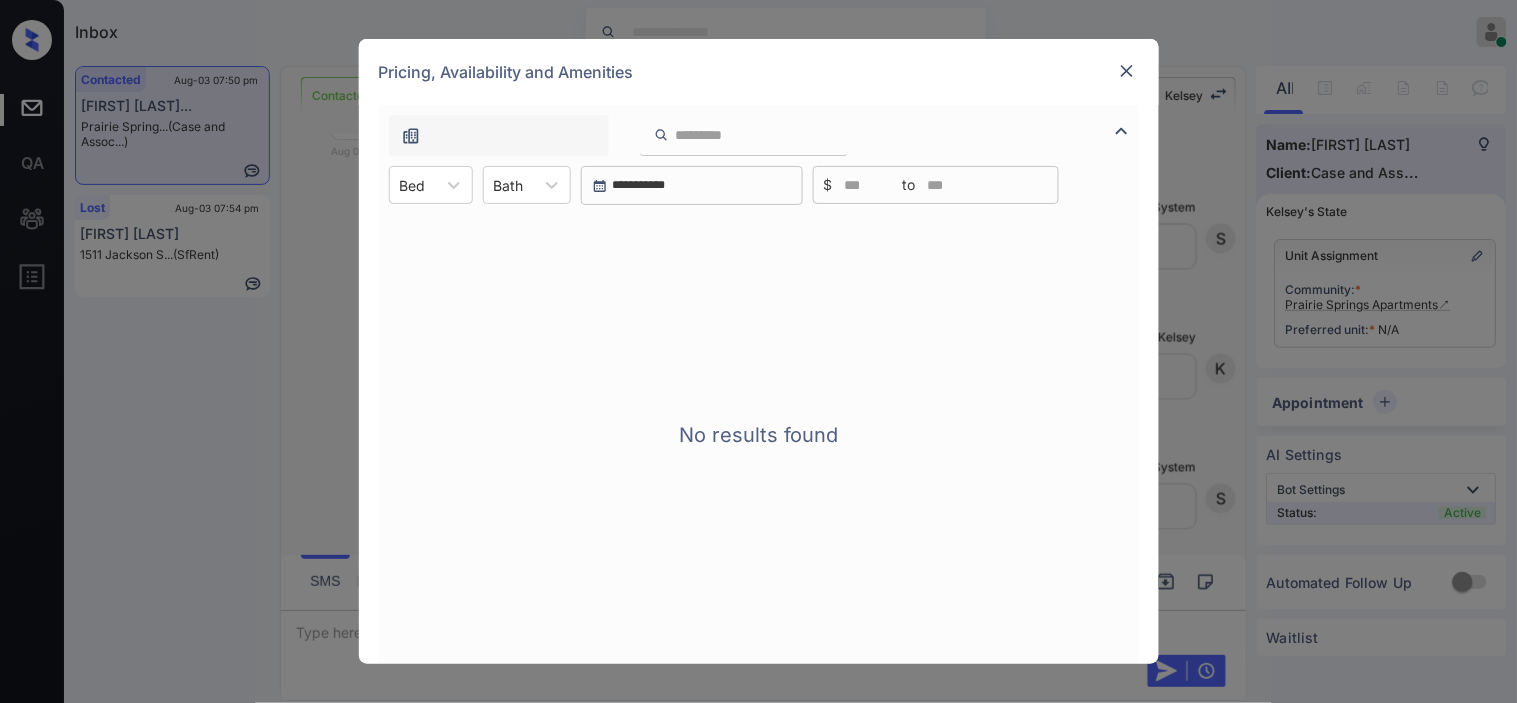 click at bounding box center [1127, 71] 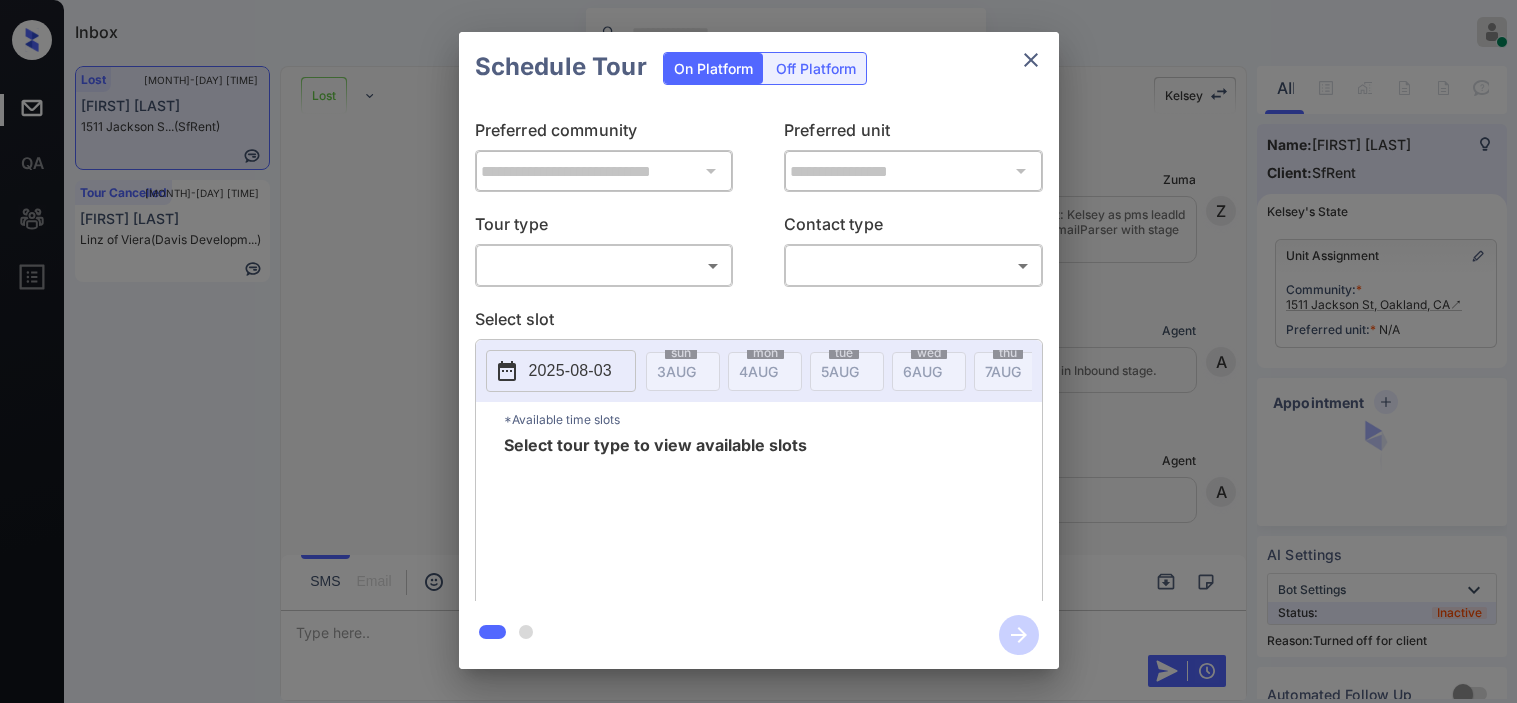scroll, scrollTop: 0, scrollLeft: 0, axis: both 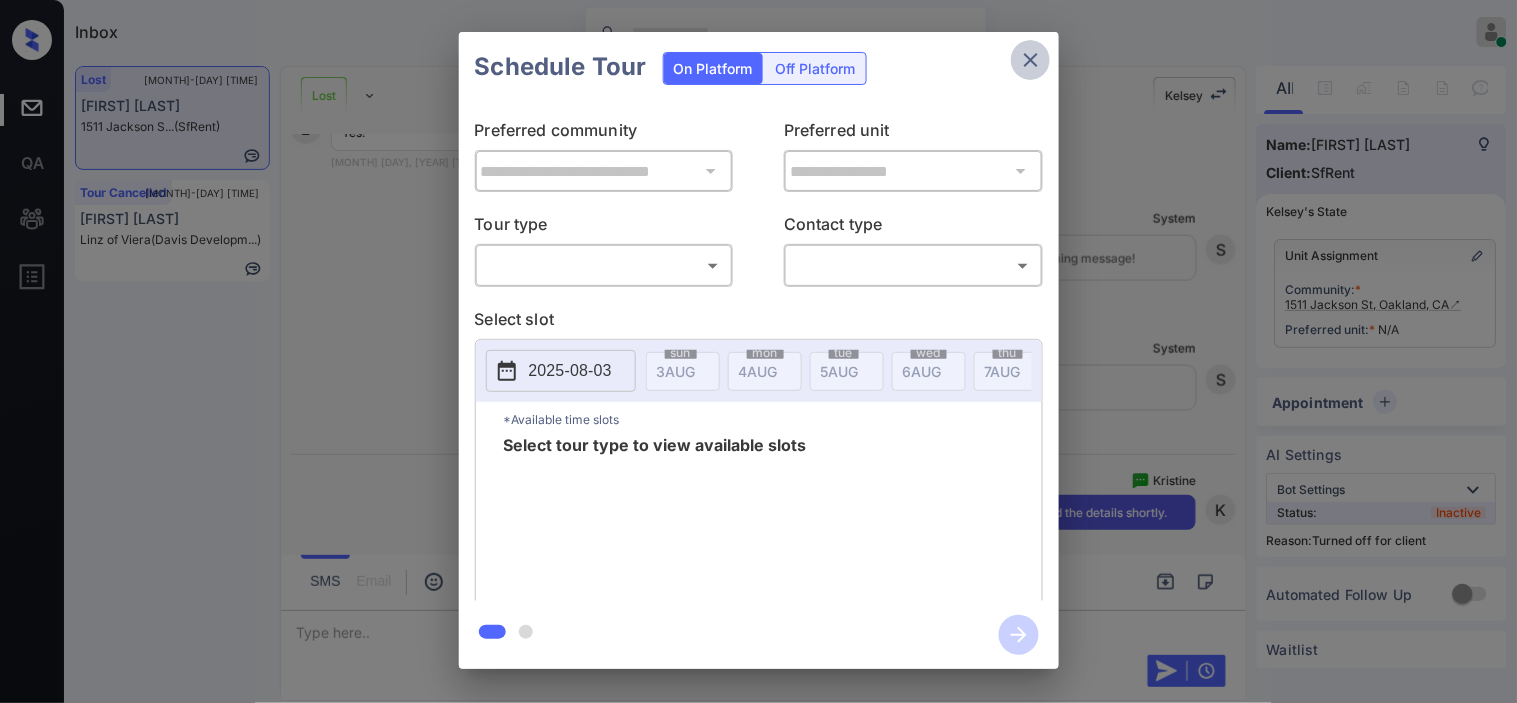 click 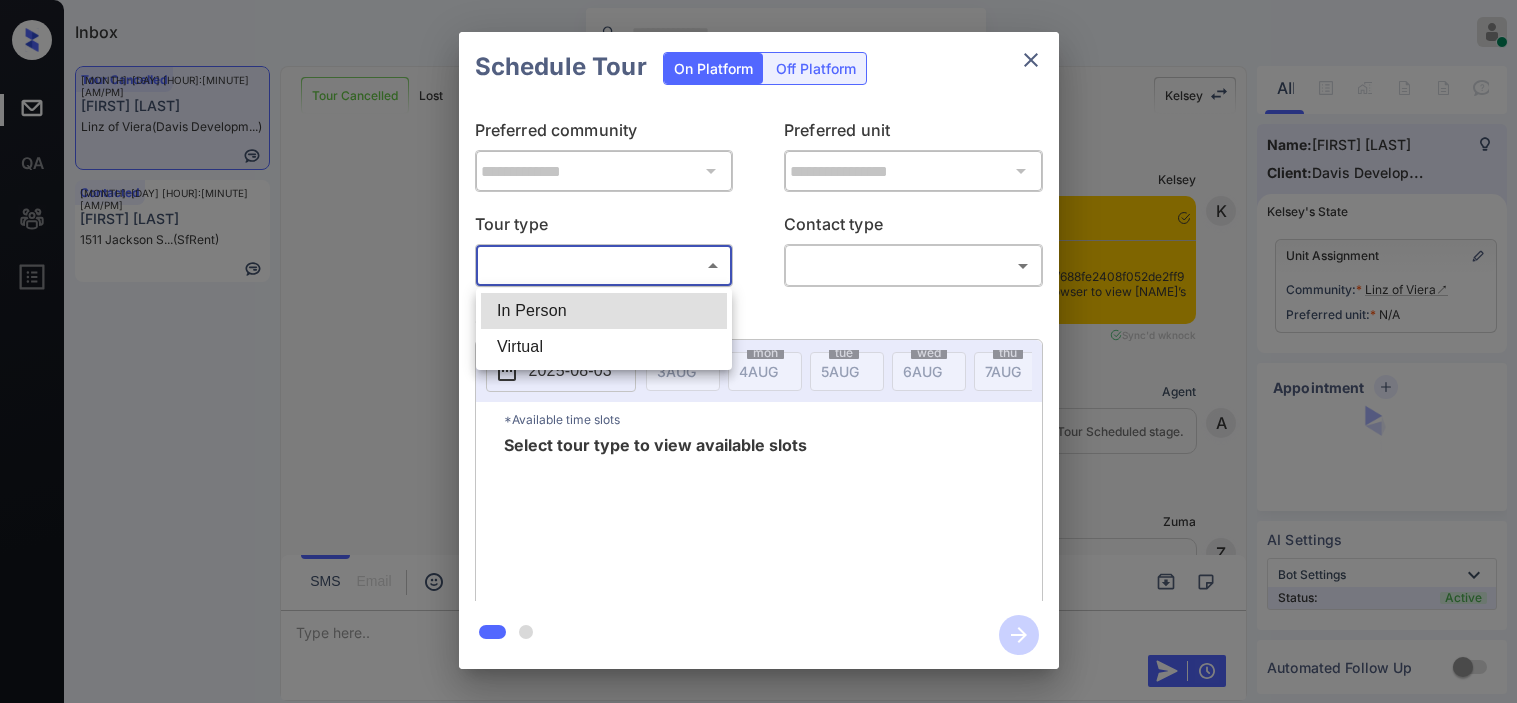 scroll, scrollTop: 0, scrollLeft: 0, axis: both 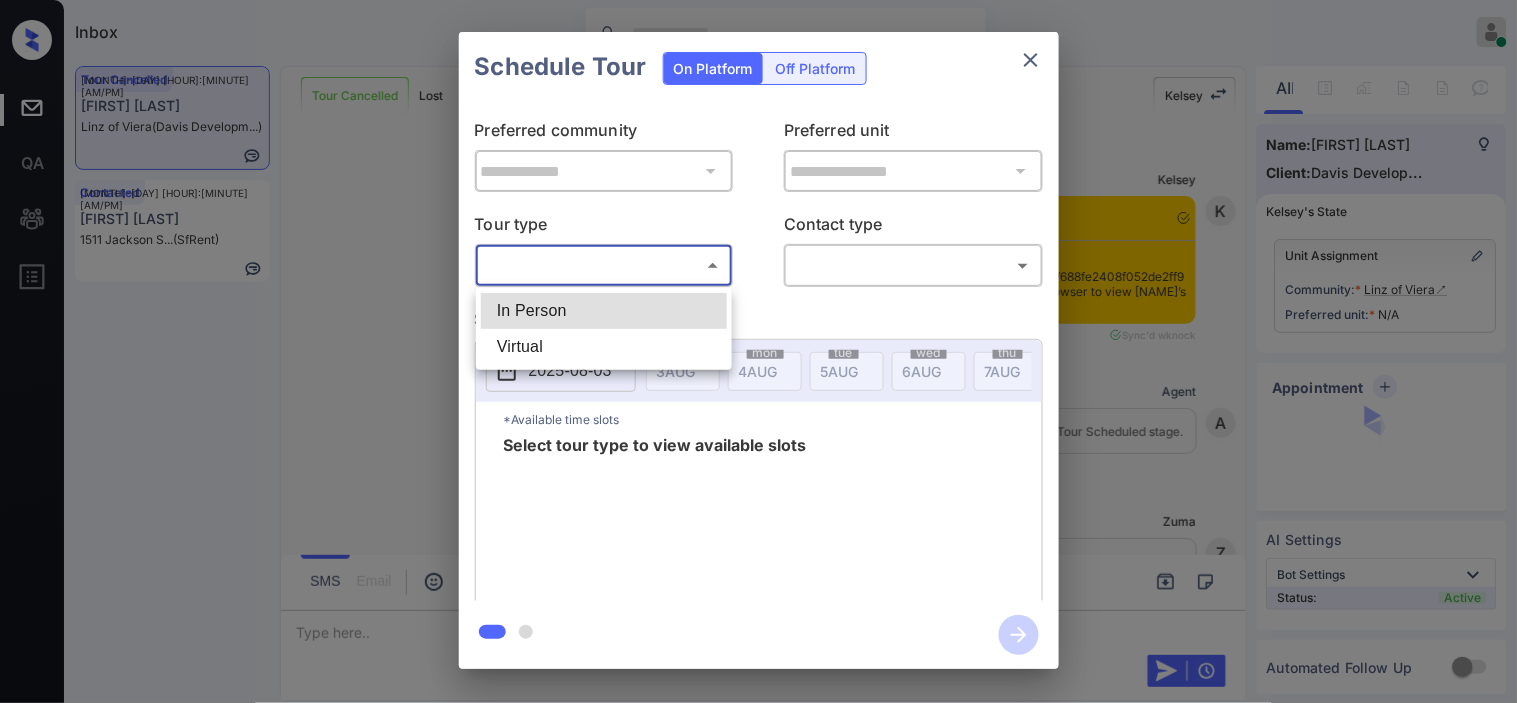 click on "In Person" at bounding box center (604, 311) 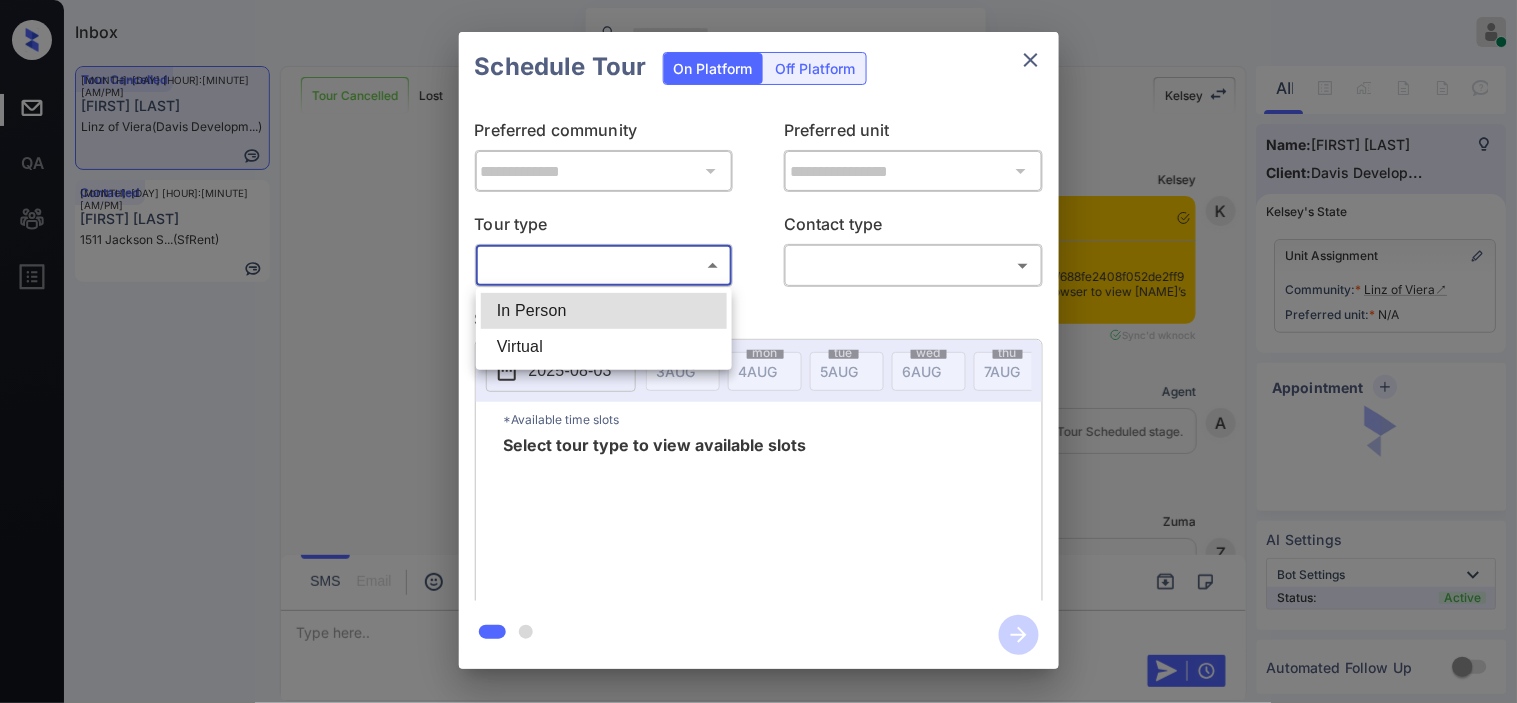 scroll, scrollTop: 1324, scrollLeft: 0, axis: vertical 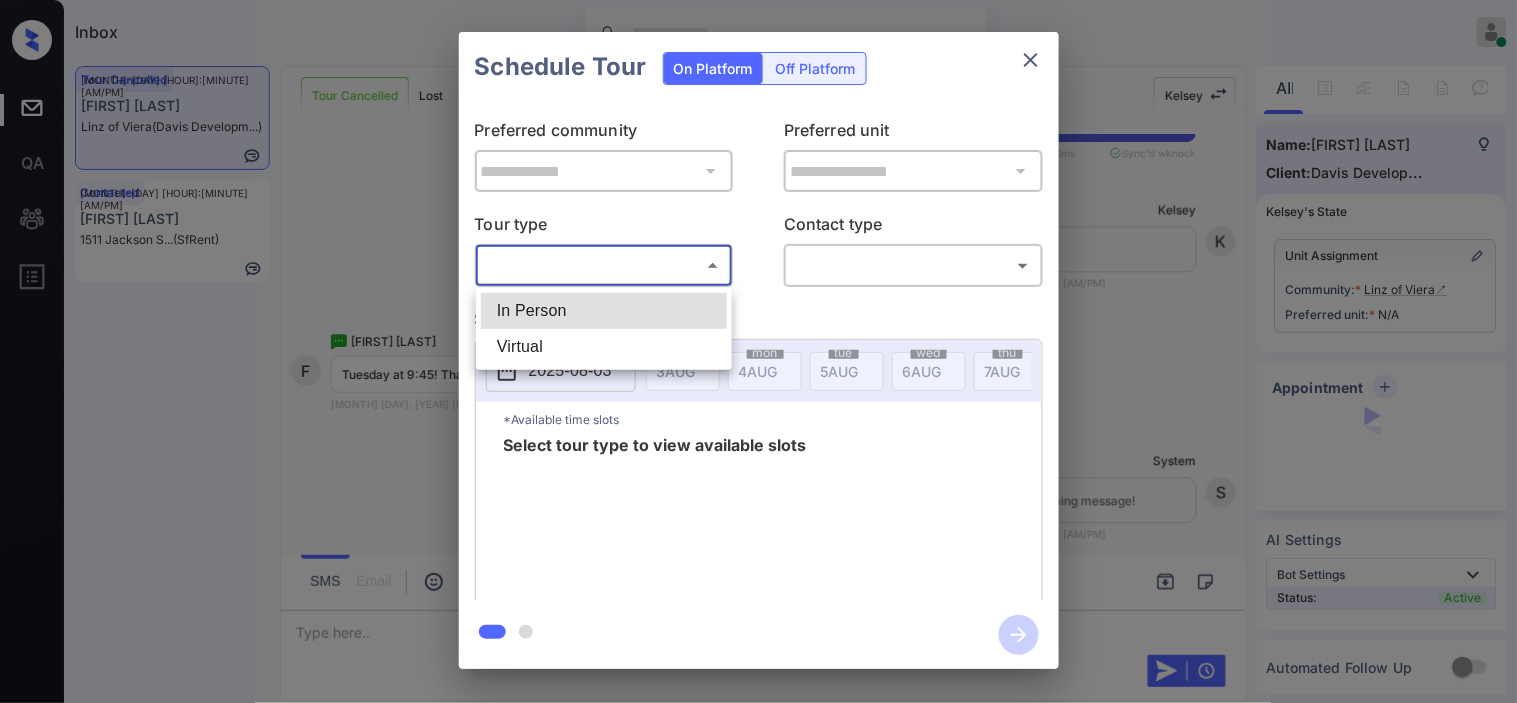 type on "********" 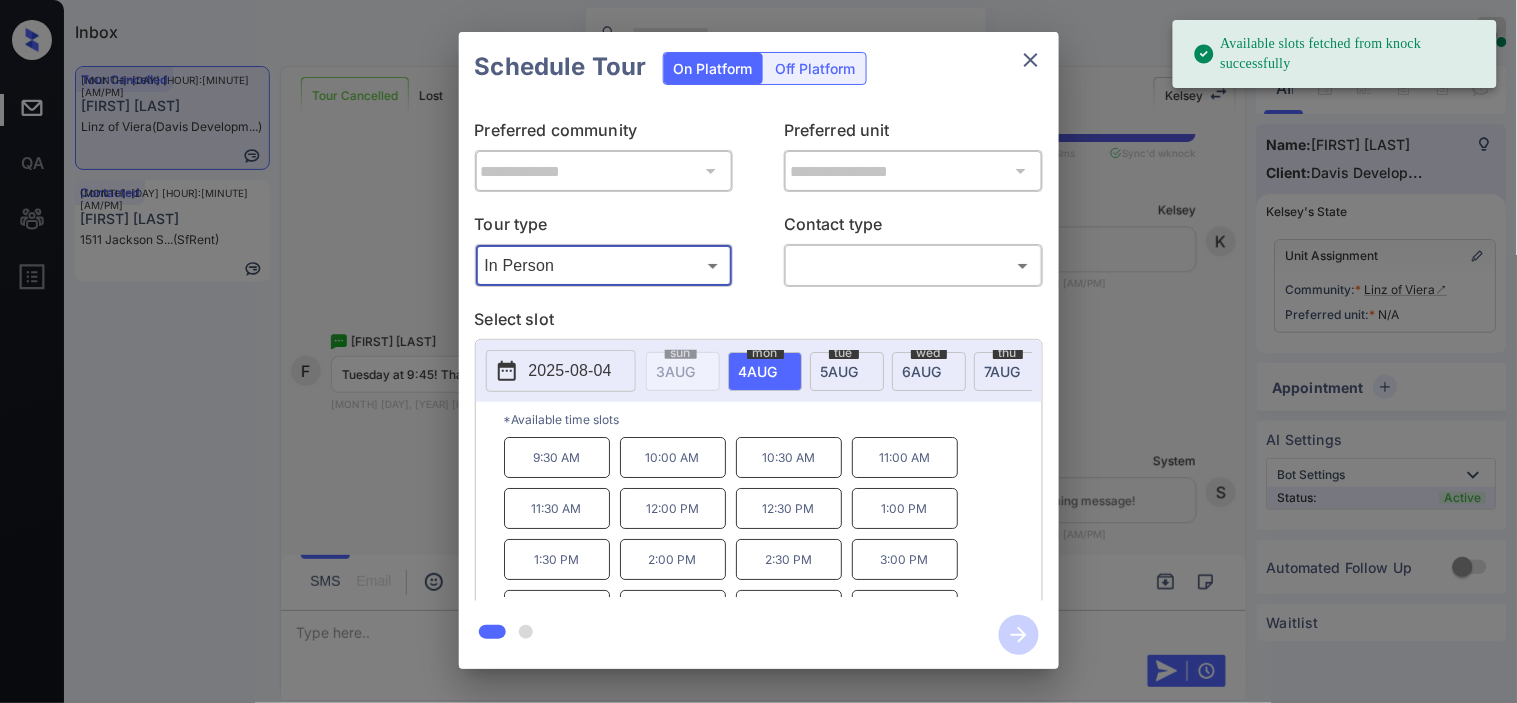 click 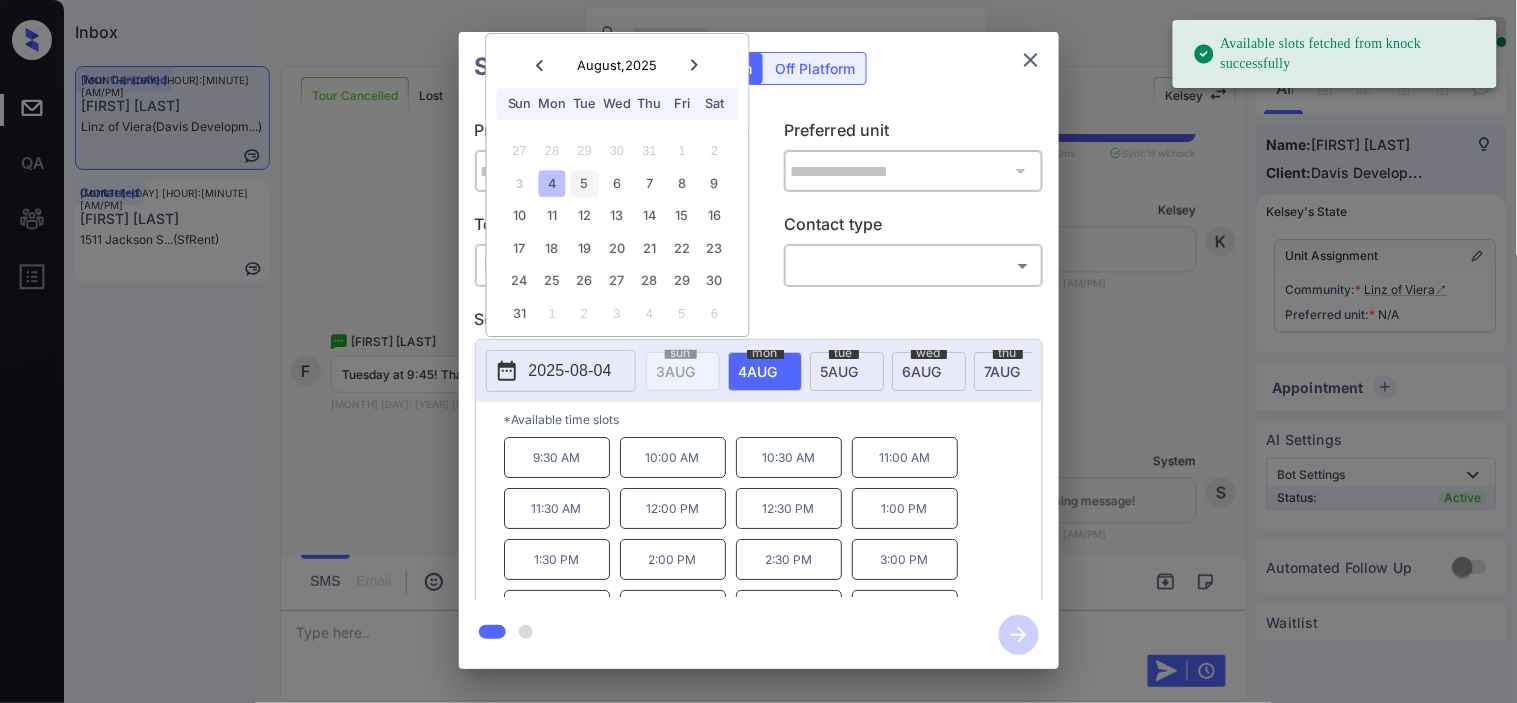 click on "5" at bounding box center [584, 183] 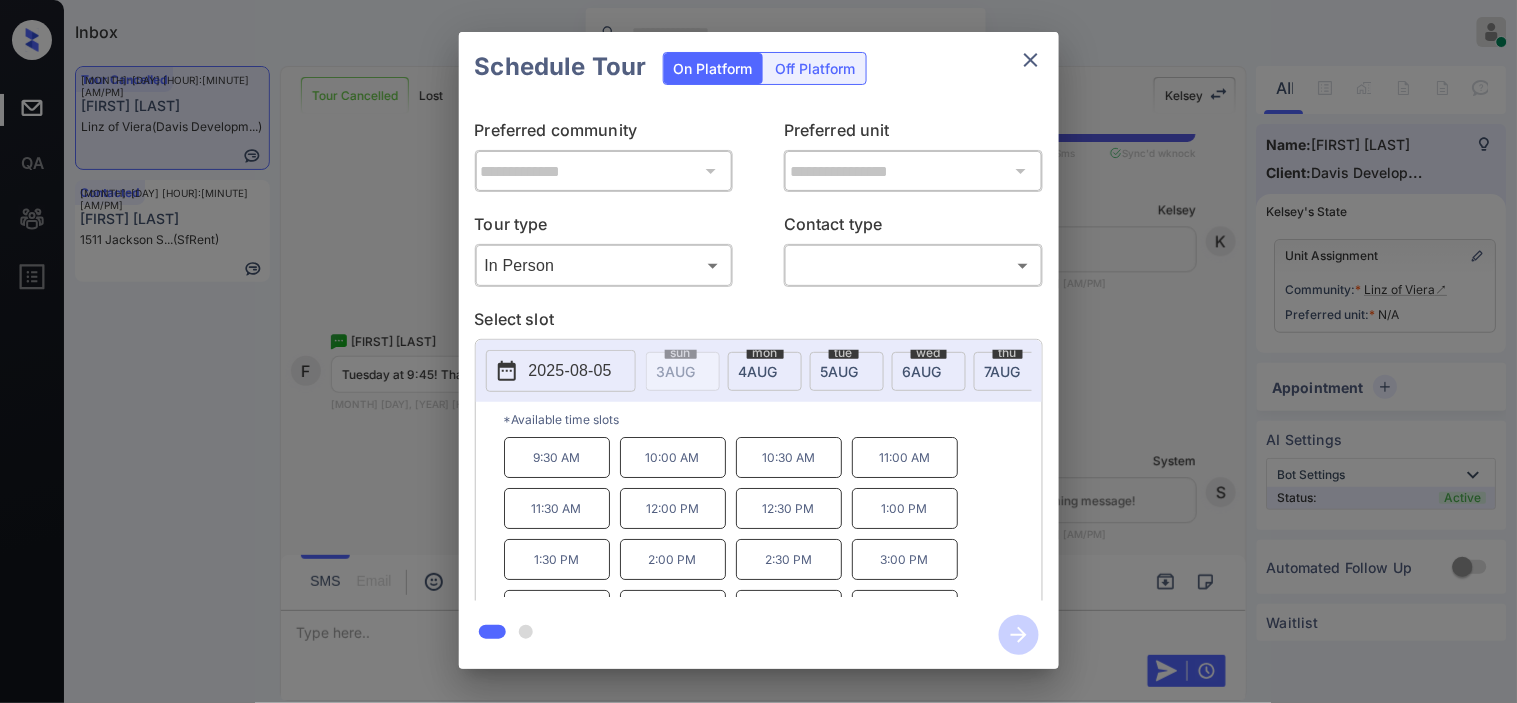 click on "**********" at bounding box center (758, 350) 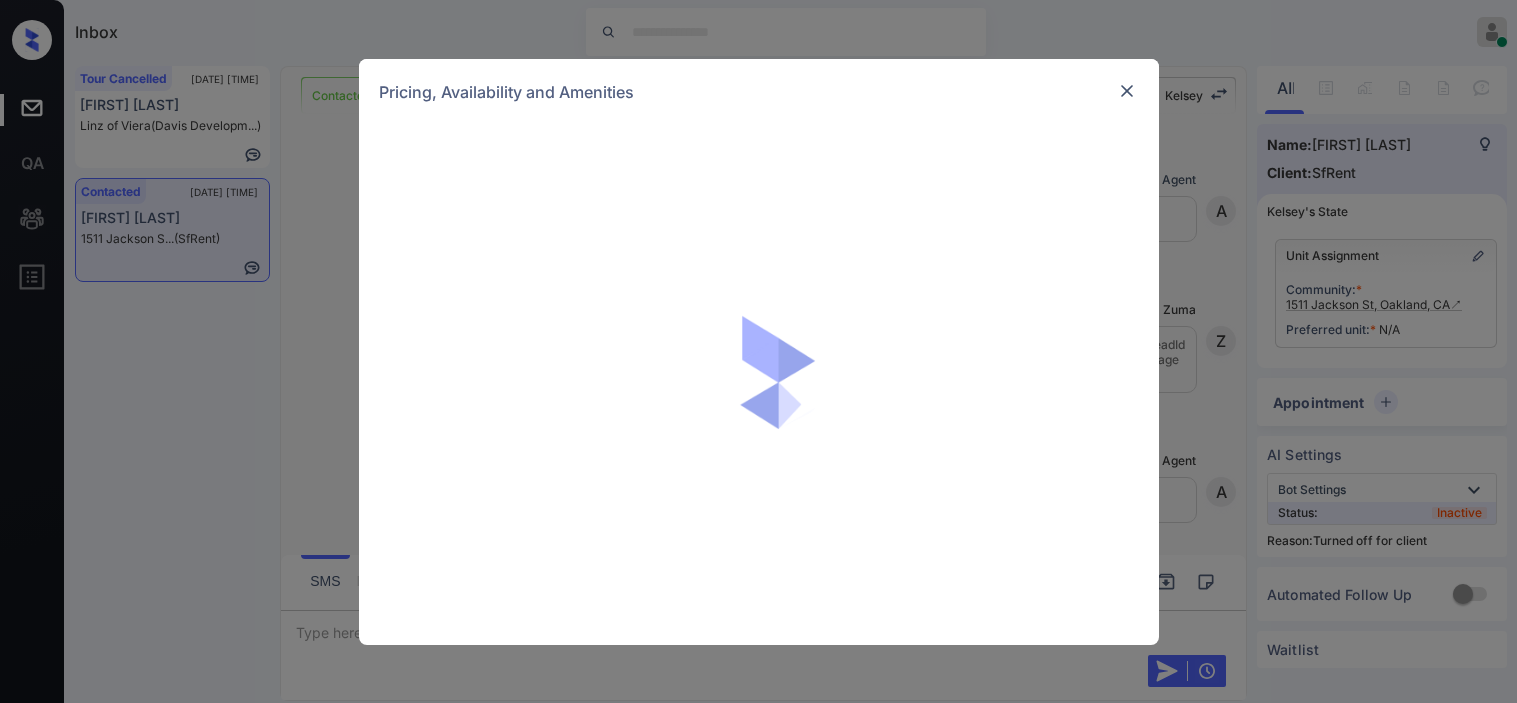 scroll, scrollTop: 0, scrollLeft: 0, axis: both 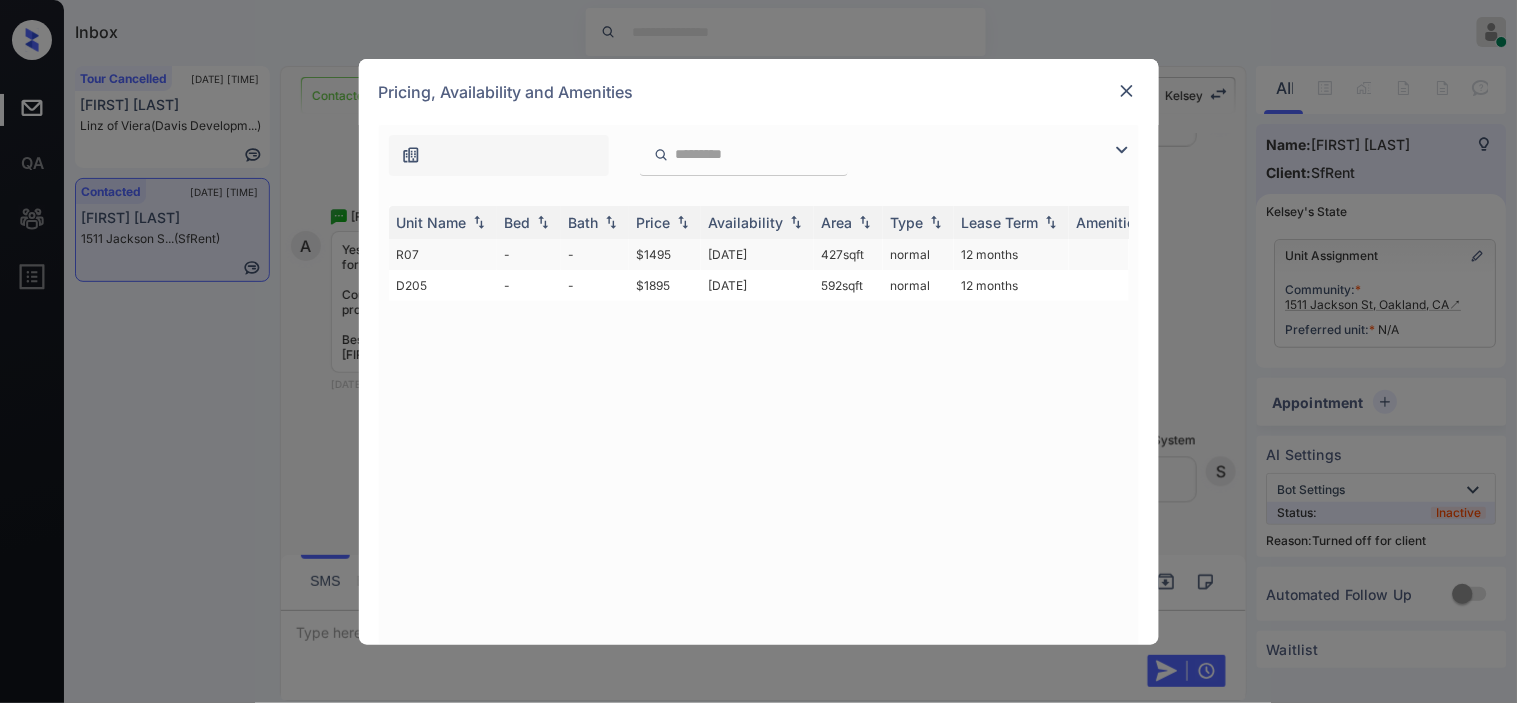 click on "427  sqft" at bounding box center [848, 254] 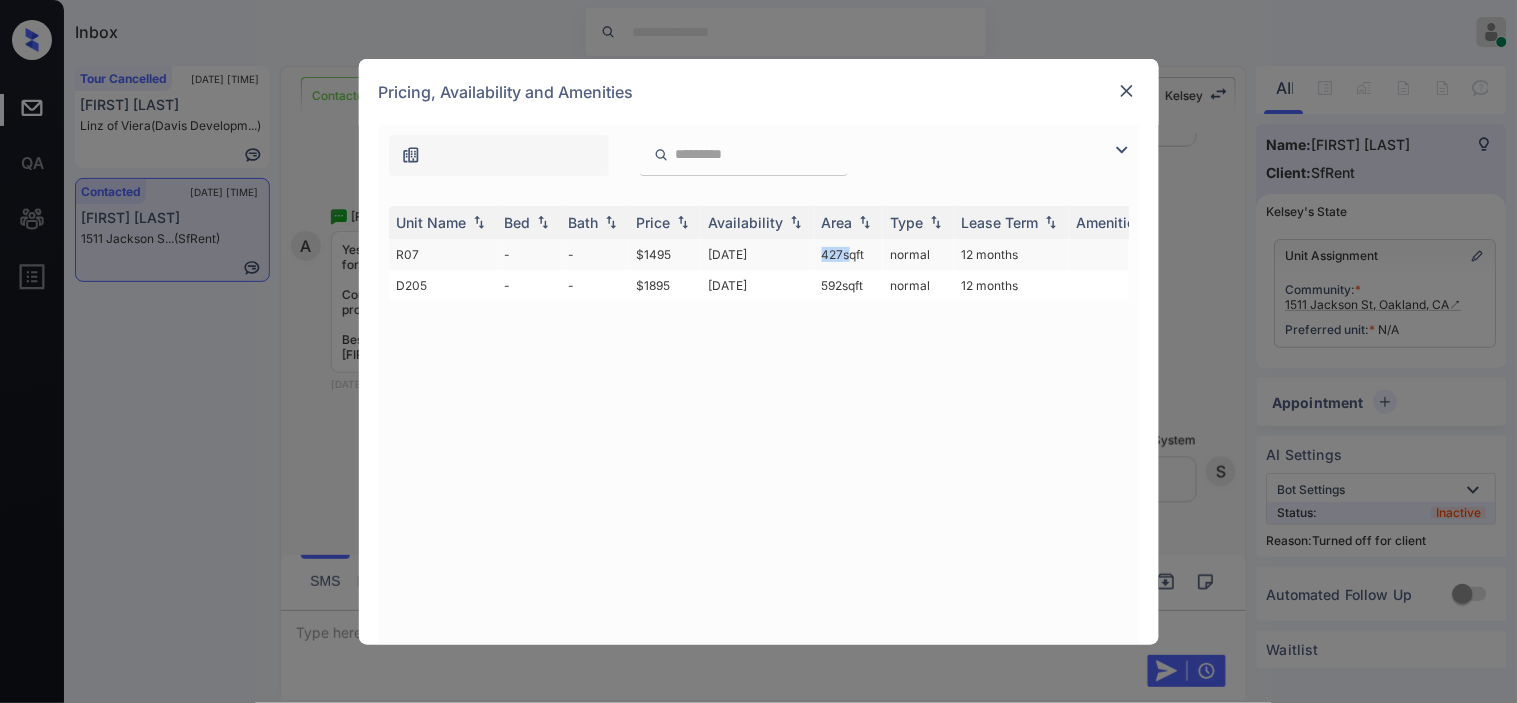 click on "427  sqft" at bounding box center (848, 254) 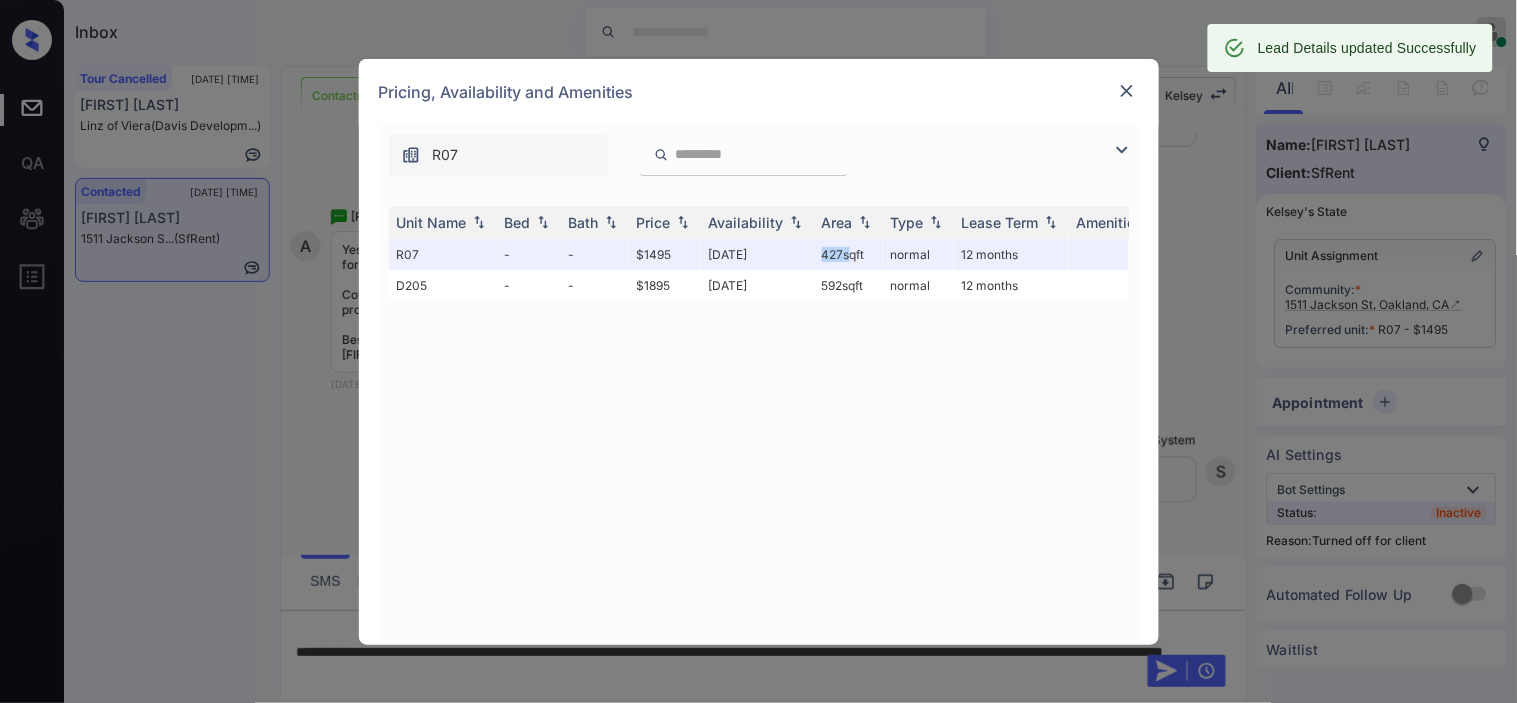 click at bounding box center [1127, 91] 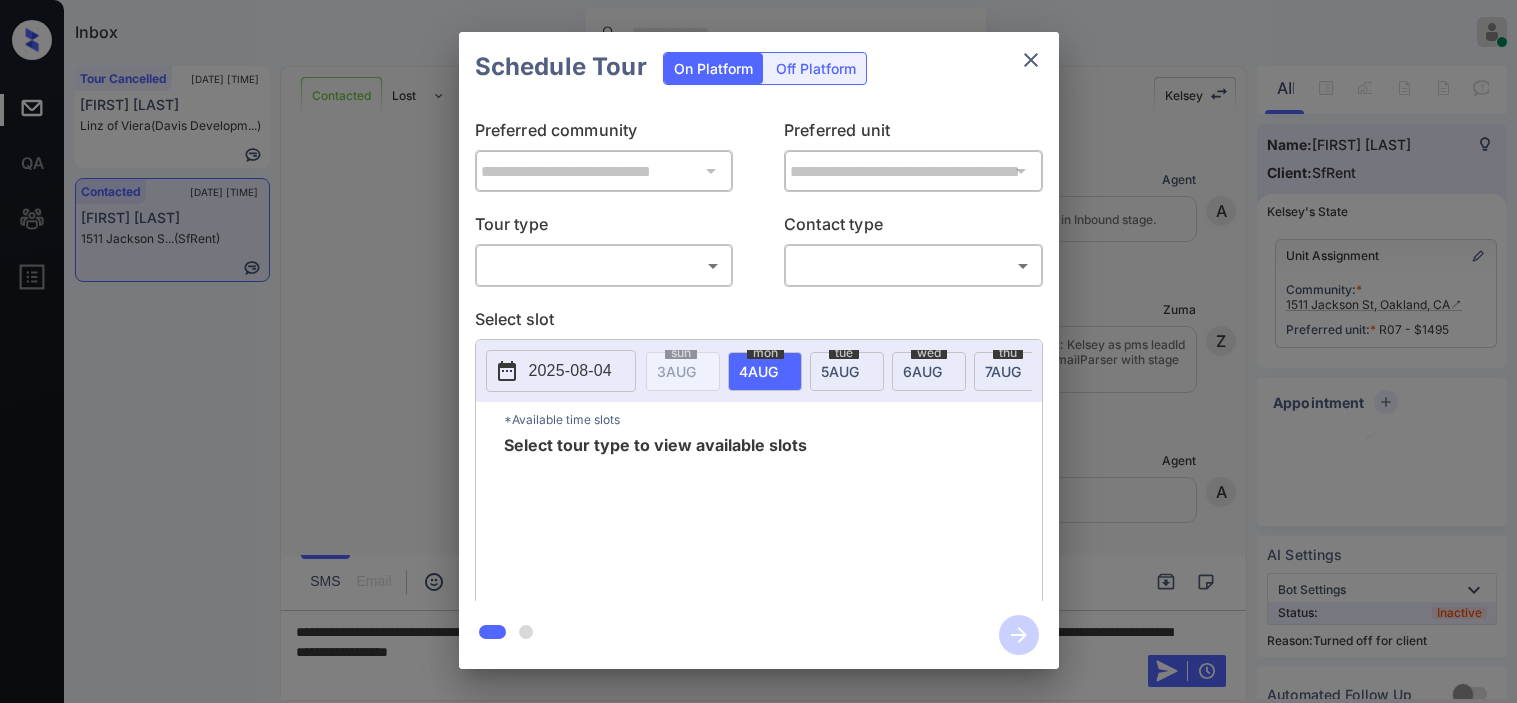 scroll, scrollTop: 0, scrollLeft: 0, axis: both 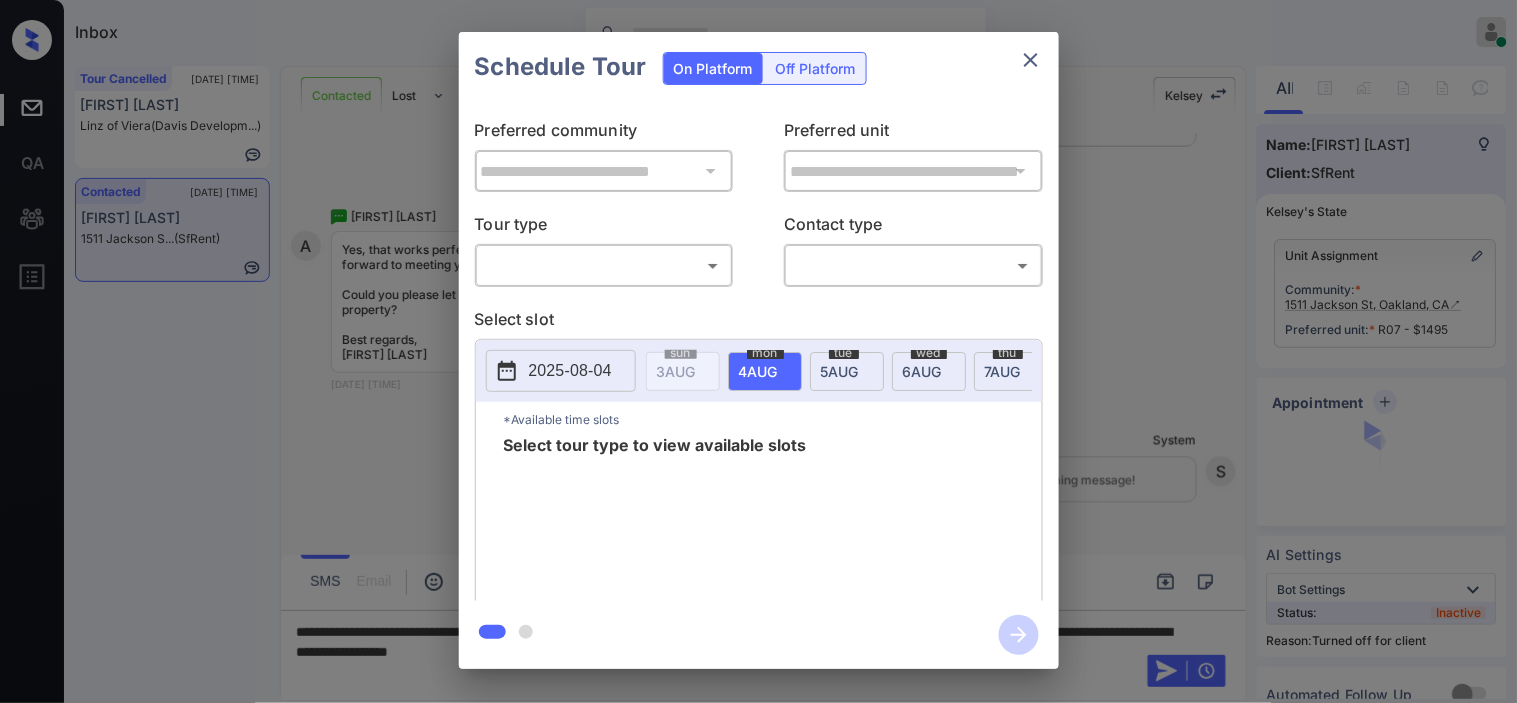 click on "Off Platform" at bounding box center (816, 68) 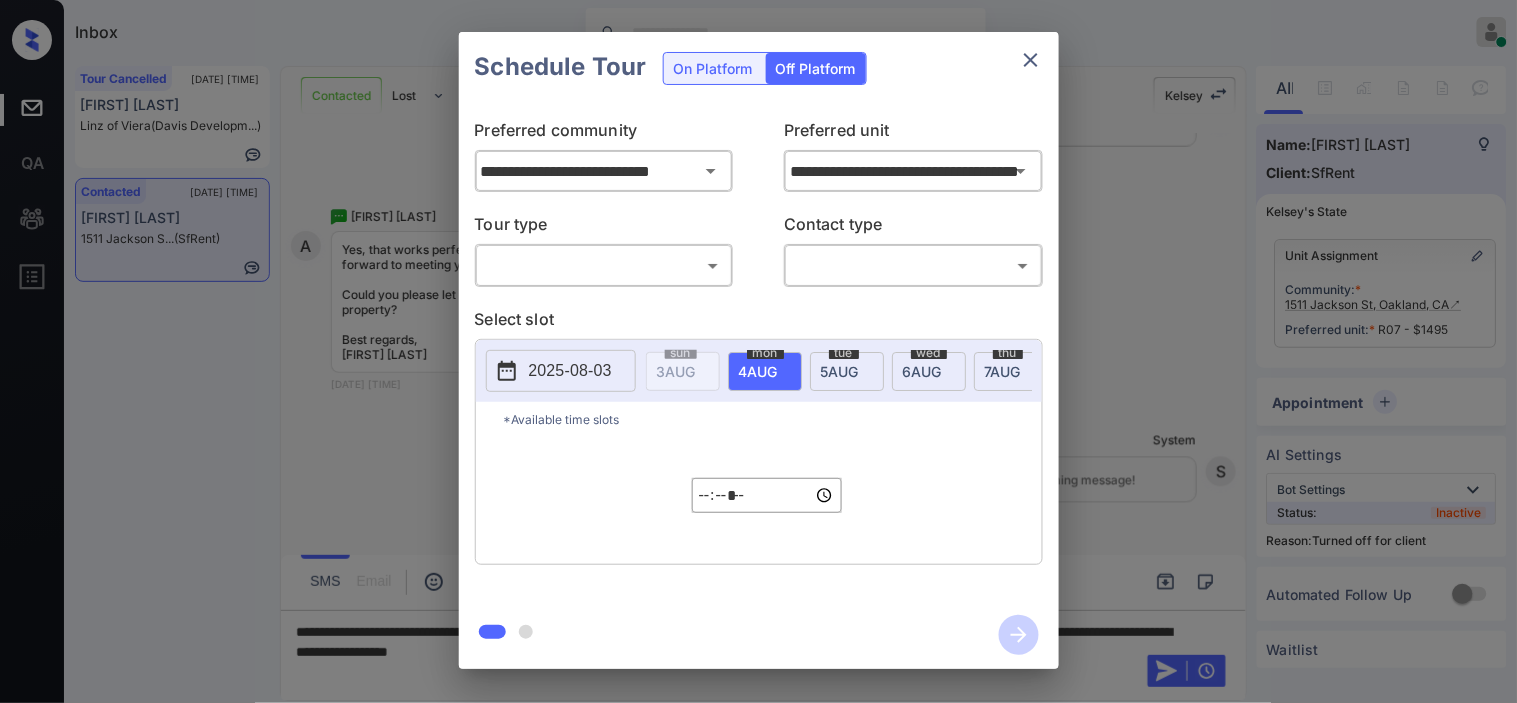 click on "Inbox Kristine Capara Online Set yourself   offline Set yourself   on break Profile Switch to  dark  mode Sign out Tour Cancelled Aug-03 08:10 pm   Francia Pulido Linz of Viera  (Davis Developm...) Contacted Aug-03 08:11 pm   Amanda Wells 1511 Jackson S...  (SfRent) Contacted Lost Lead Sentiment: Angry Upon sliding the acknowledgement:  Lead will move to lost stage. * ​ SMS and call option will be set to opt out. AFM will be turned off for the lead. Kelsey New Message Agent Lead created via emailParser in Inbound stage. Aug 03, 2025 07:19 pm A New Message Zuma Lead transfer skipped to agent: Kelsey as pms leadId does not exists for leadType emailParser with stage Inbound Aug 03, 2025 07:19 pm Z New Message Agent AFM Request sent to Kelsey. Aug 03, 2025 07:19 pm A New Message Agent Notes Note: Structured Note:
Move In Date: 2025-08-04
Bedroom: 2
ILS Note:
I’m very interested in viewing your apartment unit at your earliest convenience. Please let me know a time that works for you. Aug 03, 2025 07:19 pm A K" at bounding box center [758, 351] 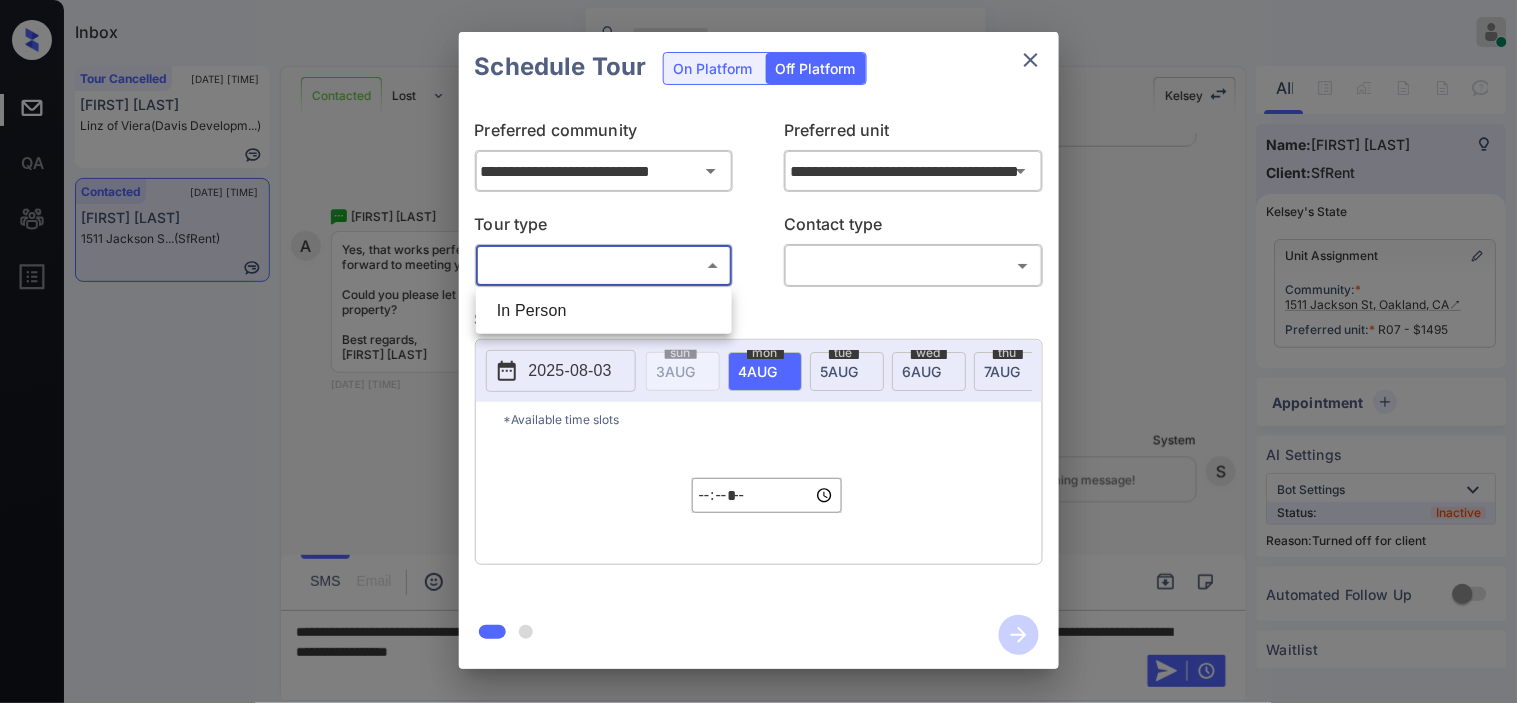 click on "In Person" at bounding box center [604, 311] 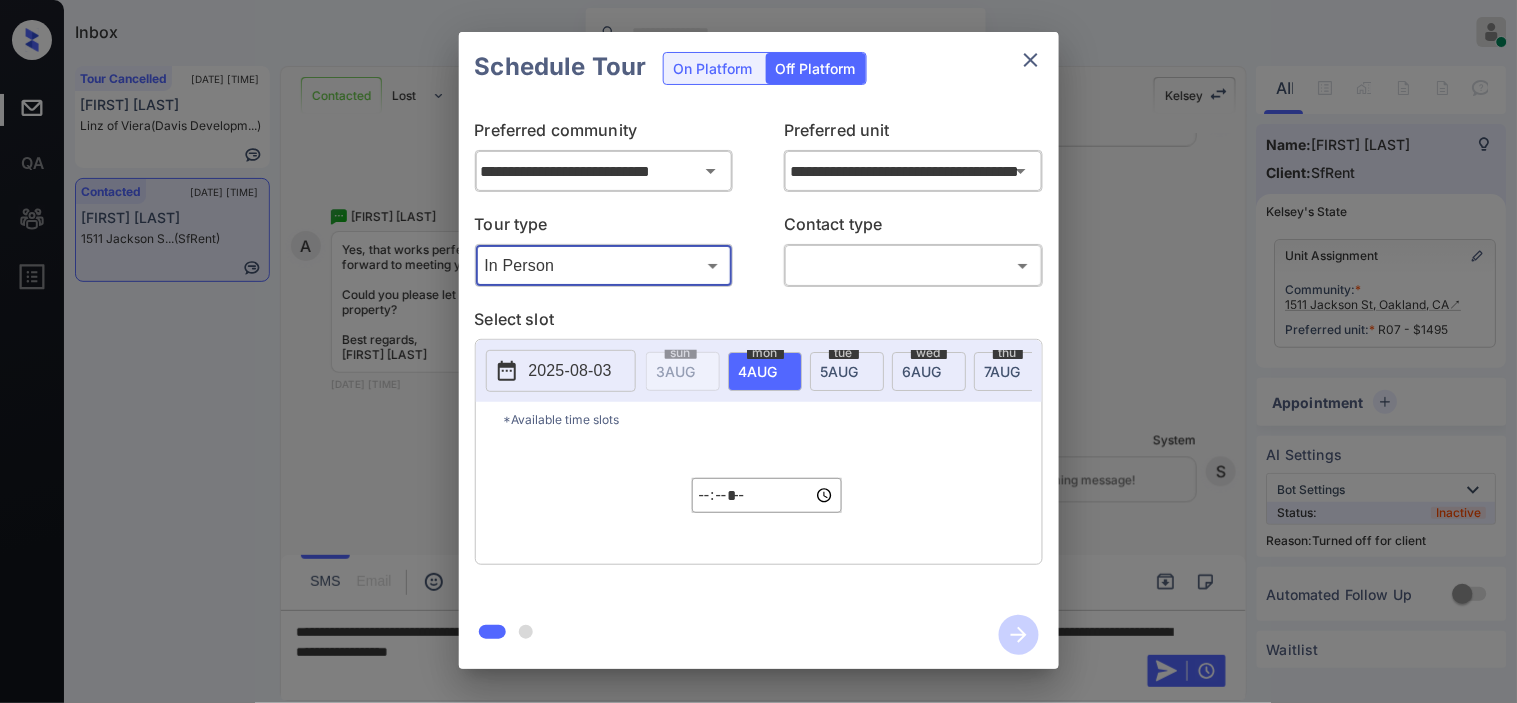 click on "Inbox Kristine Capara Online Set yourself   offline Set yourself   on break Profile Switch to  dark  mode Sign out Tour Cancelled Aug-03 08:10 pm   Francia Pulido Linz of Viera  (Davis Developm...) Contacted Aug-03 08:11 pm   Amanda Wells 1511 Jackson S...  (SfRent) Contacted Lost Lead Sentiment: Angry Upon sliding the acknowledgement:  Lead will move to lost stage. * ​ SMS and call option will be set to opt out. AFM will be turned off for the lead. Kelsey New Message Agent Lead created via emailParser in Inbound stage. Aug 03, 2025 07:19 pm A New Message Zuma Lead transfer skipped to agent: Kelsey as pms leadId does not exists for leadType emailParser with stage Inbound Aug 03, 2025 07:19 pm Z New Message Agent AFM Request sent to Kelsey. Aug 03, 2025 07:19 pm A New Message Agent Notes Note: Structured Note:
Move In Date: 2025-08-04
Bedroom: 2
ILS Note:
I’m very interested in viewing your apartment unit at your earliest convenience. Please let me know a time that works for you. Aug 03, 2025 07:19 pm A K" at bounding box center [758, 351] 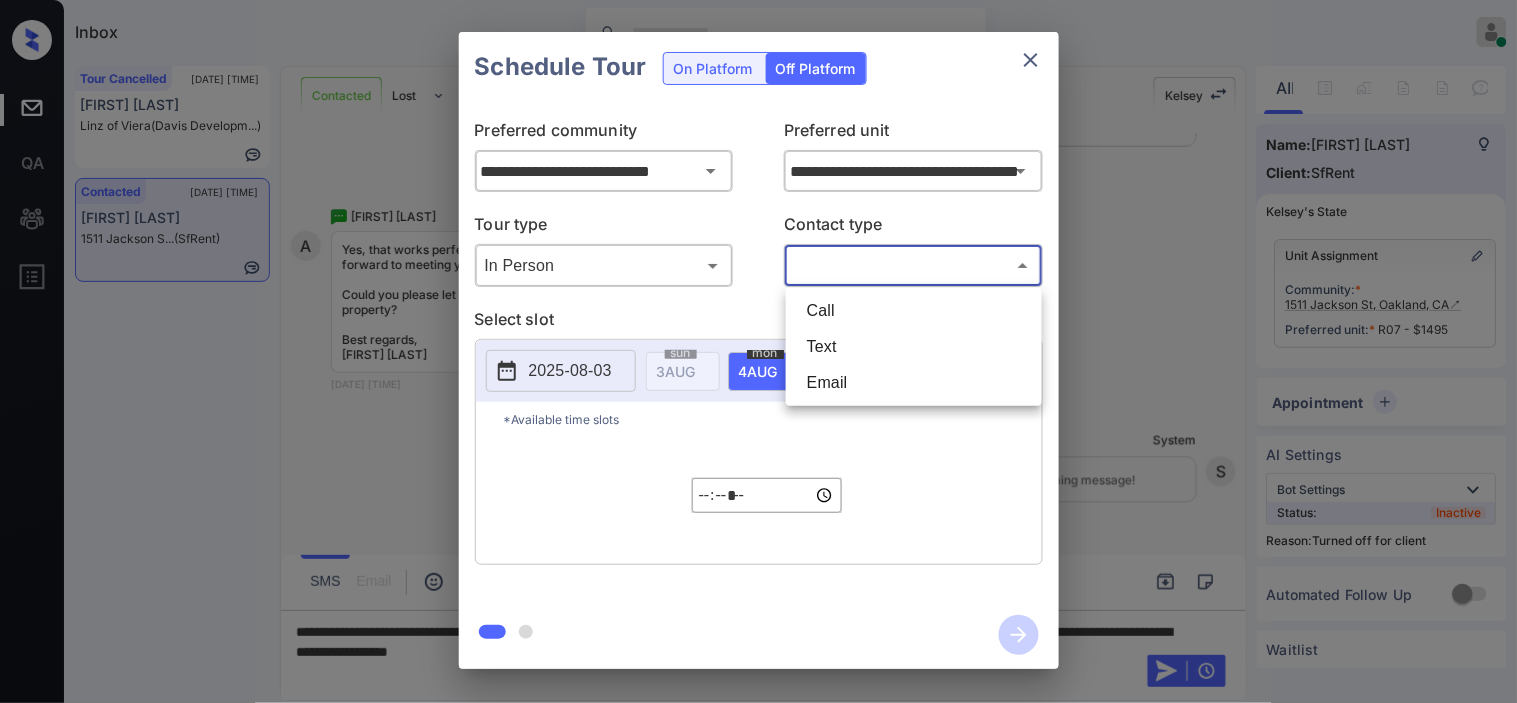 click on "Text" at bounding box center (914, 347) 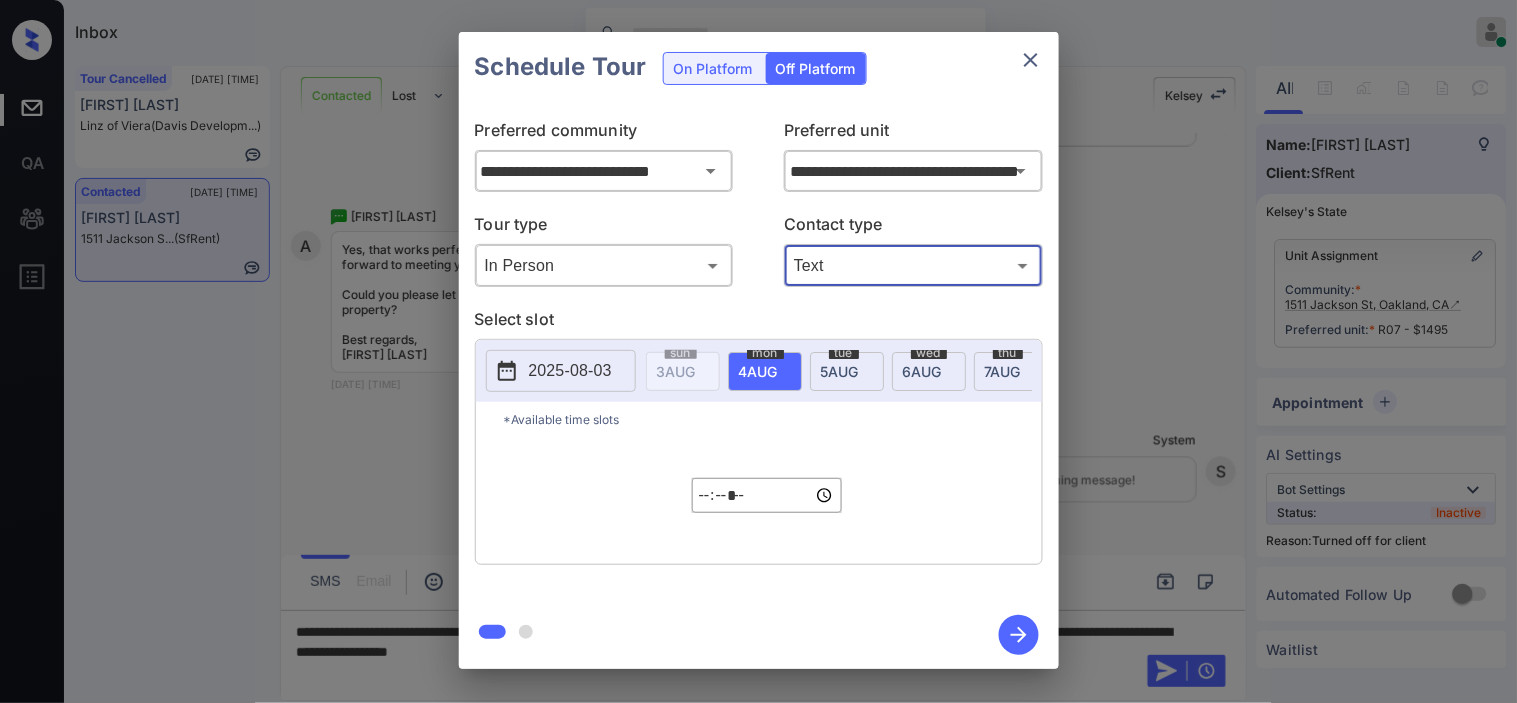 click on "2025-08-03" at bounding box center (570, 371) 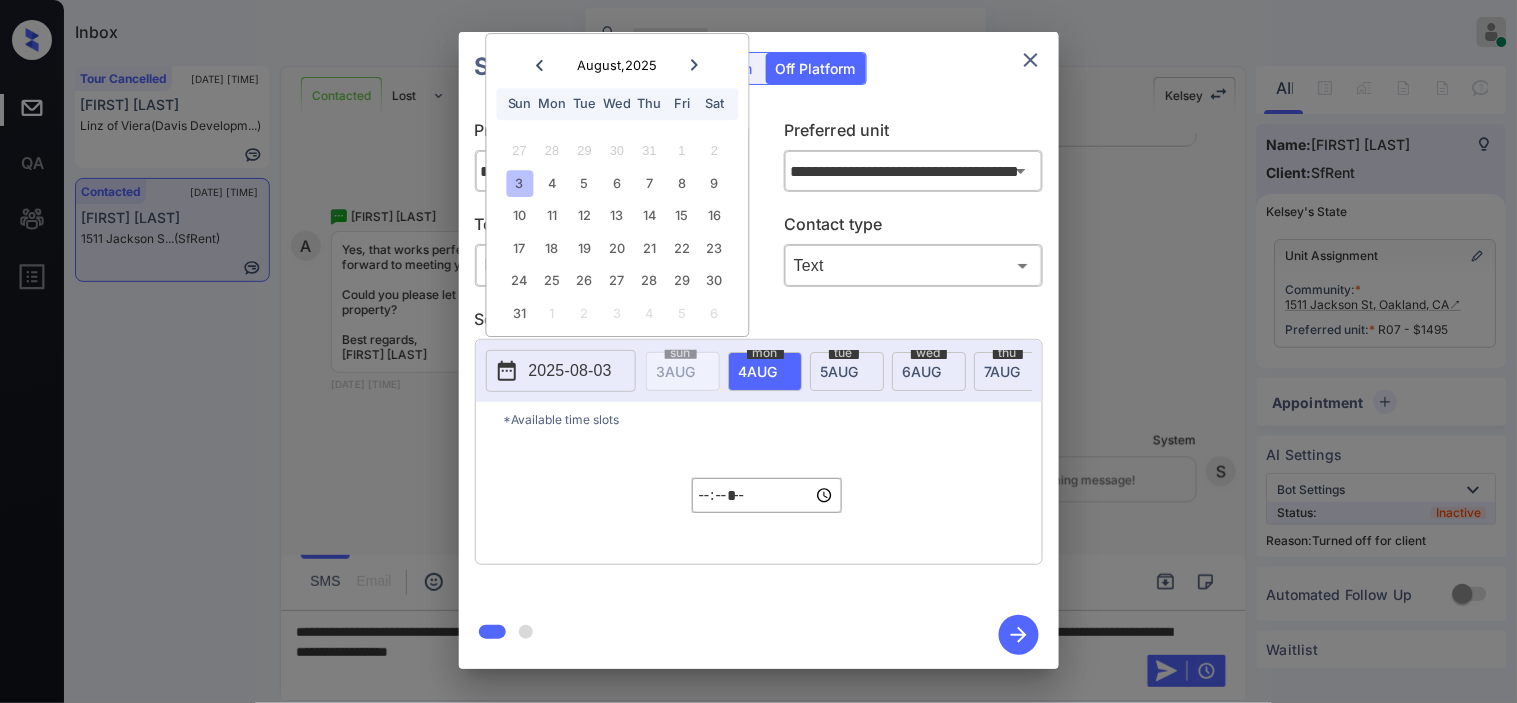 click on "5" at bounding box center [584, 183] 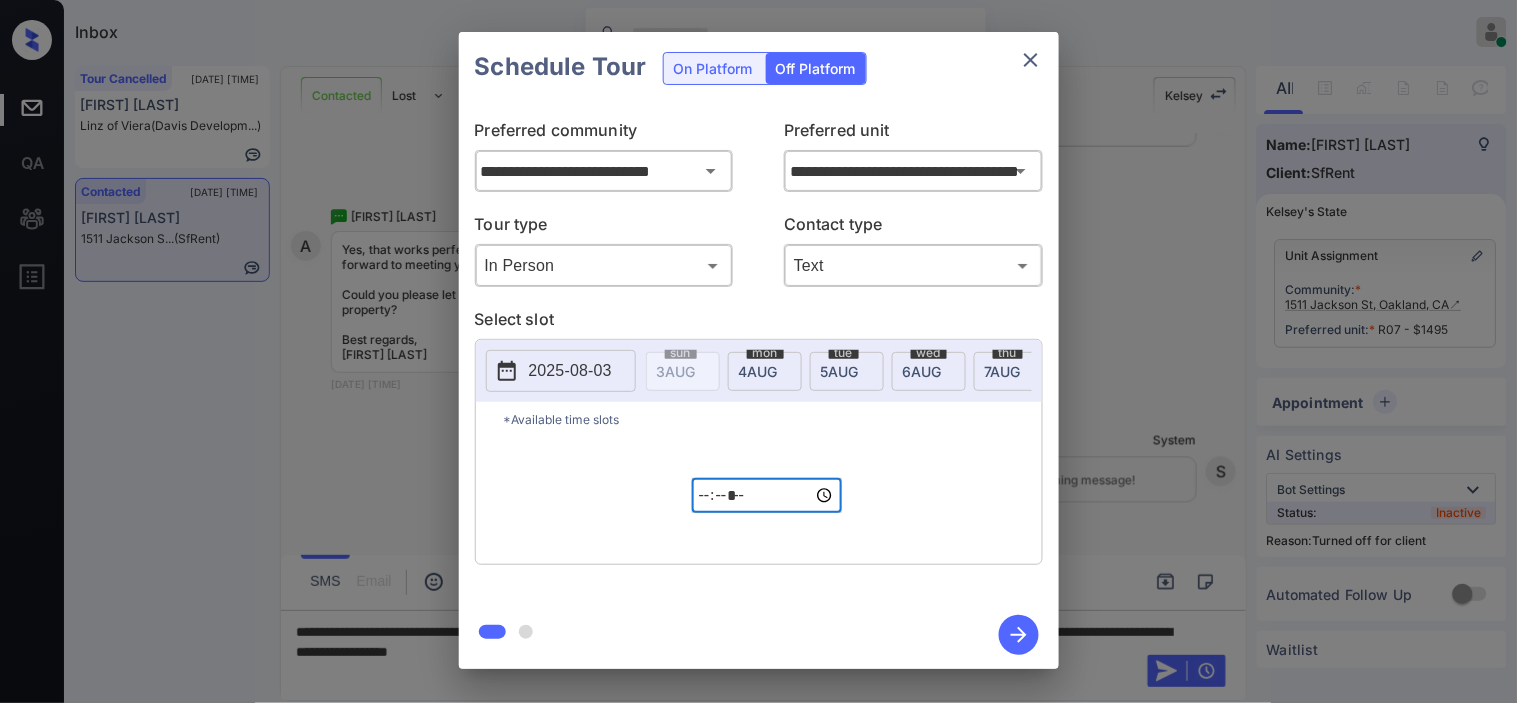 click on "*****" at bounding box center [767, 495] 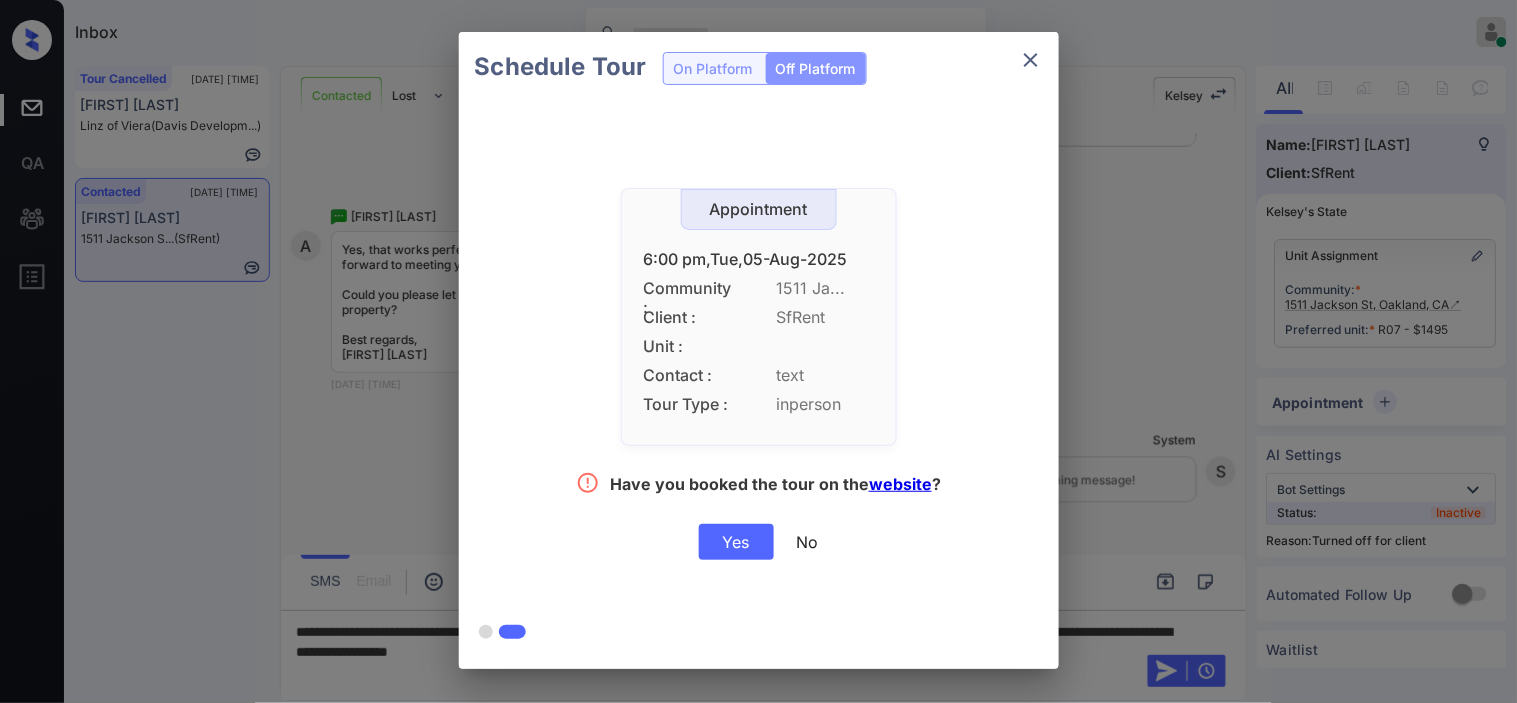 click on "Yes" at bounding box center [736, 542] 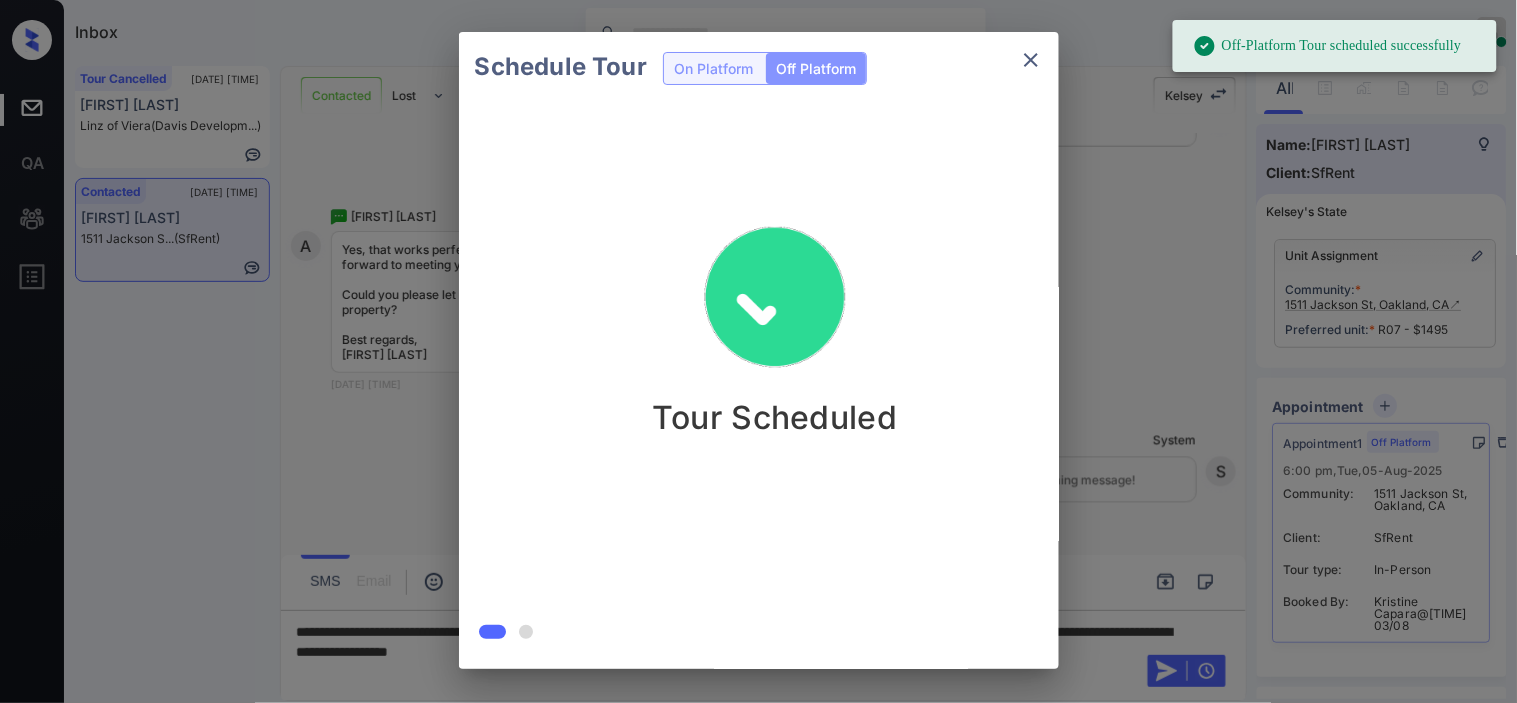 click on "Schedule Tour On Platform Off Platform Tour Scheduled" at bounding box center [758, 350] 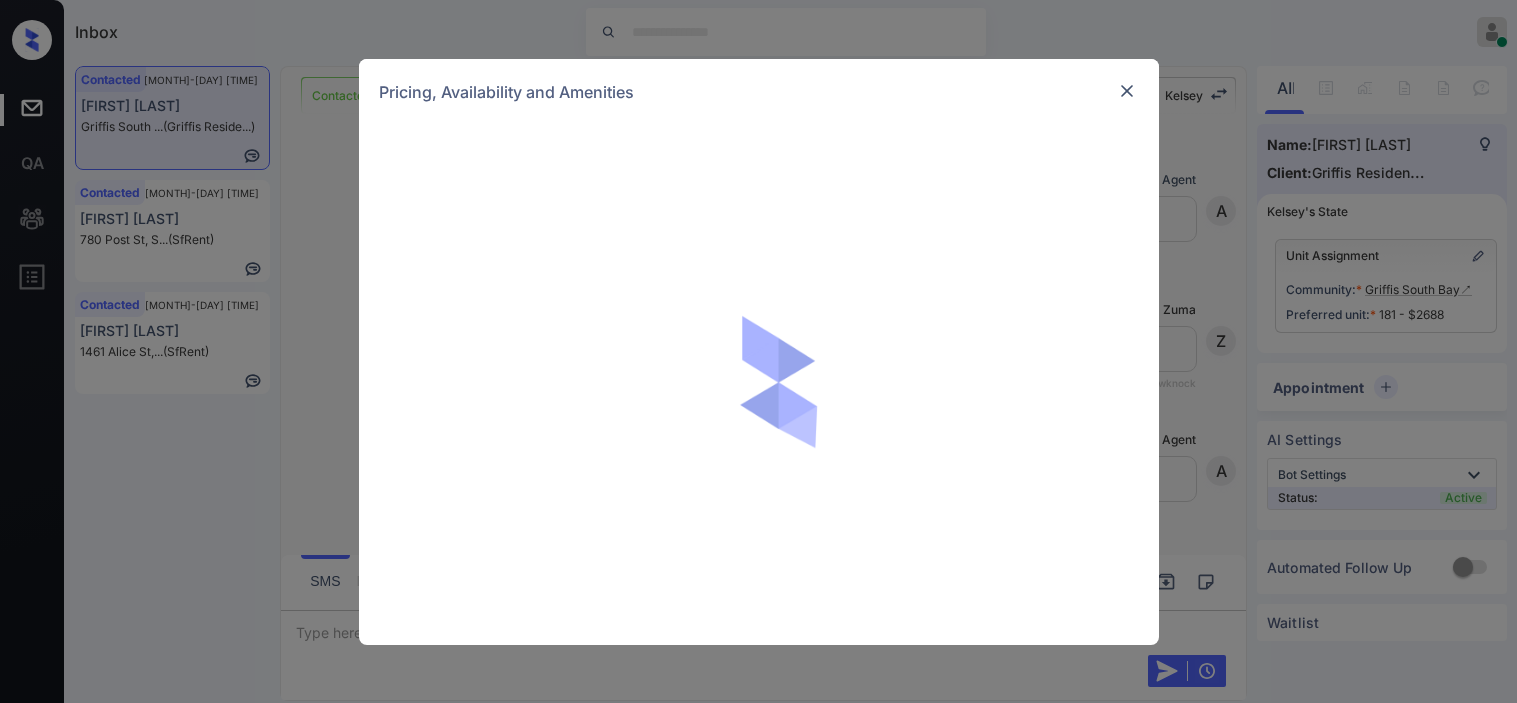 scroll, scrollTop: 0, scrollLeft: 0, axis: both 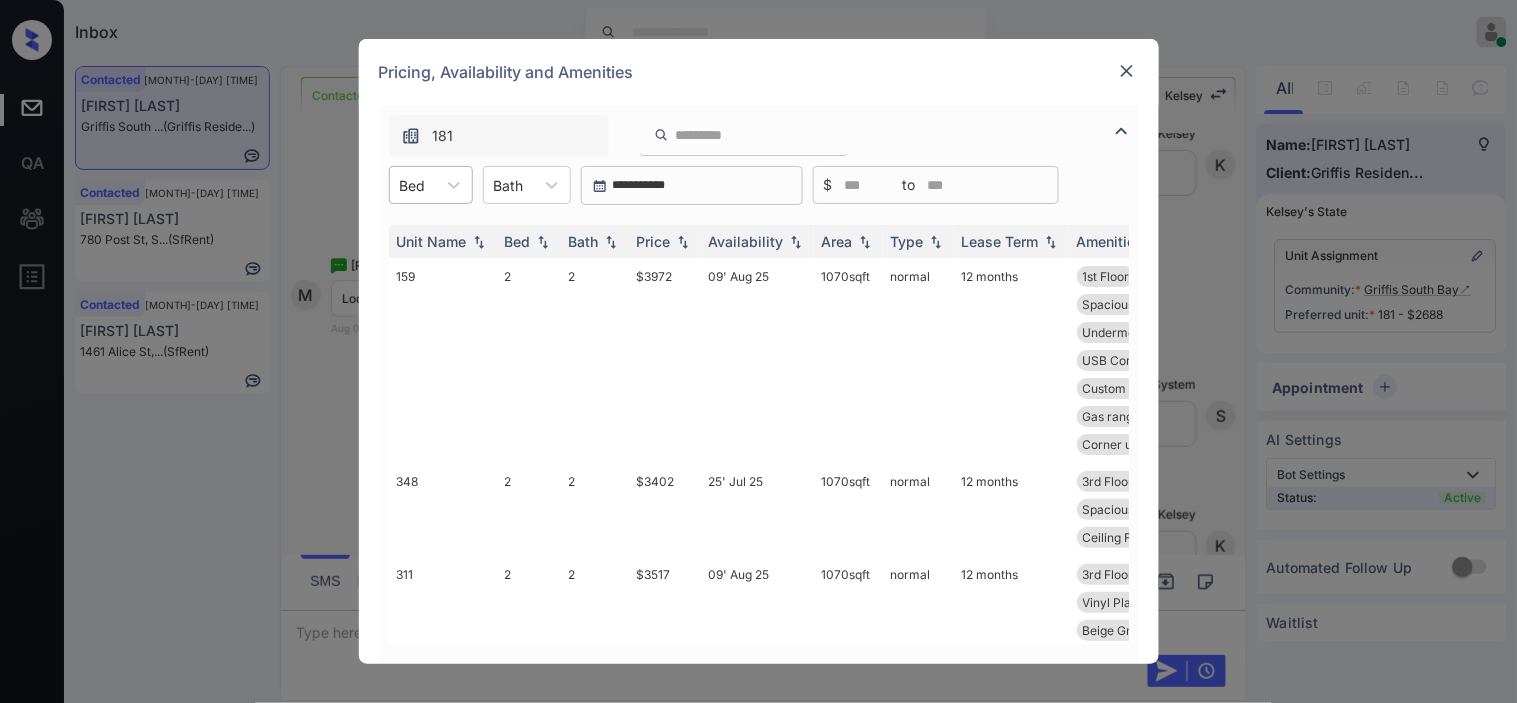 click at bounding box center [413, 185] 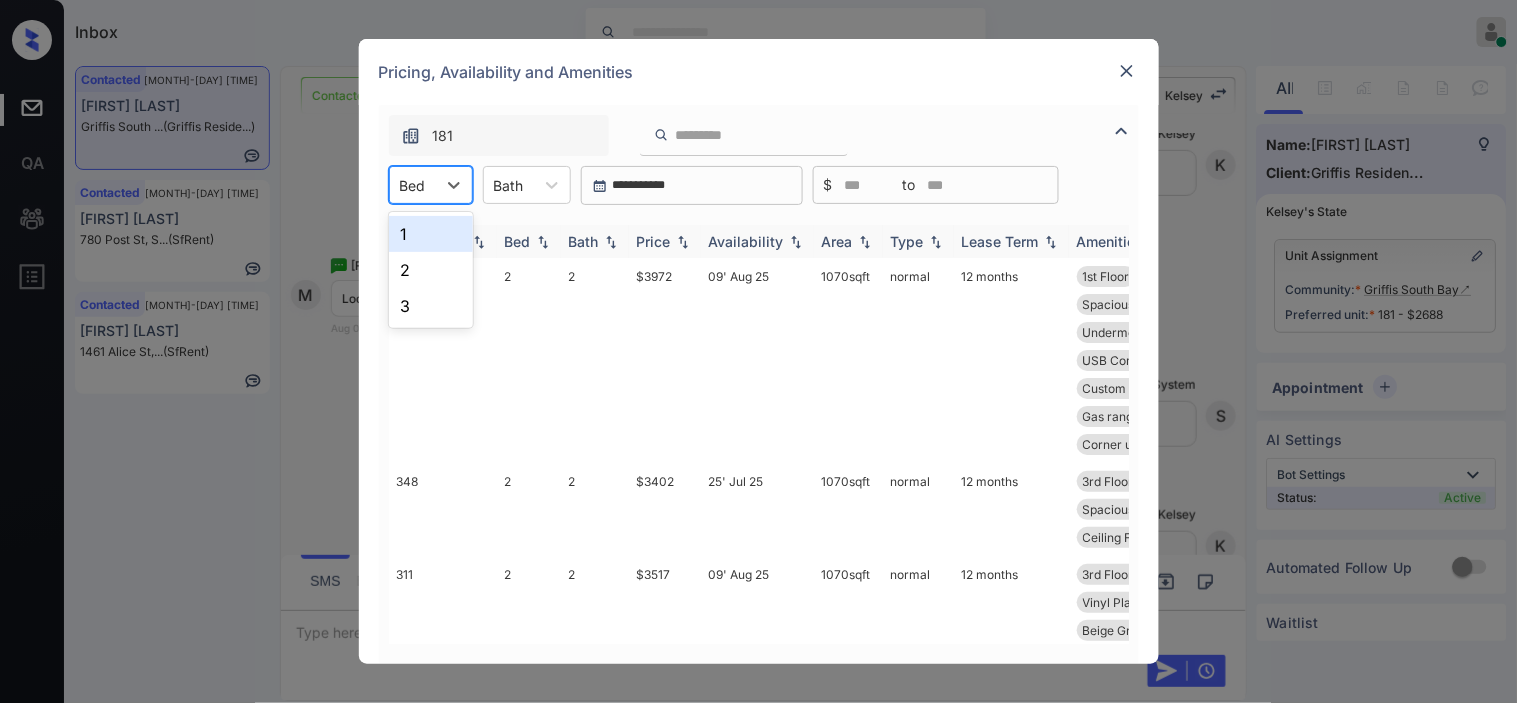 click on "1" at bounding box center (431, 234) 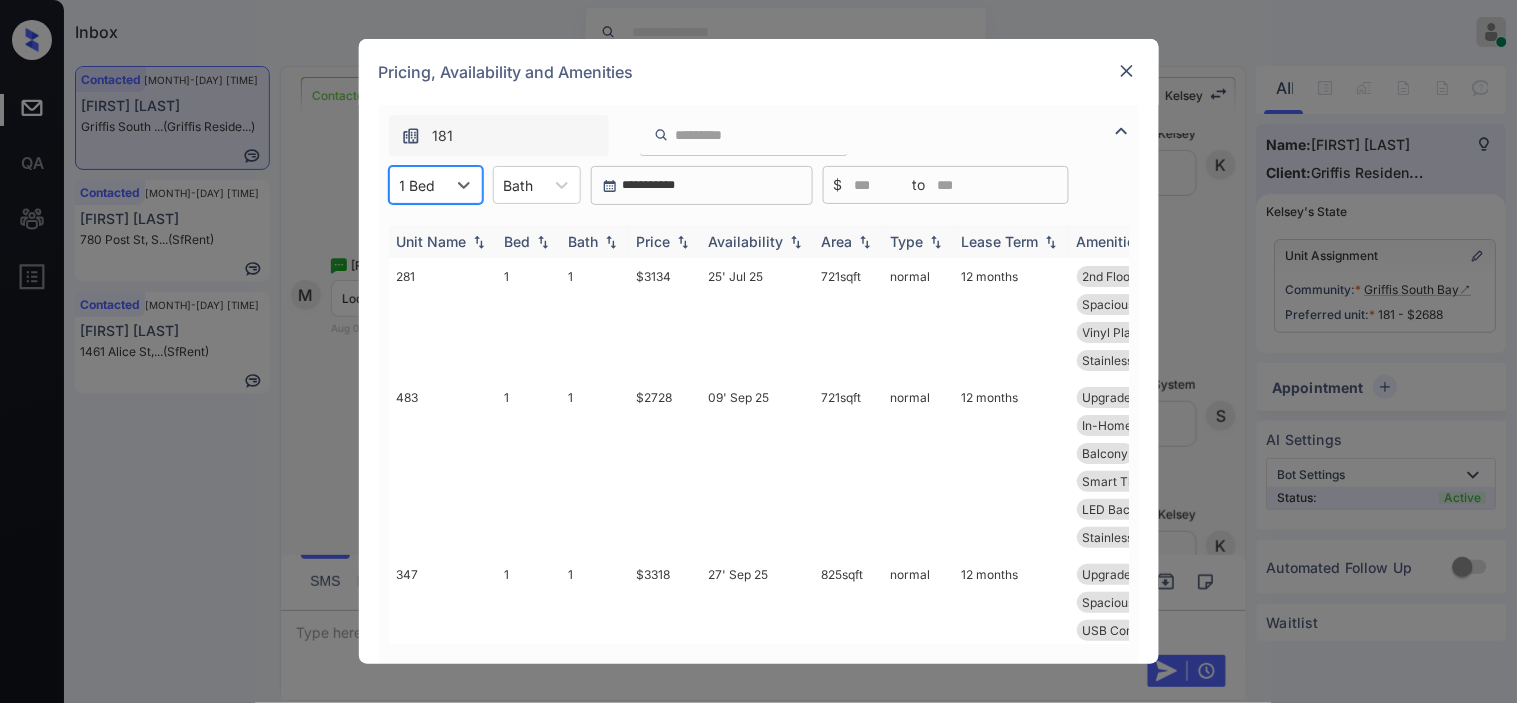 click on "Price" at bounding box center [665, 241] 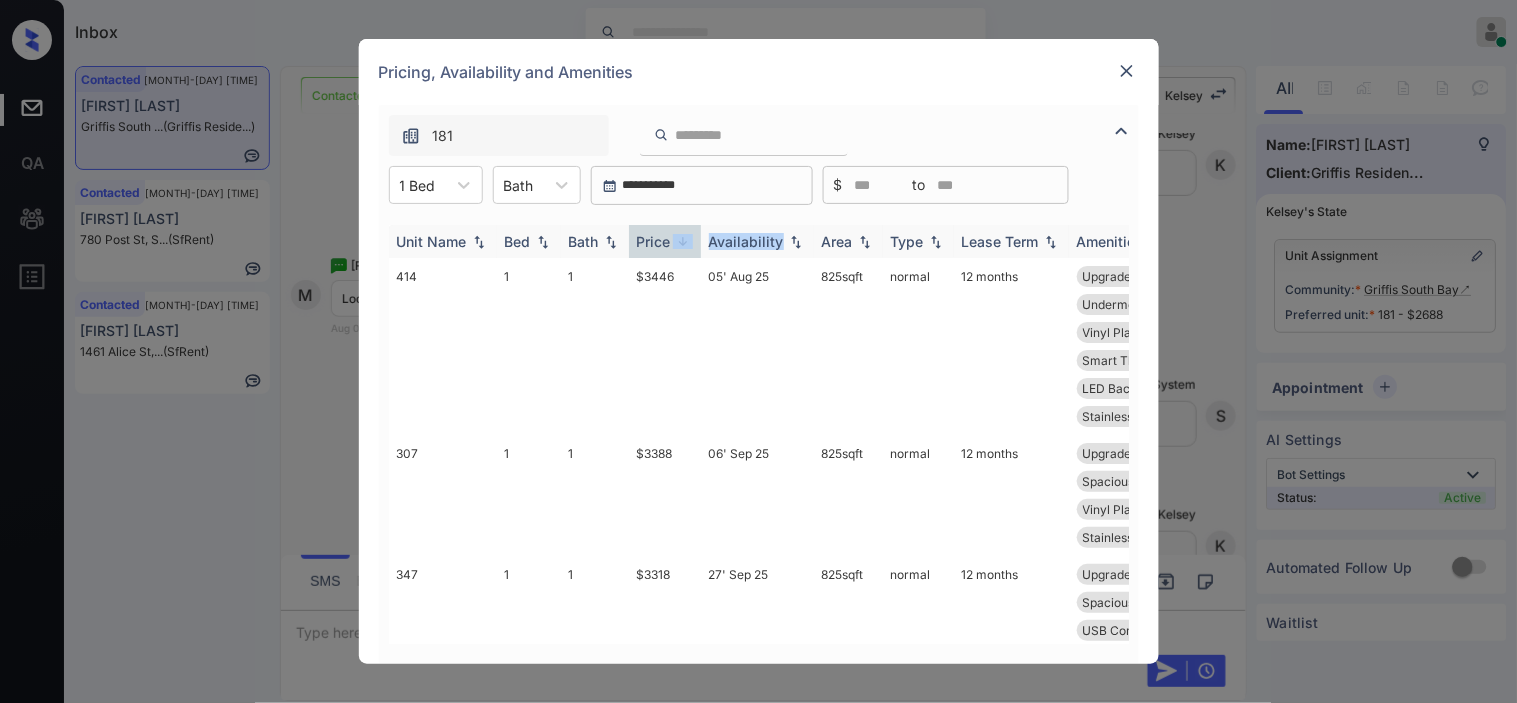click on "Price" at bounding box center [665, 241] 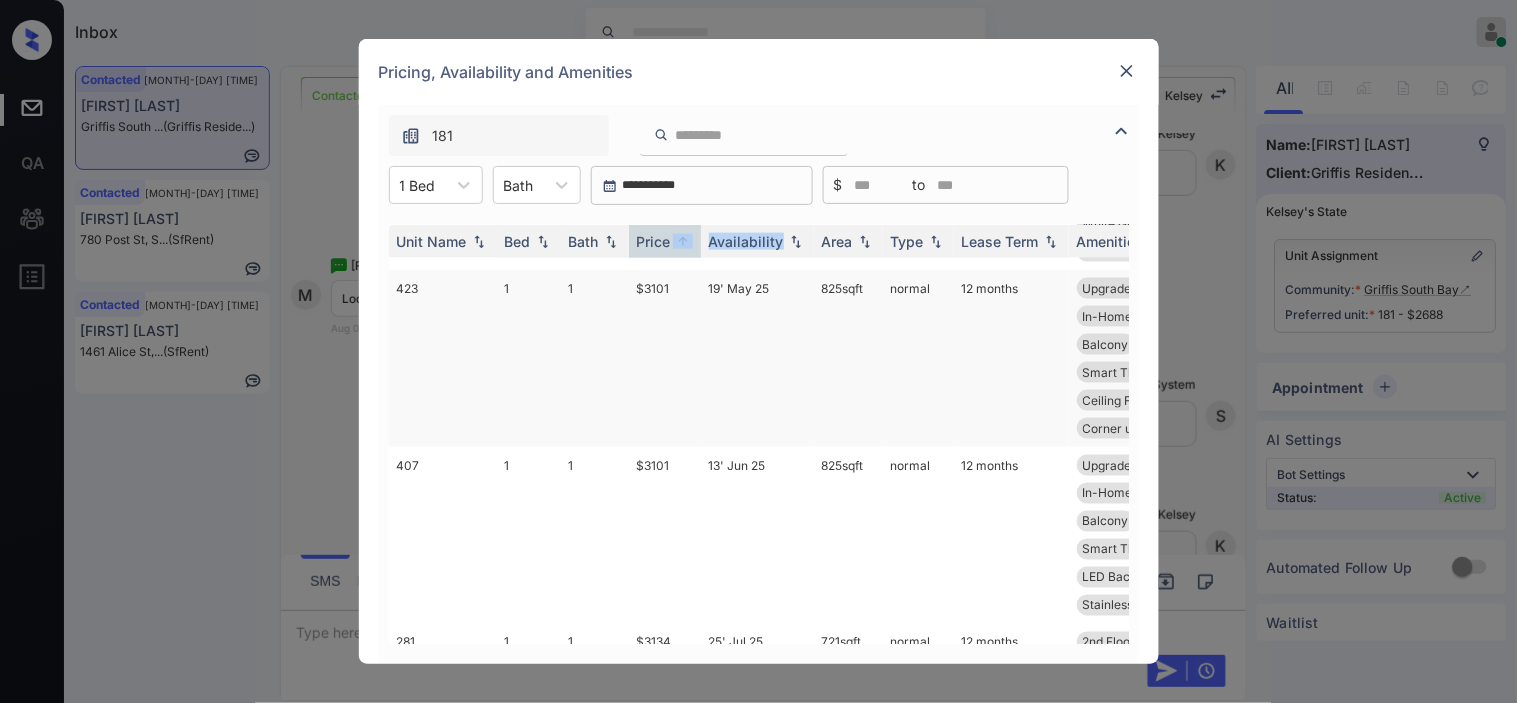 scroll, scrollTop: 666, scrollLeft: 0, axis: vertical 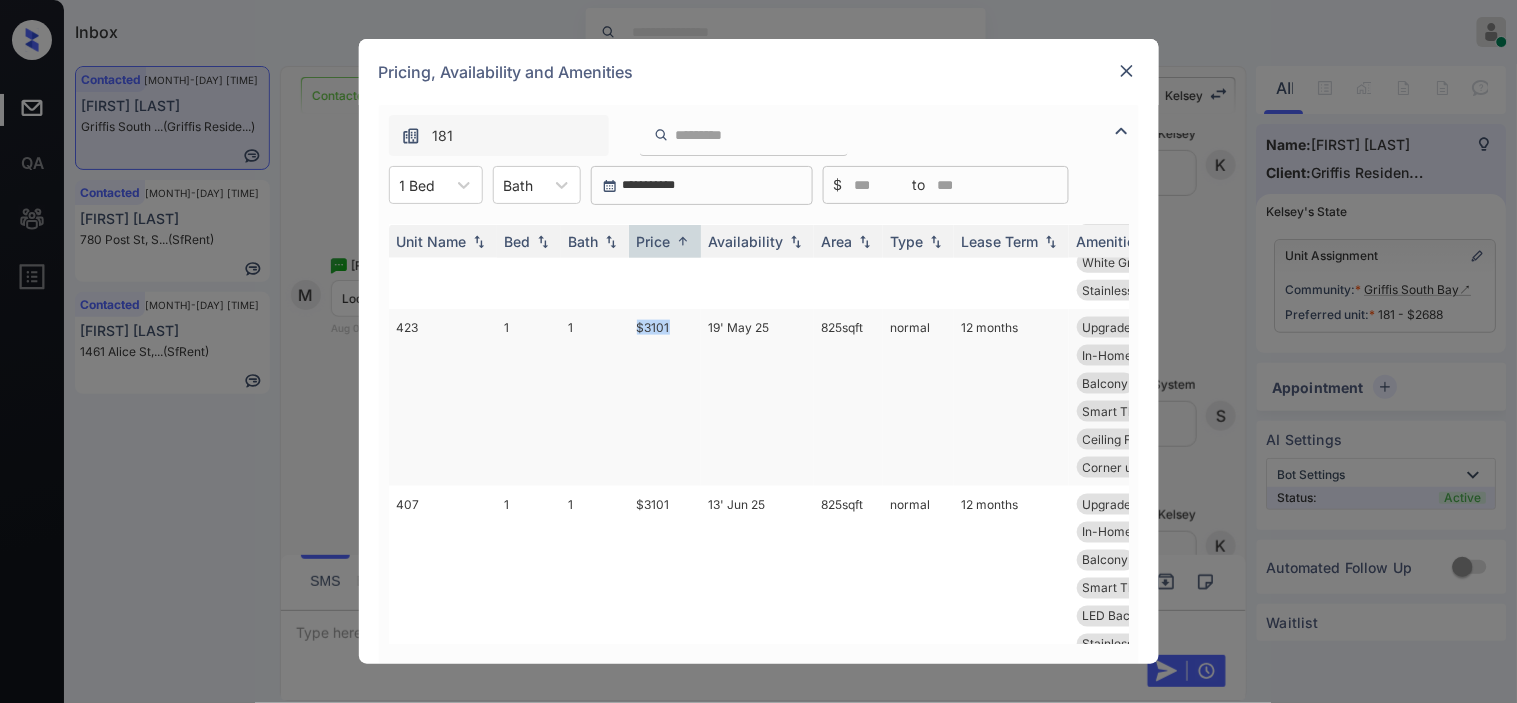 drag, startPoint x: 626, startPoint y: 322, endPoint x: 677, endPoint y: 317, distance: 51.24451 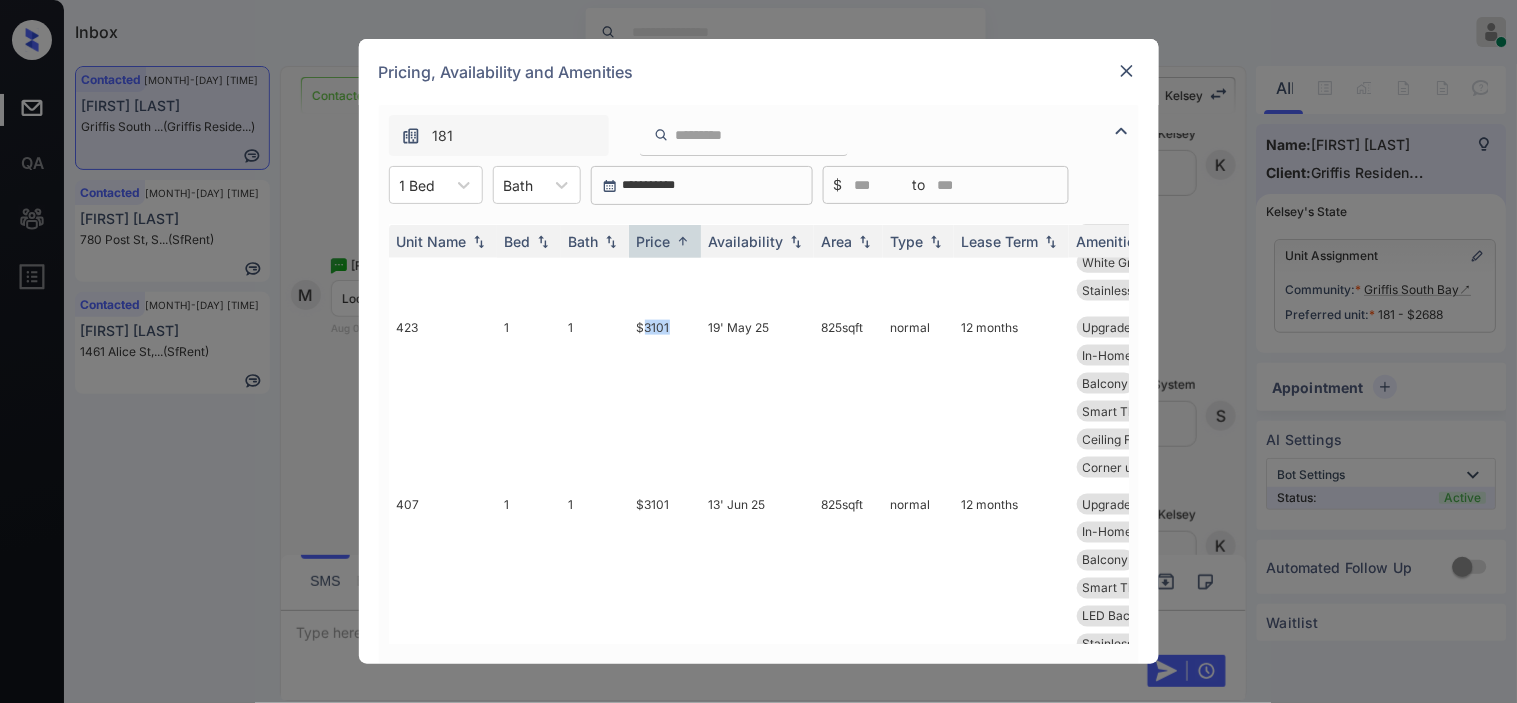 drag, startPoint x: 661, startPoint y: 323, endPoint x: 791, endPoint y: 2, distance: 346.32498 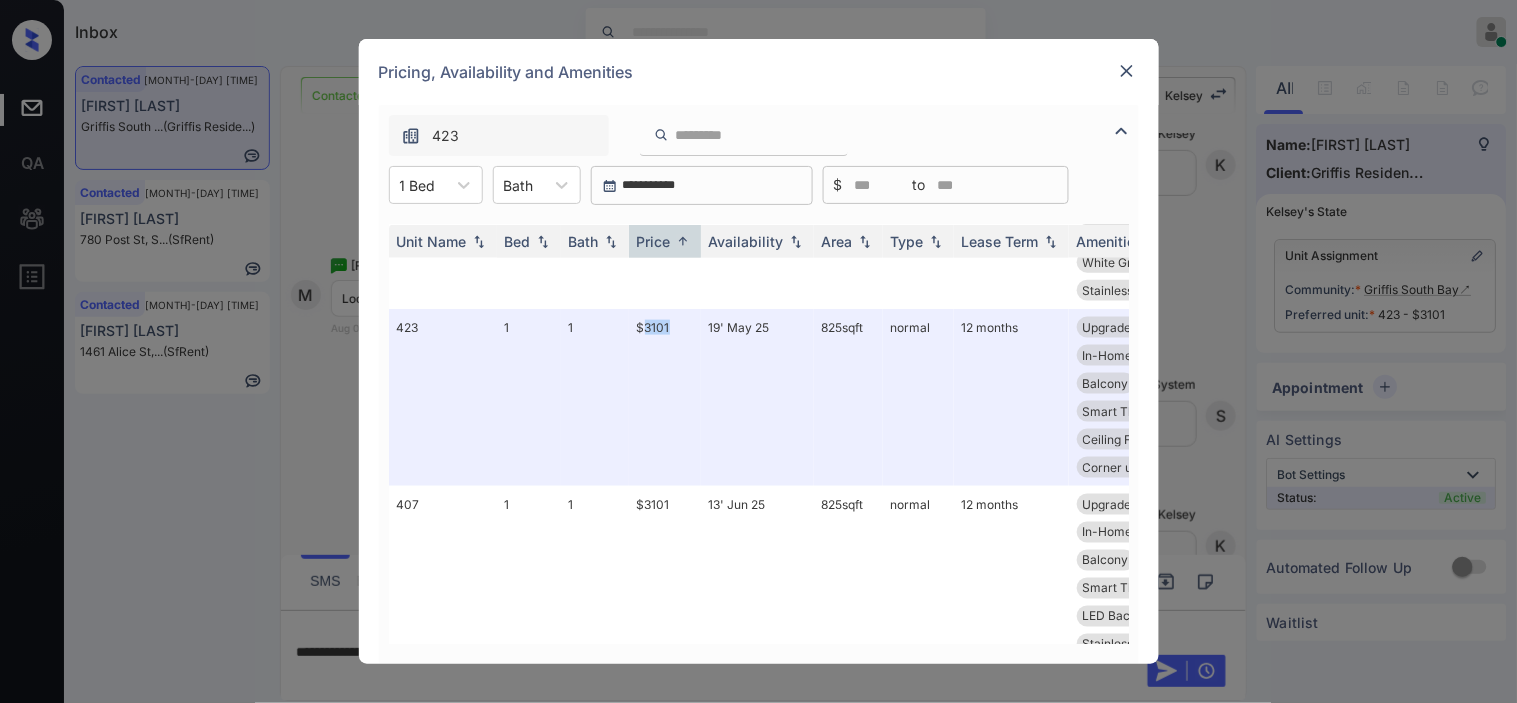 click at bounding box center (1127, 71) 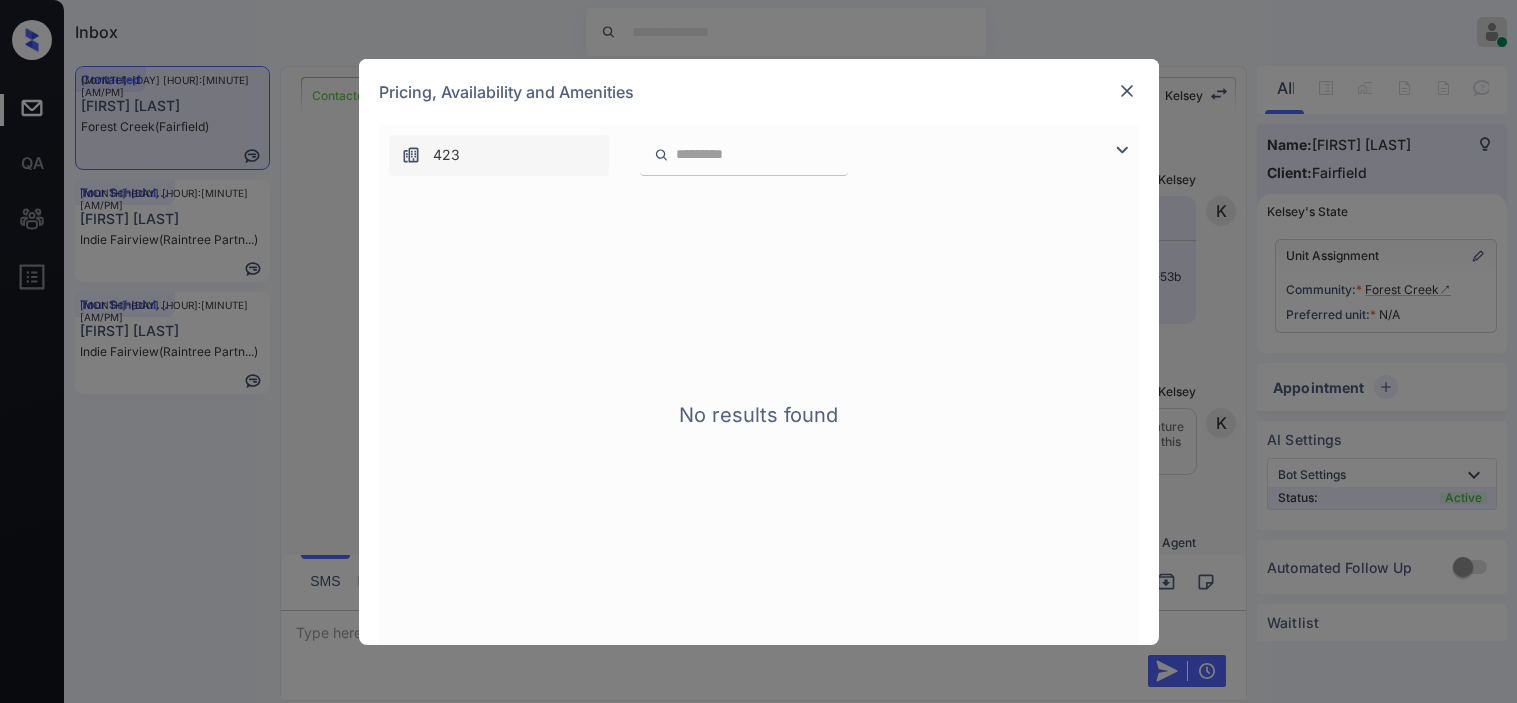 scroll, scrollTop: 0, scrollLeft: 0, axis: both 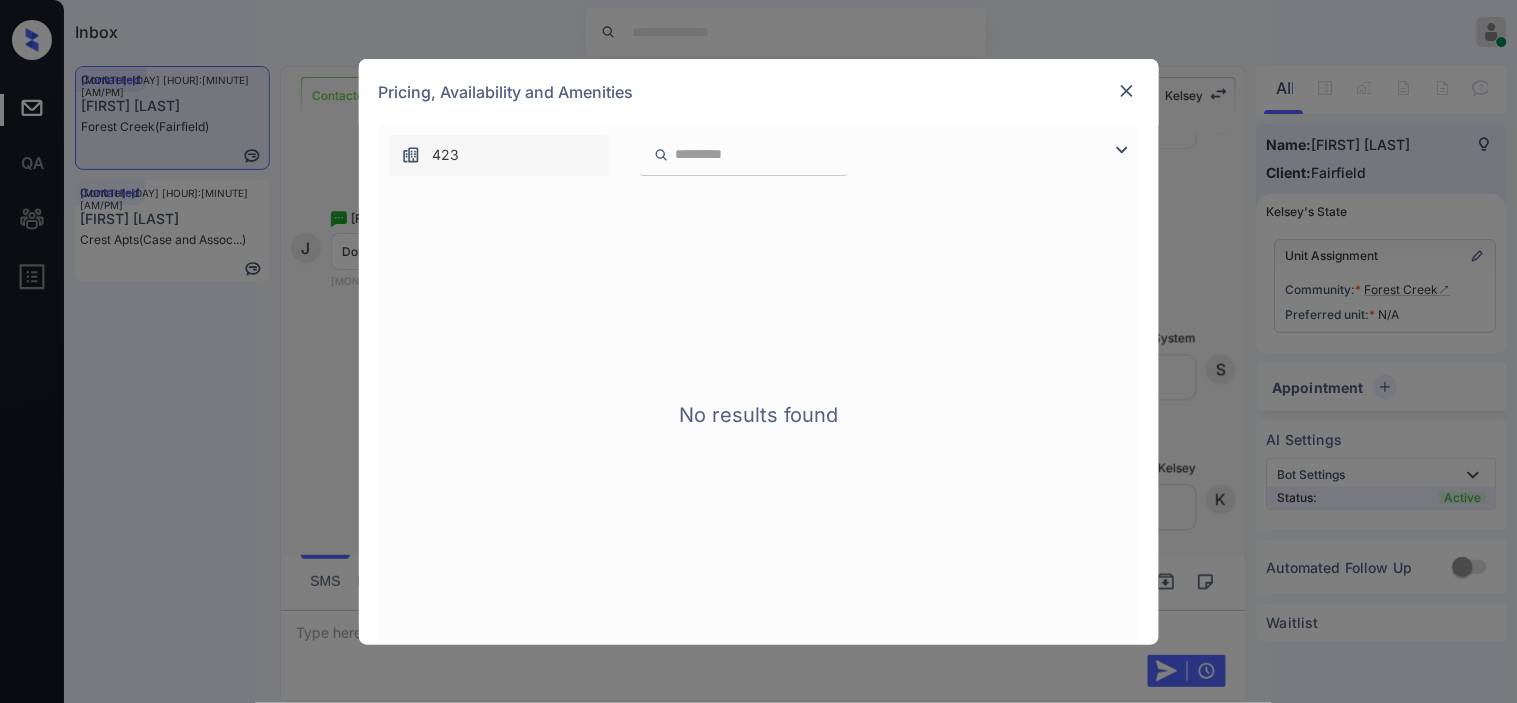 drag, startPoint x: 1110, startPoint y: 143, endPoint x: 685, endPoint y: 224, distance: 432.64996 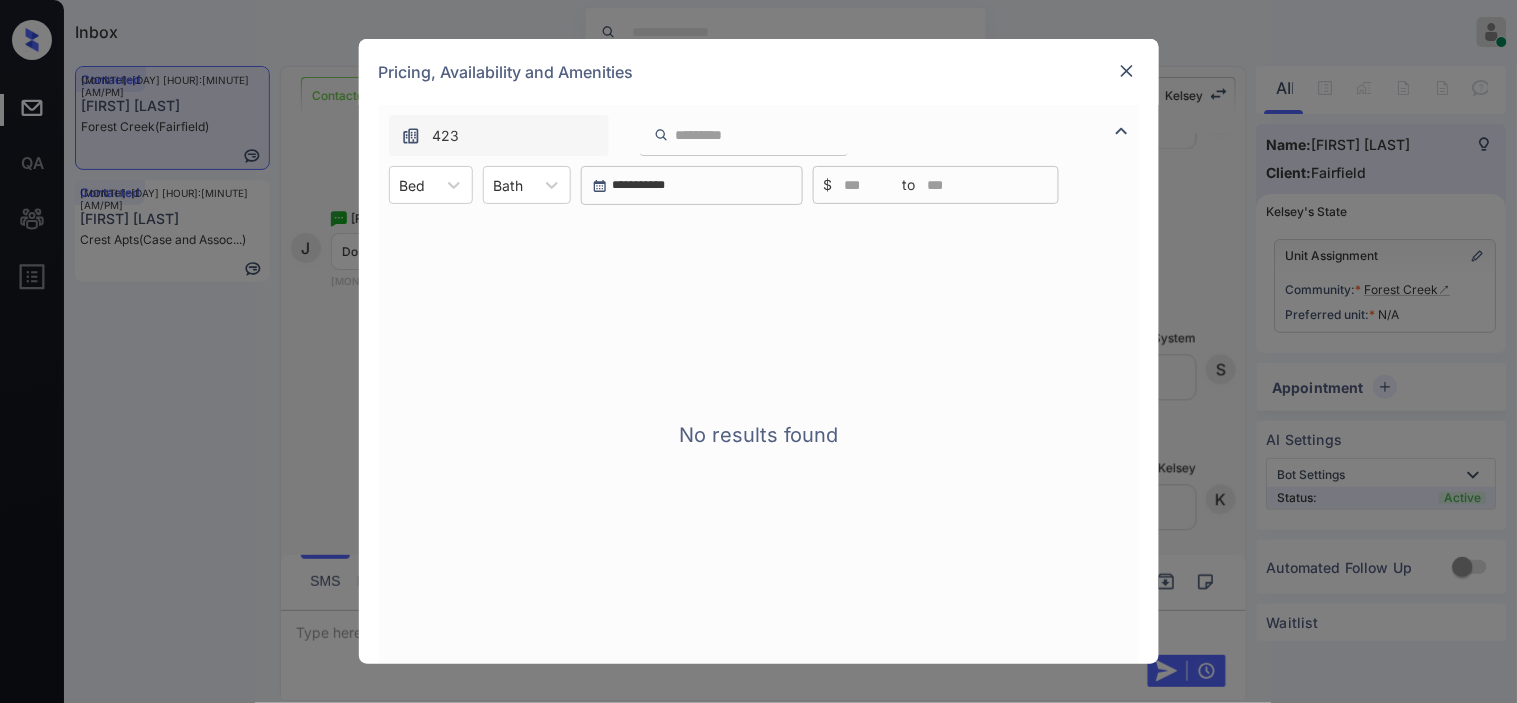 click at bounding box center (1127, 71) 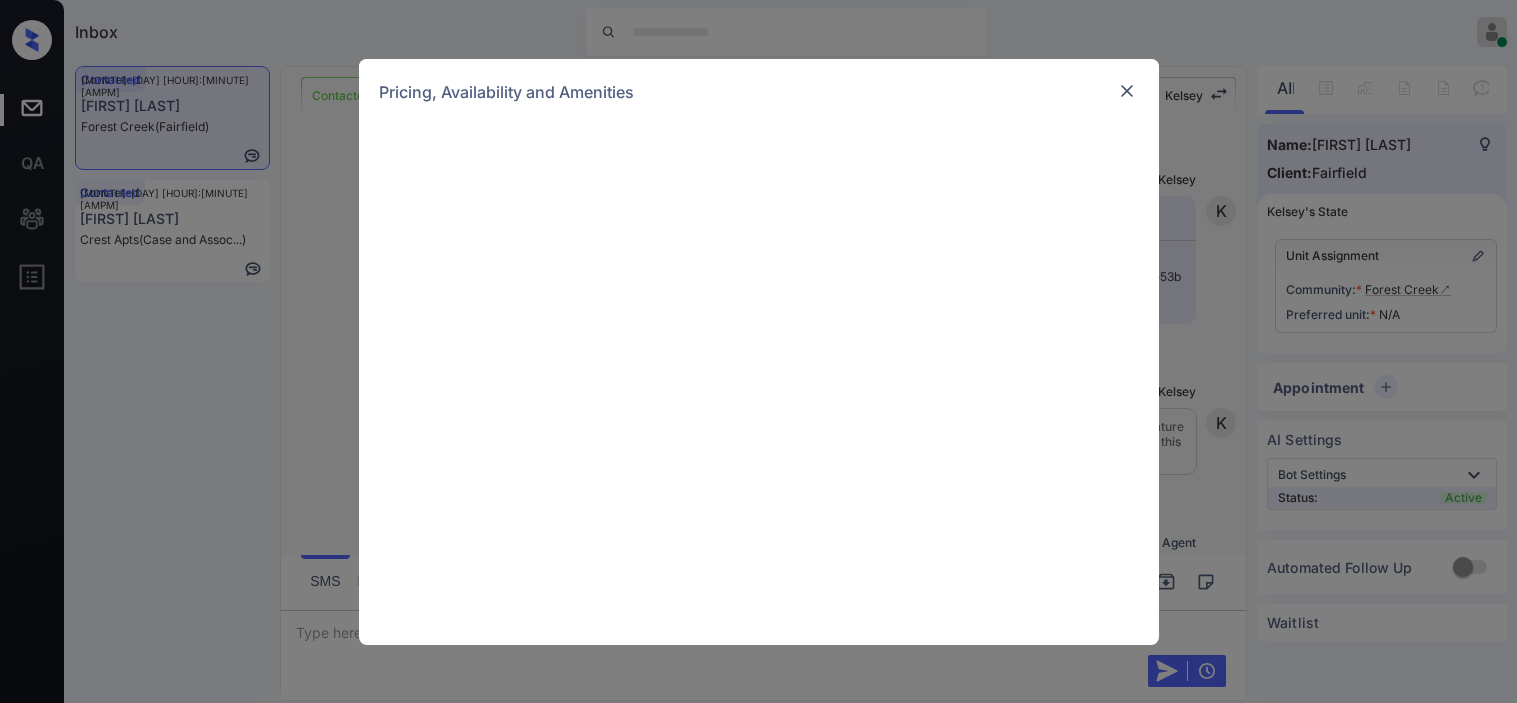 scroll, scrollTop: 0, scrollLeft: 0, axis: both 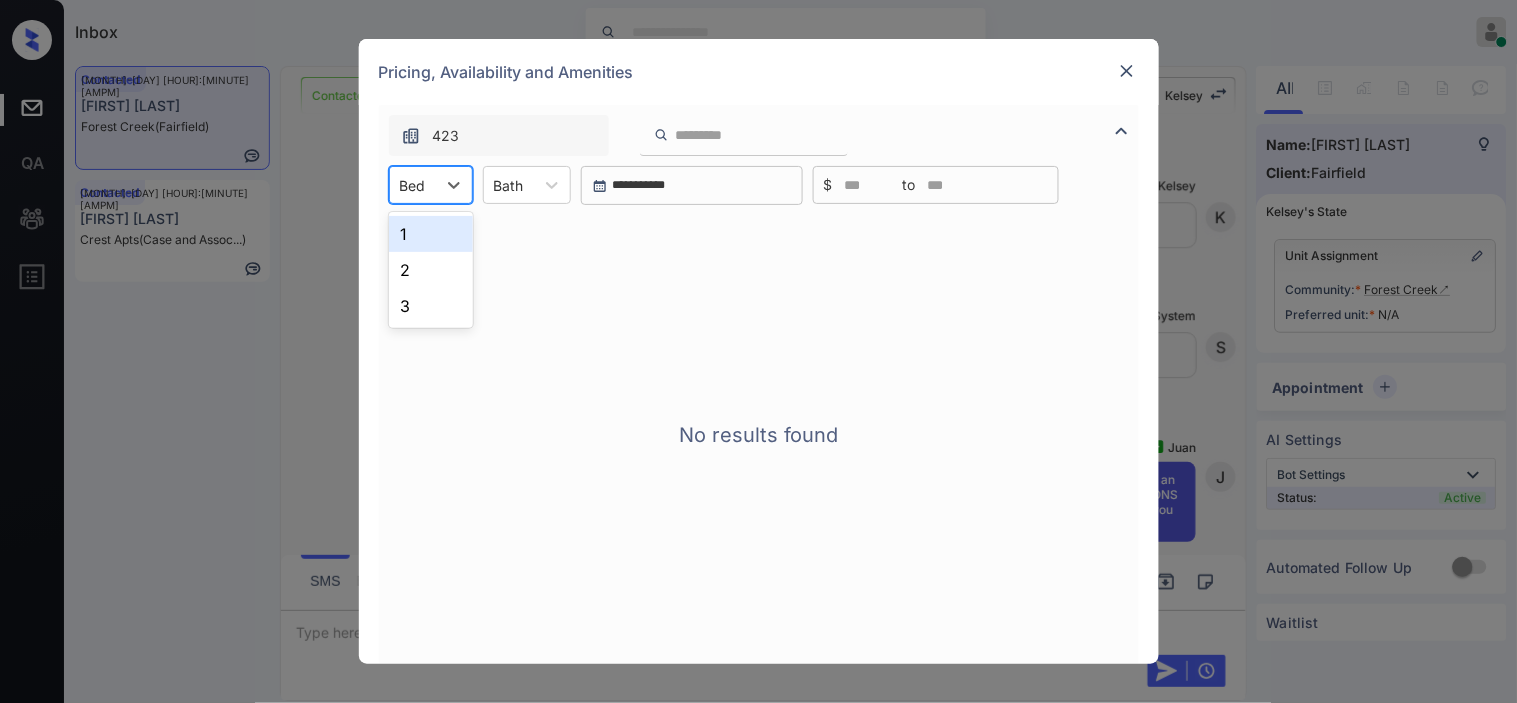 click on "Bed" at bounding box center [431, 185] 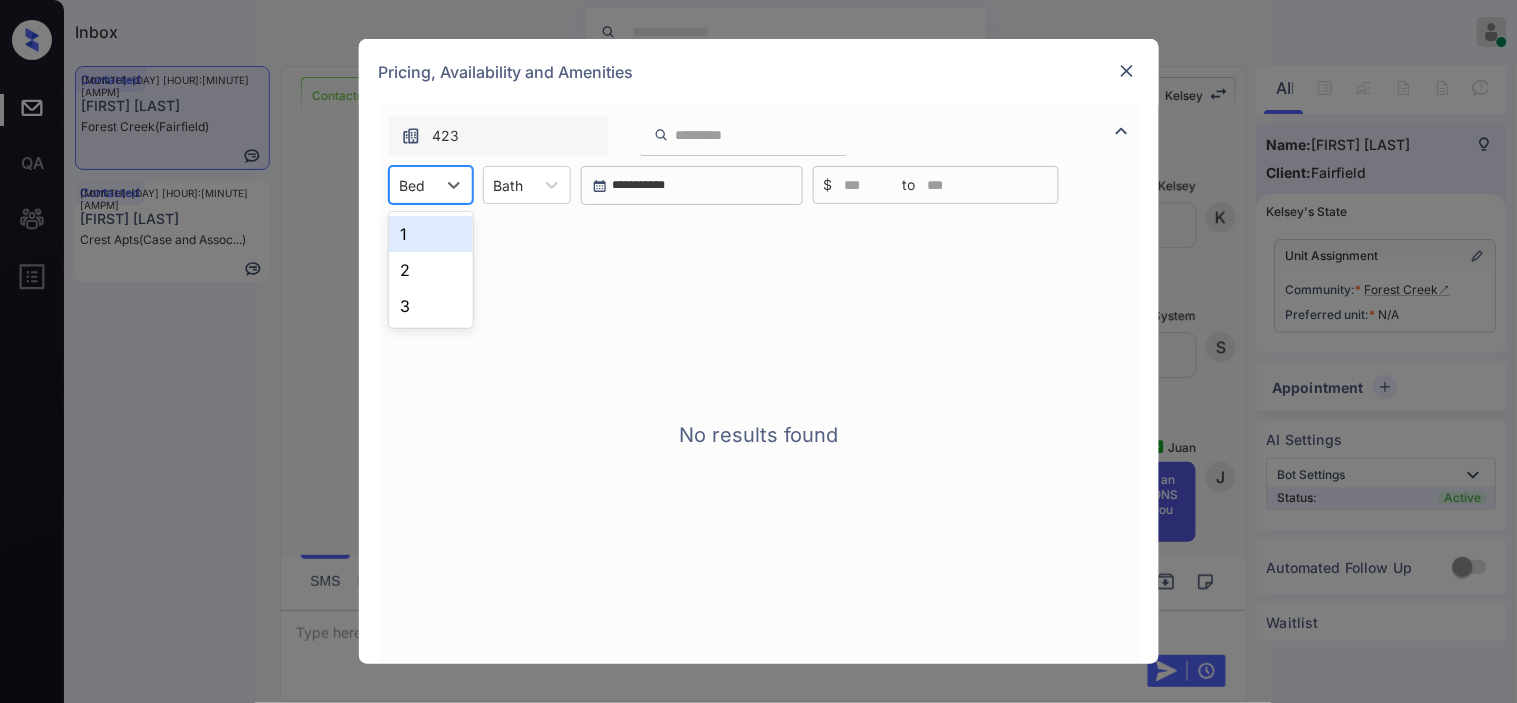 click on "1" at bounding box center [431, 234] 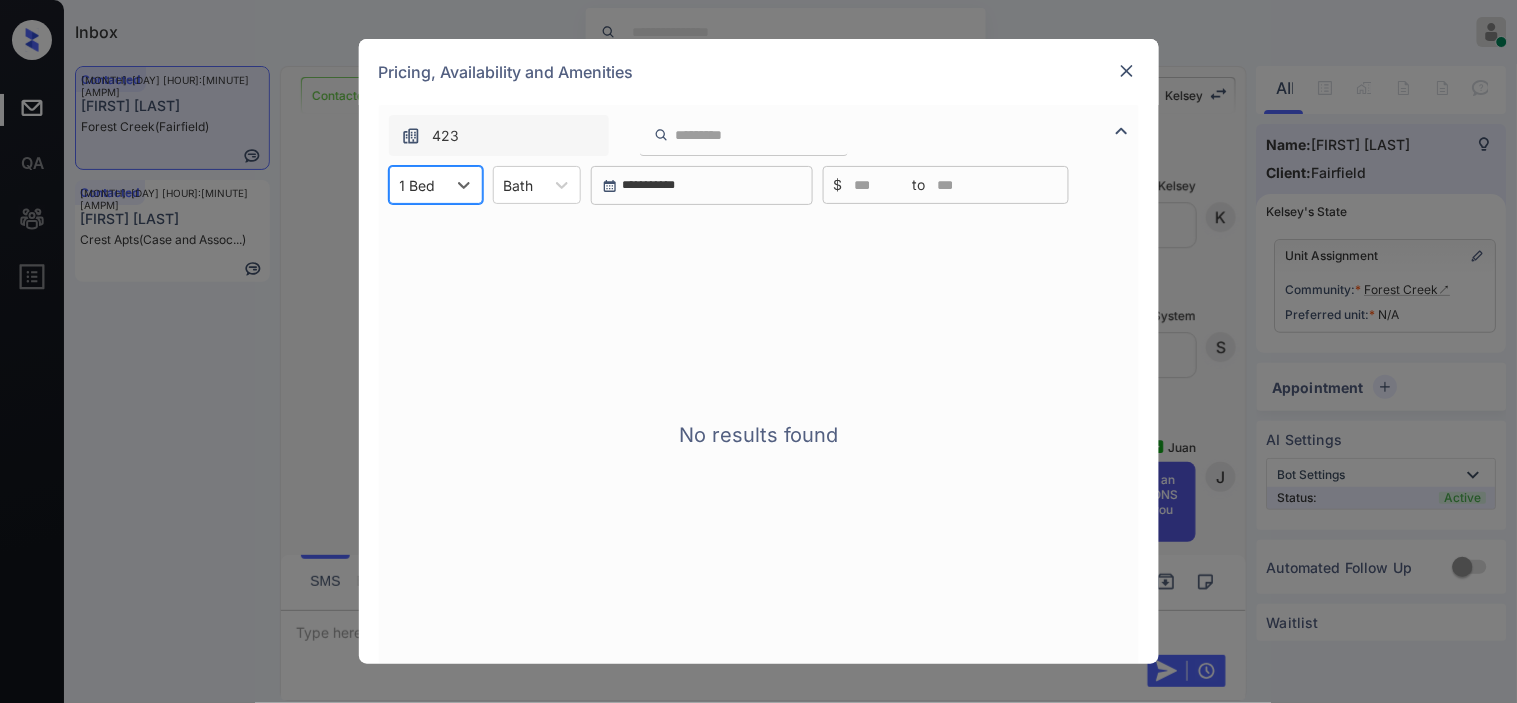 click on "No results found" at bounding box center [759, 434] 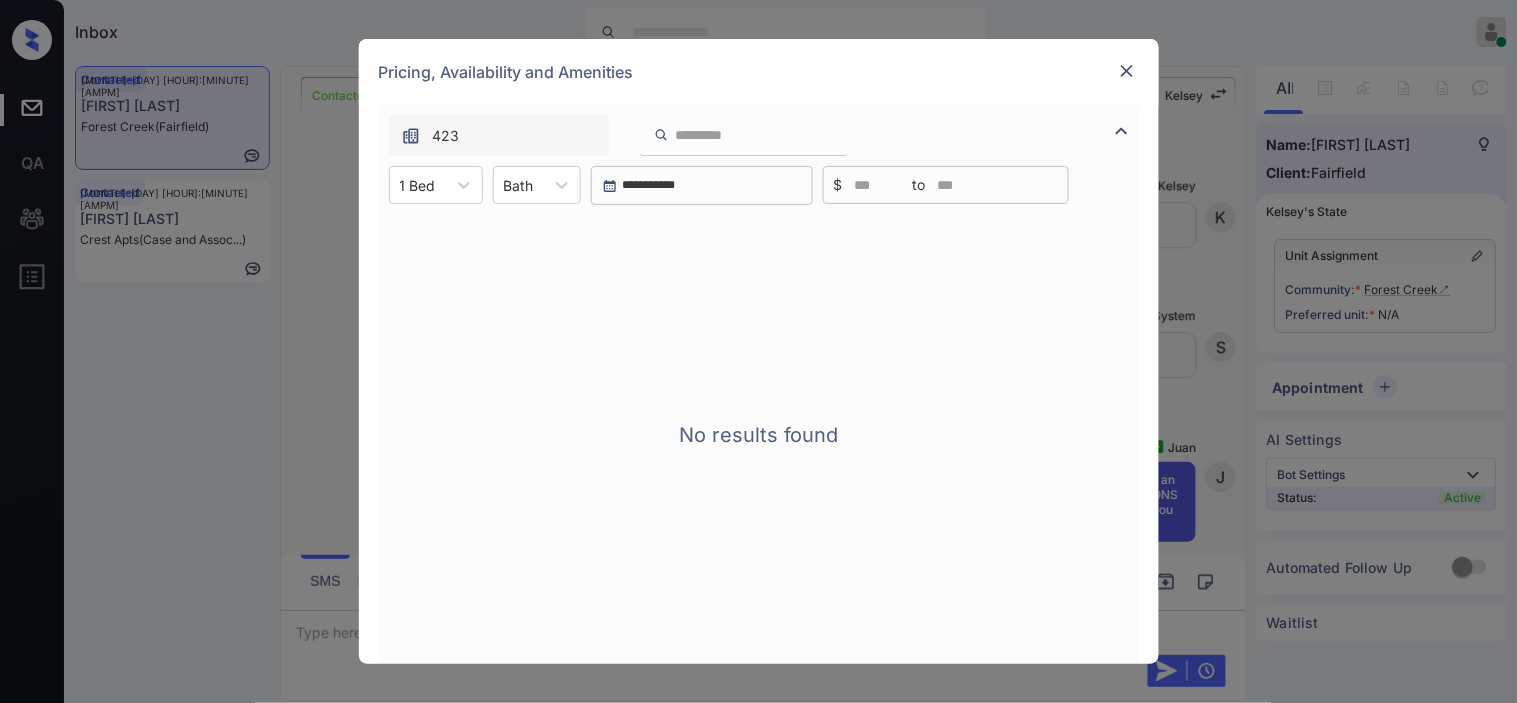 click on "**********" at bounding box center (758, 351) 